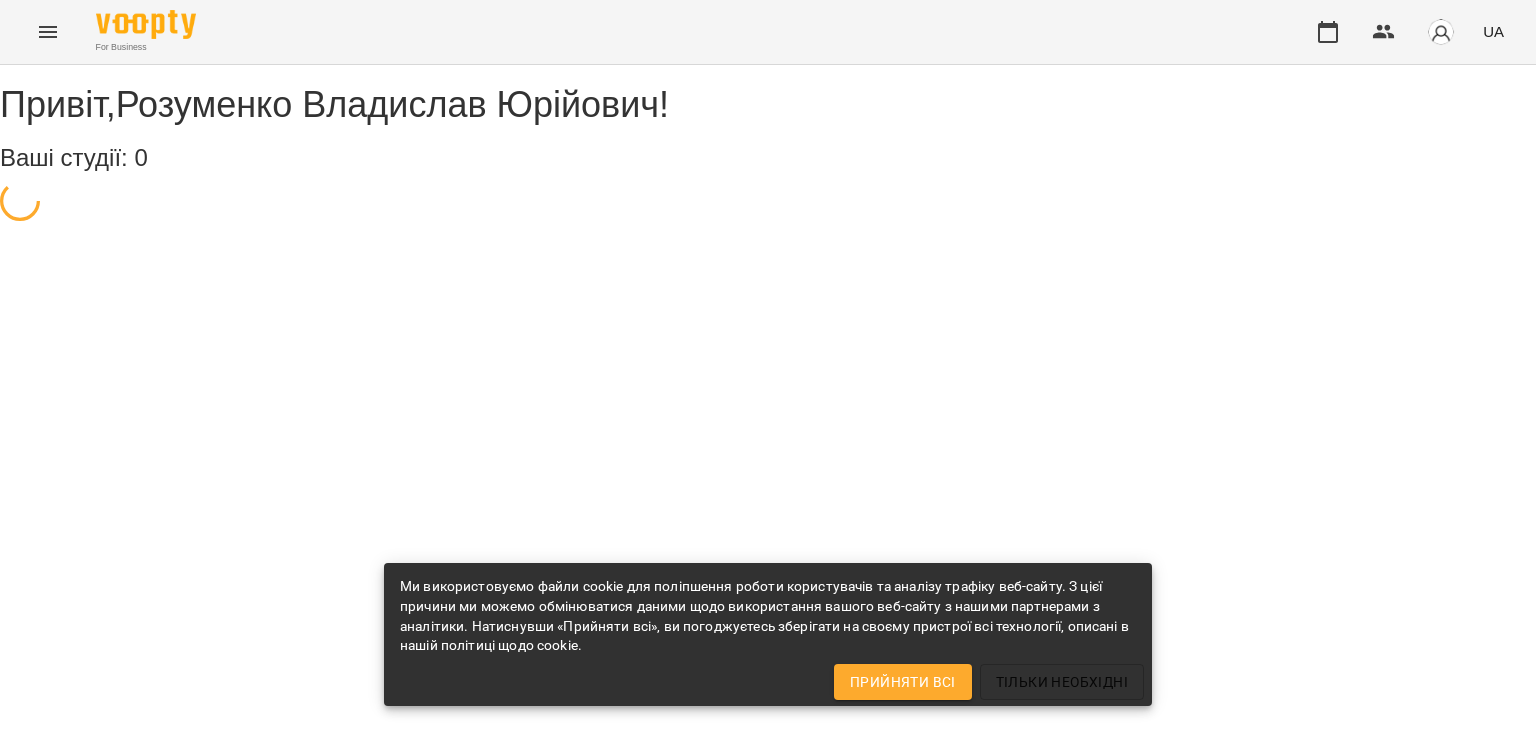 scroll, scrollTop: 0, scrollLeft: 0, axis: both 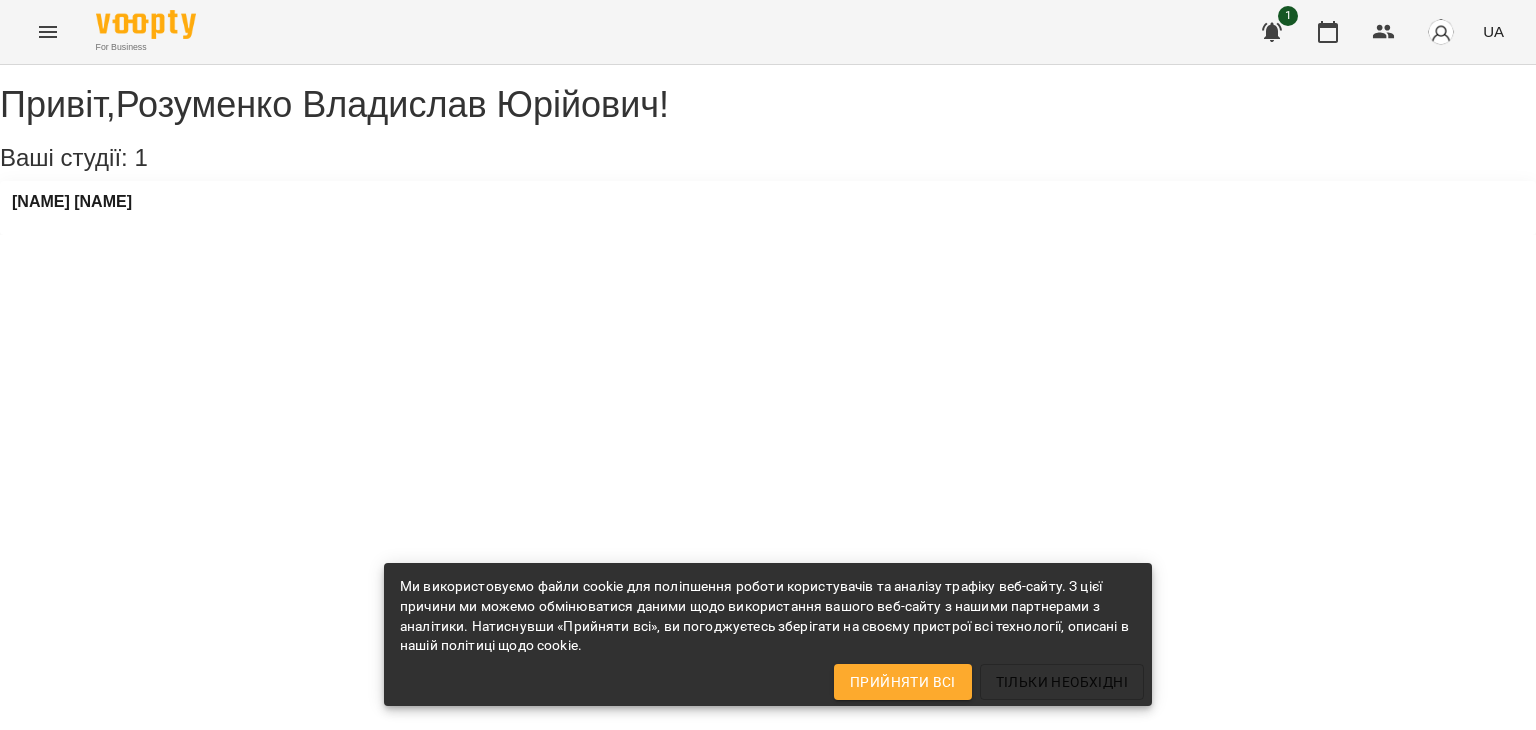 click on "[NAME] [NAME]" at bounding box center [768, 208] 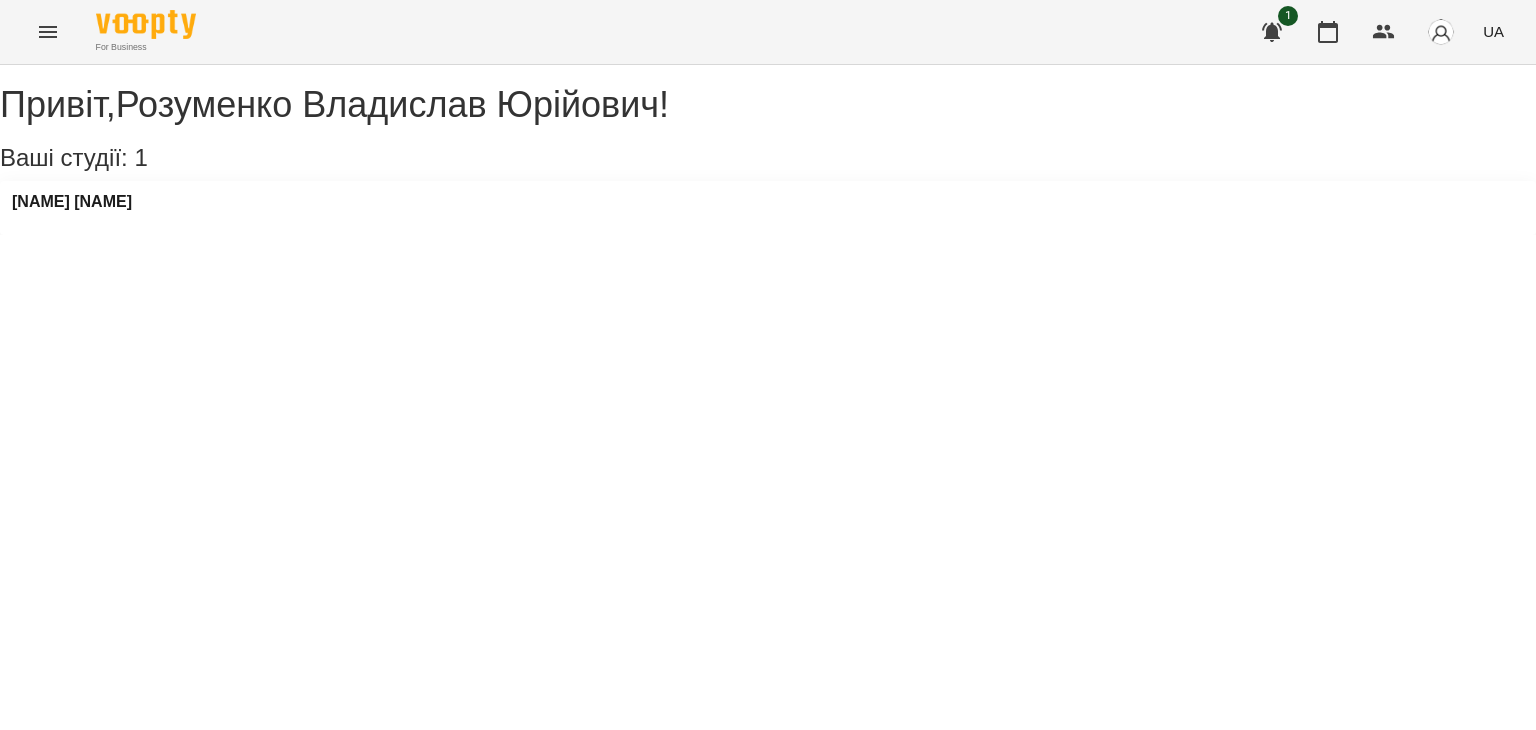 click on "Jules Kostiuk" at bounding box center (768, 208) 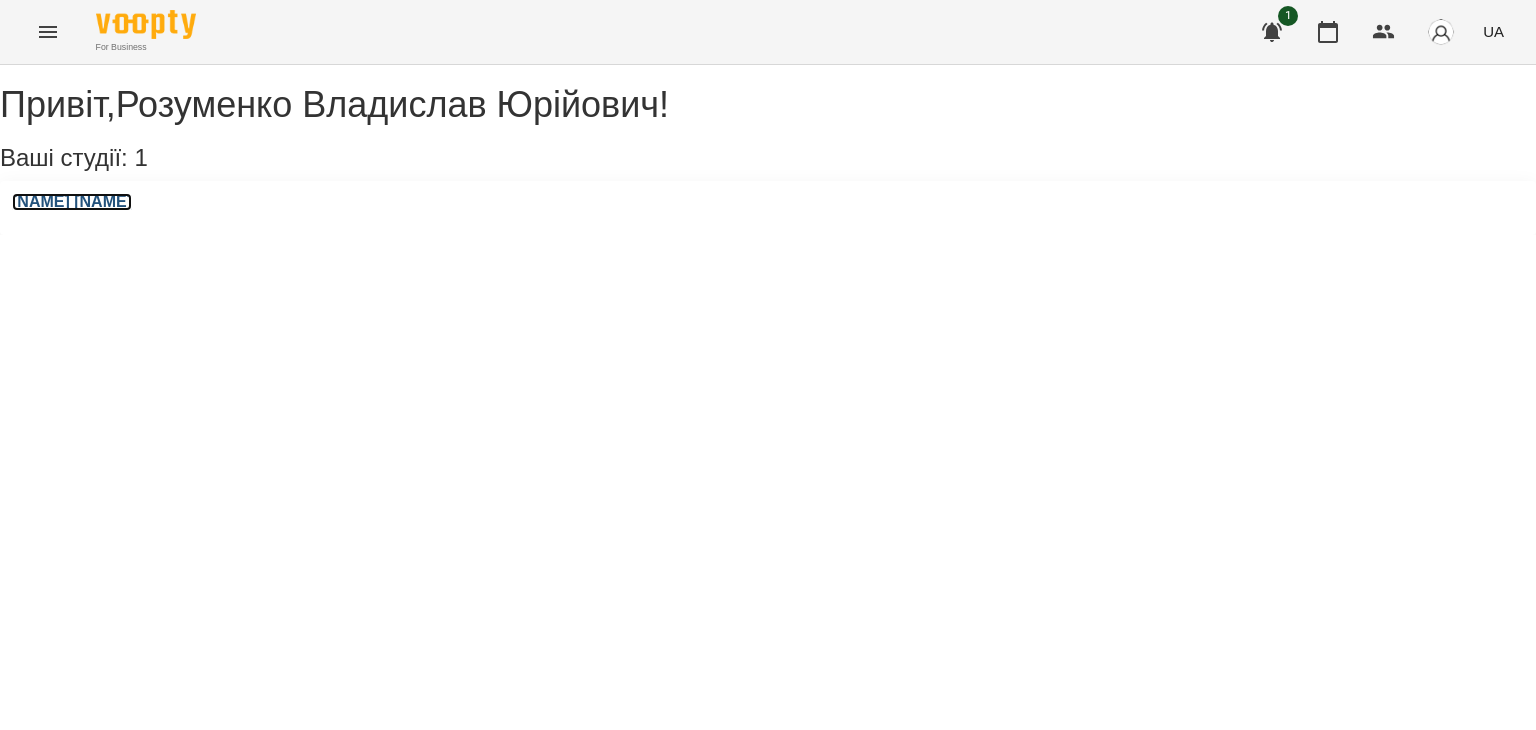 click on "Jules Kostiuk" at bounding box center [72, 202] 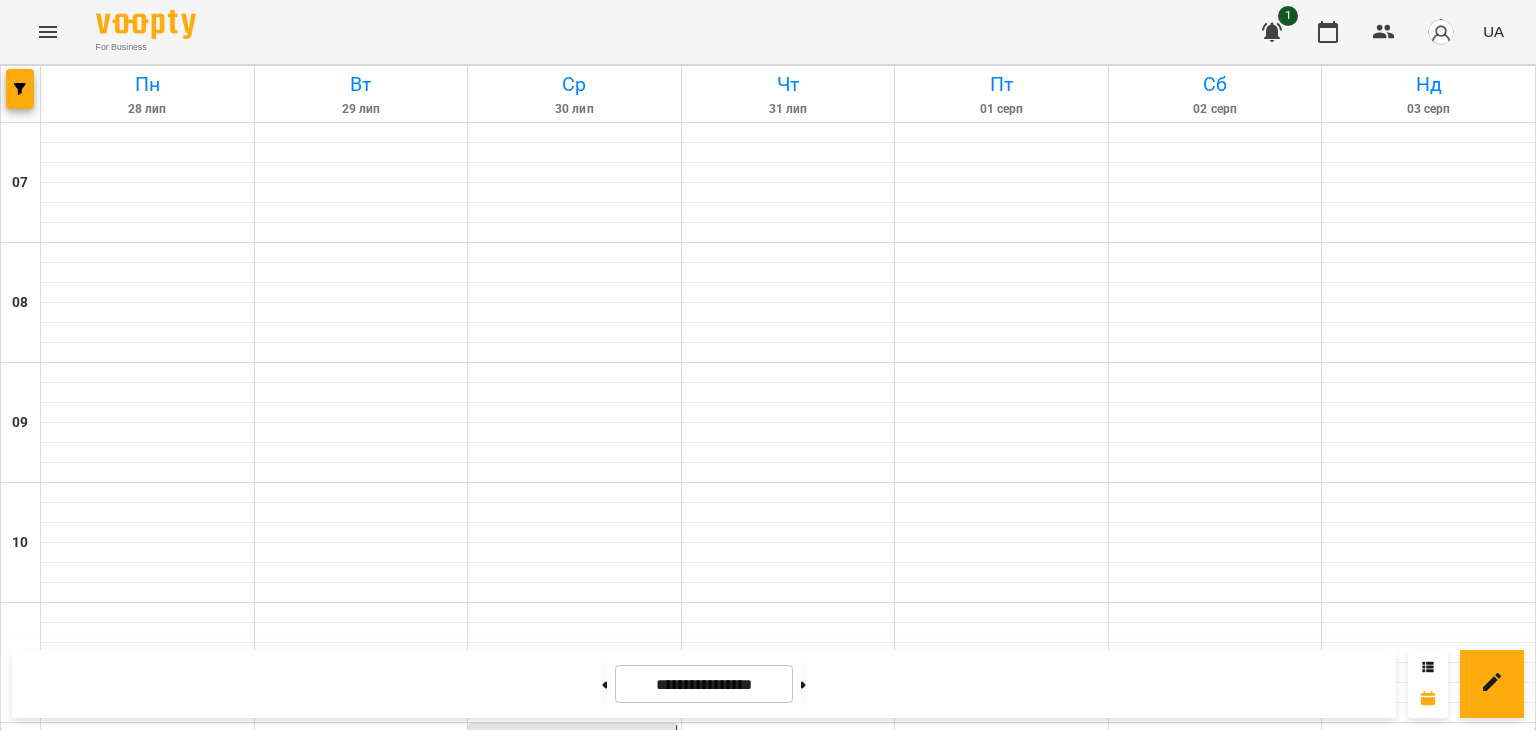 scroll, scrollTop: 603, scrollLeft: 0, axis: vertical 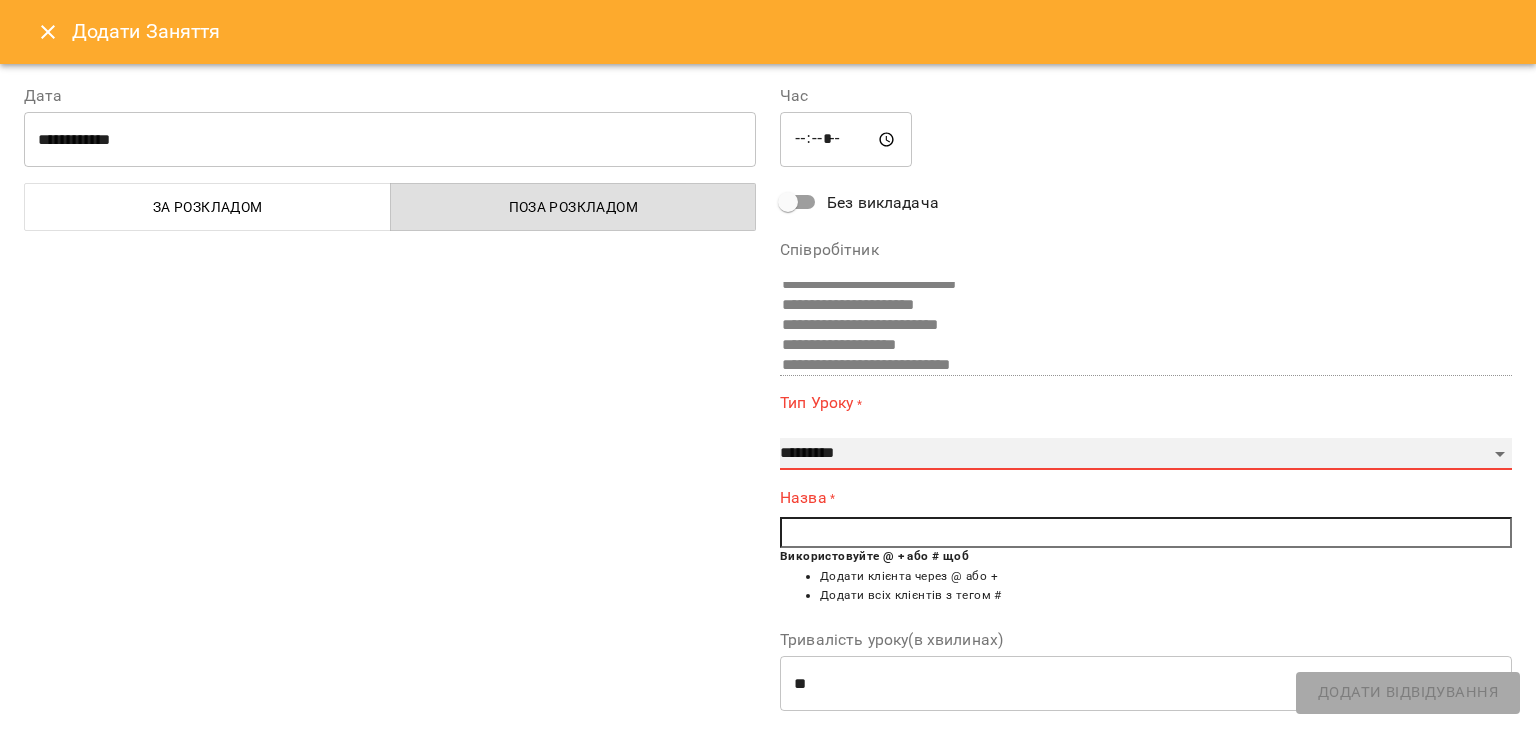 click on "**********" at bounding box center (1146, 454) 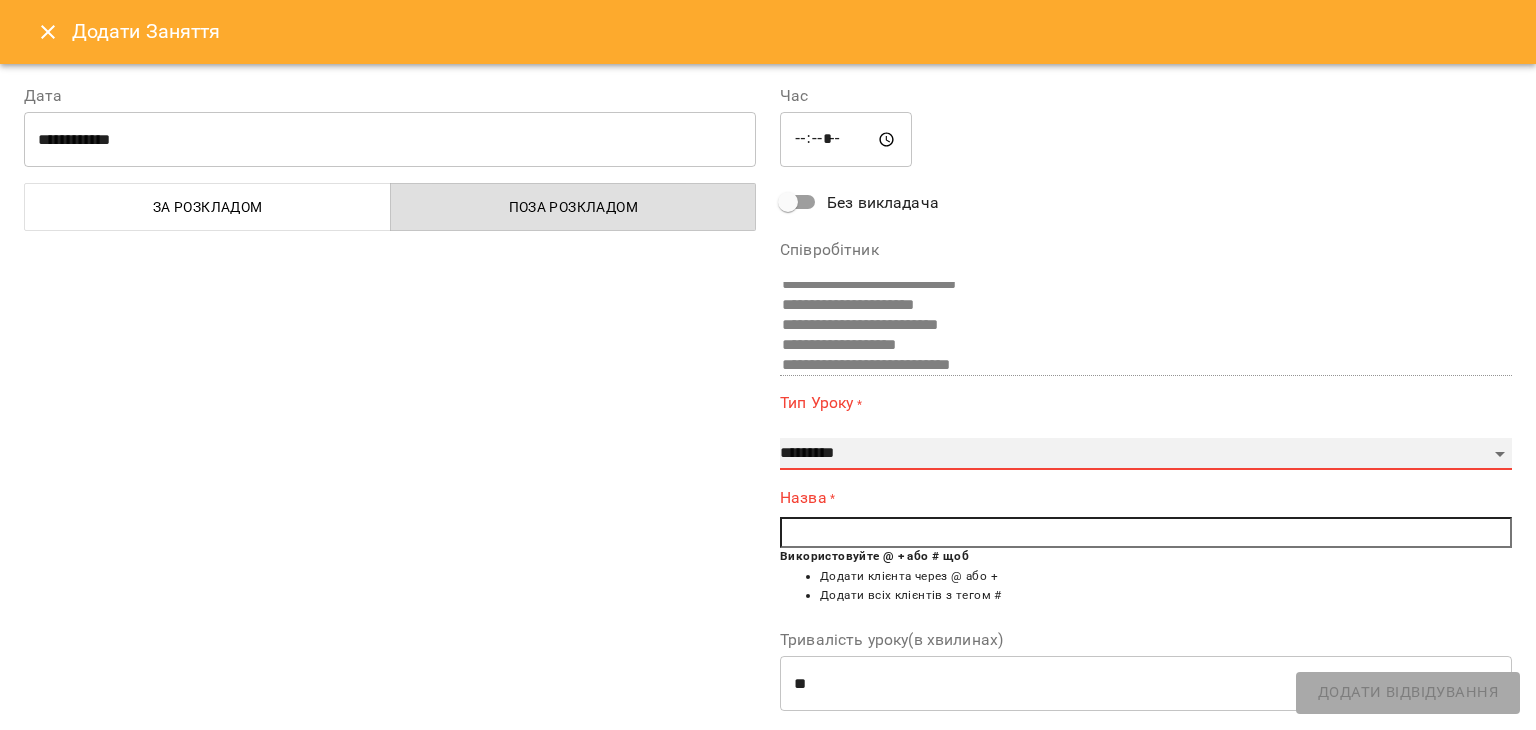 select on "**********" 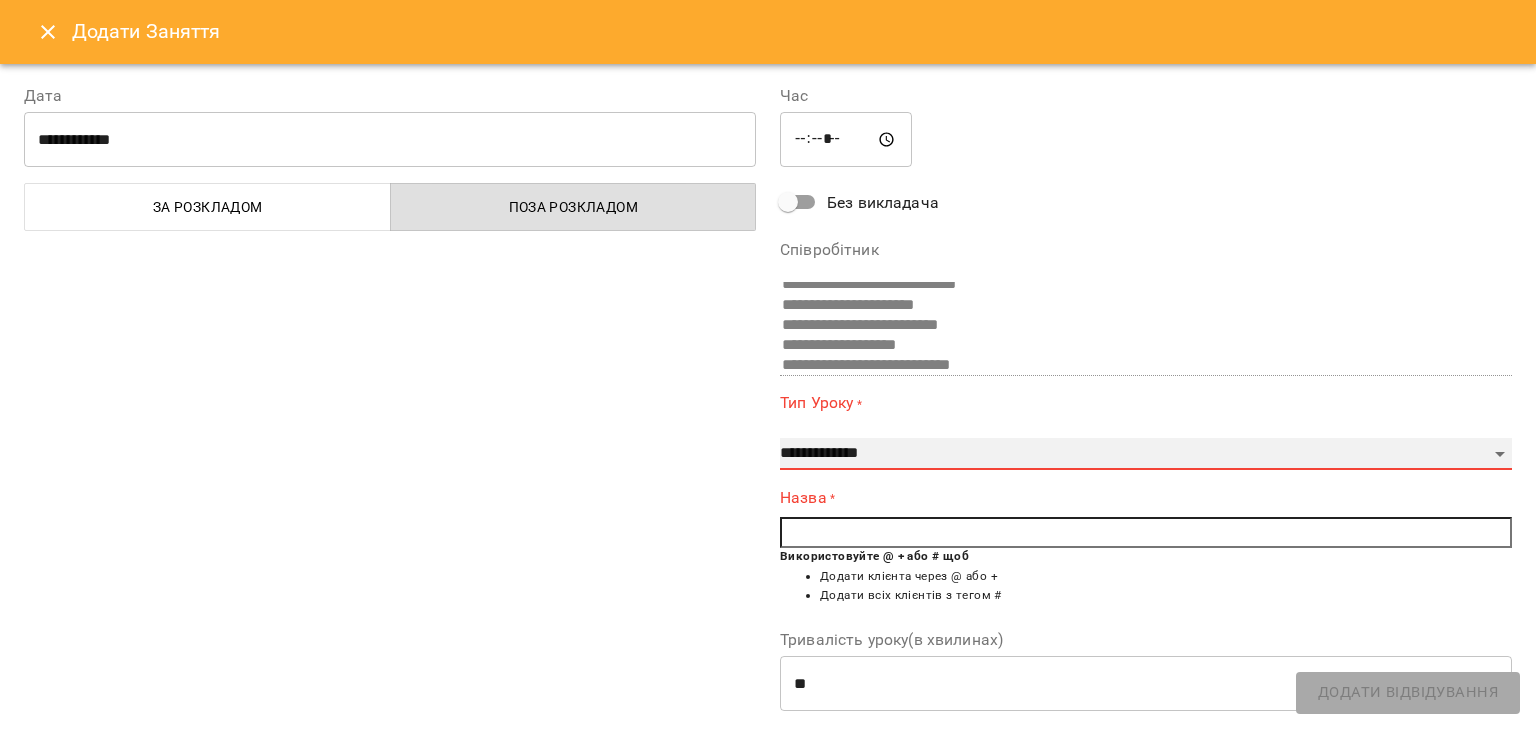 click on "**********" at bounding box center (1146, 454) 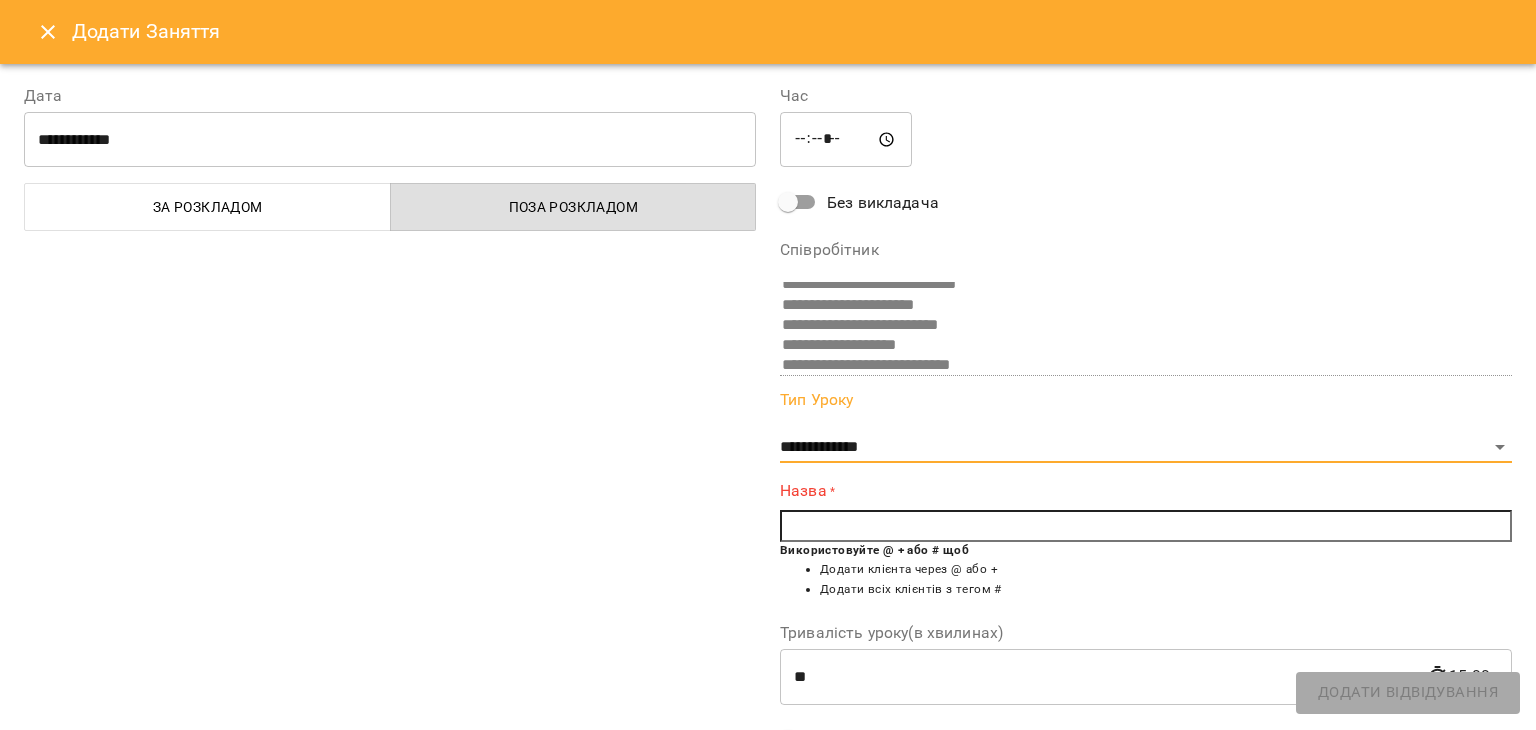 click at bounding box center [1146, 526] 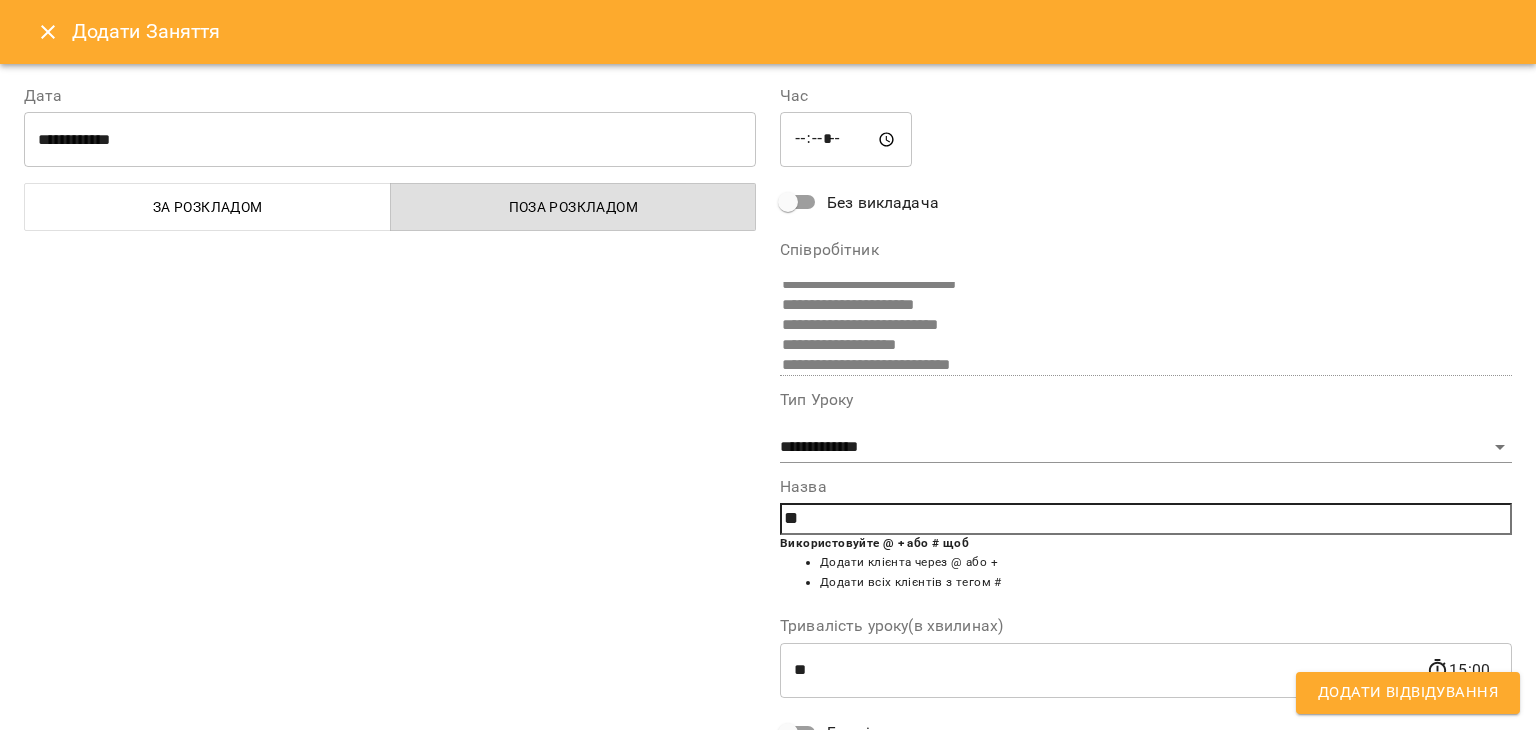 type on "*" 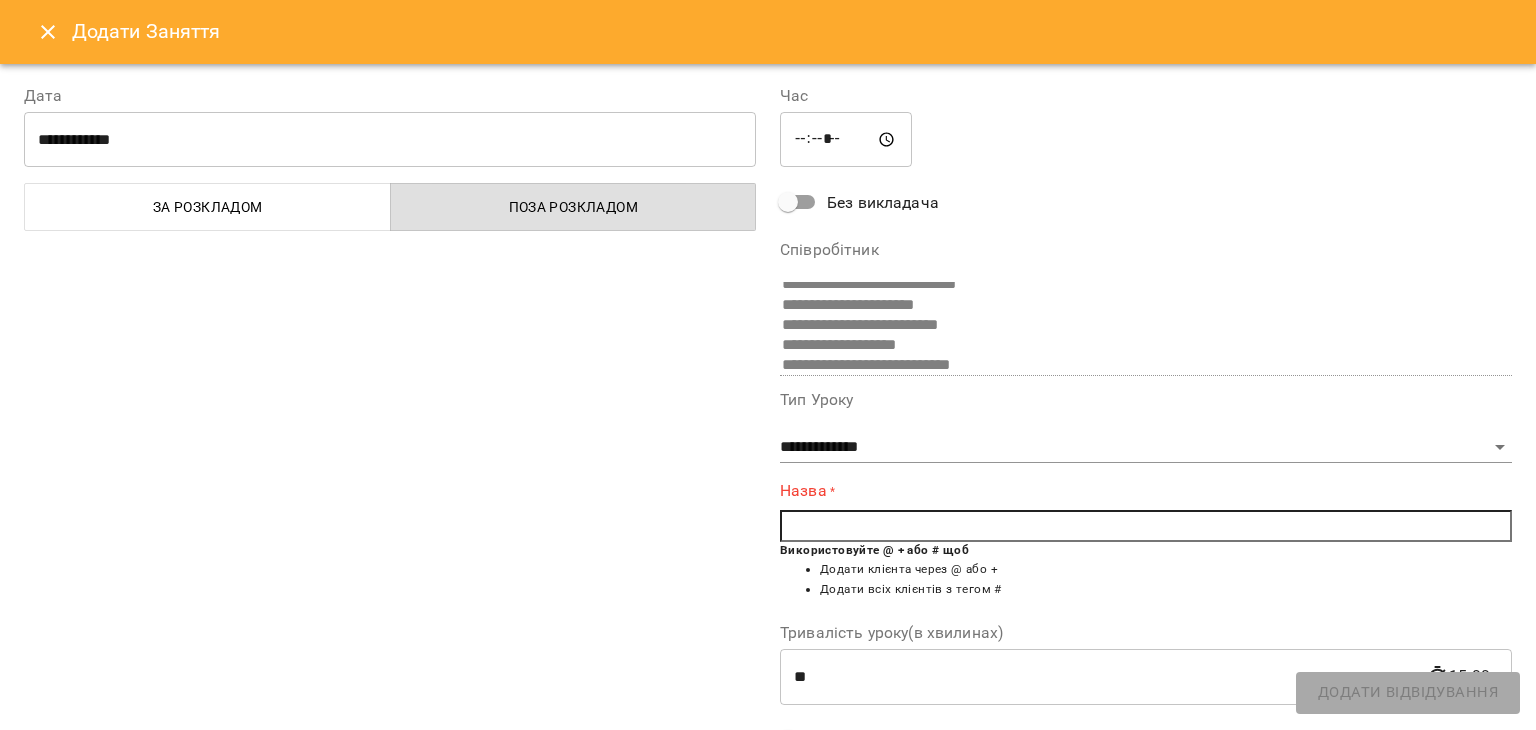 type on "*" 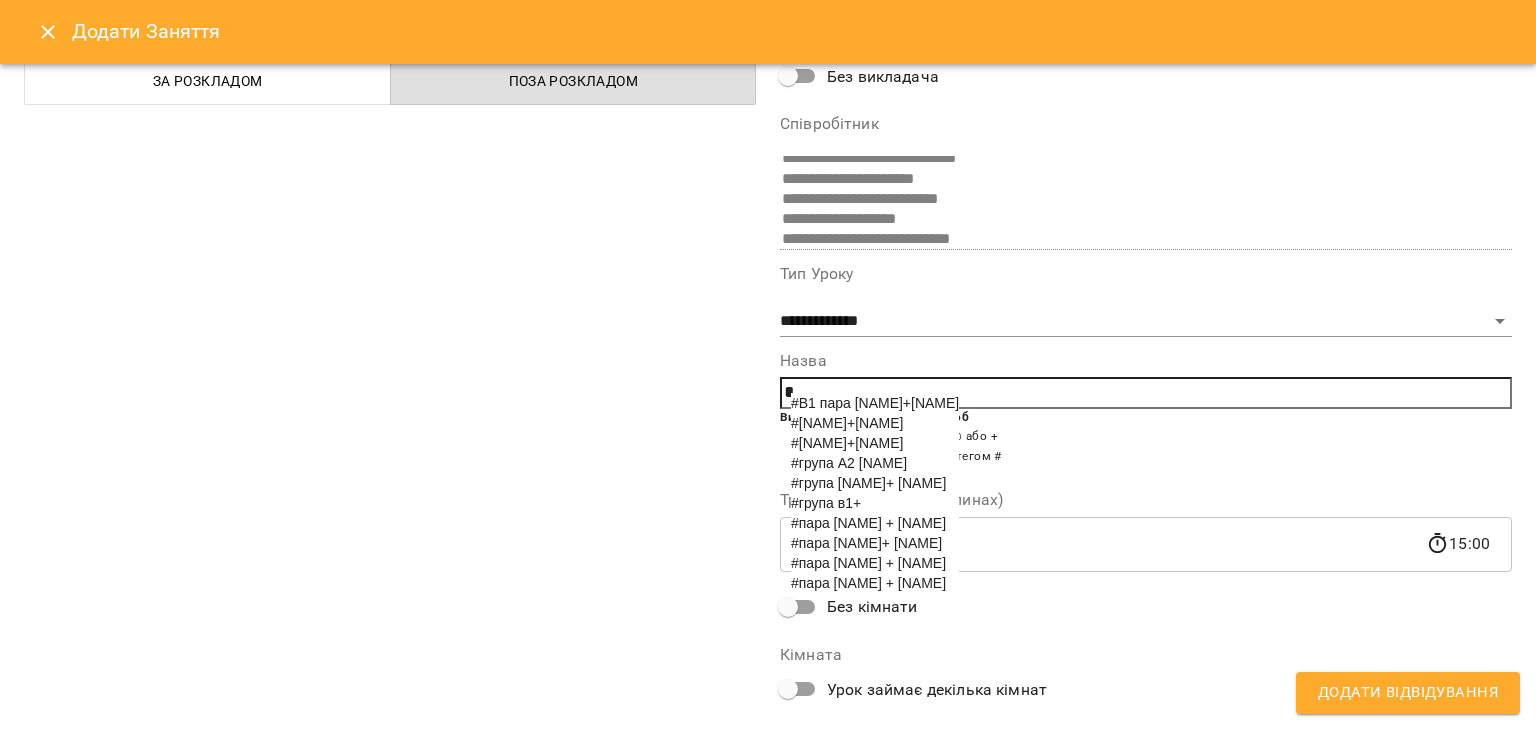 scroll, scrollTop: 225, scrollLeft: 0, axis: vertical 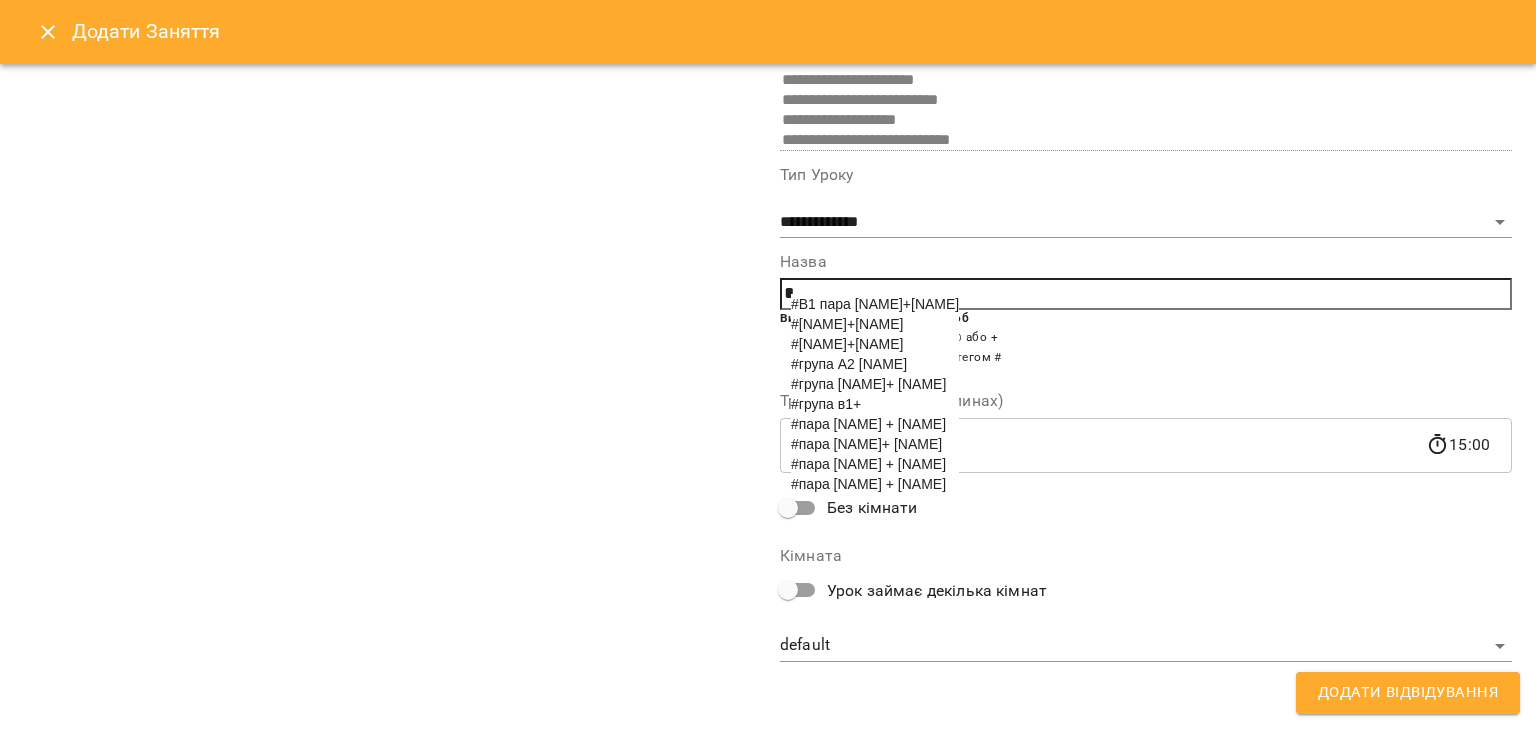 click on "#пара [LAST] + [FIRST]" at bounding box center (868, 464) 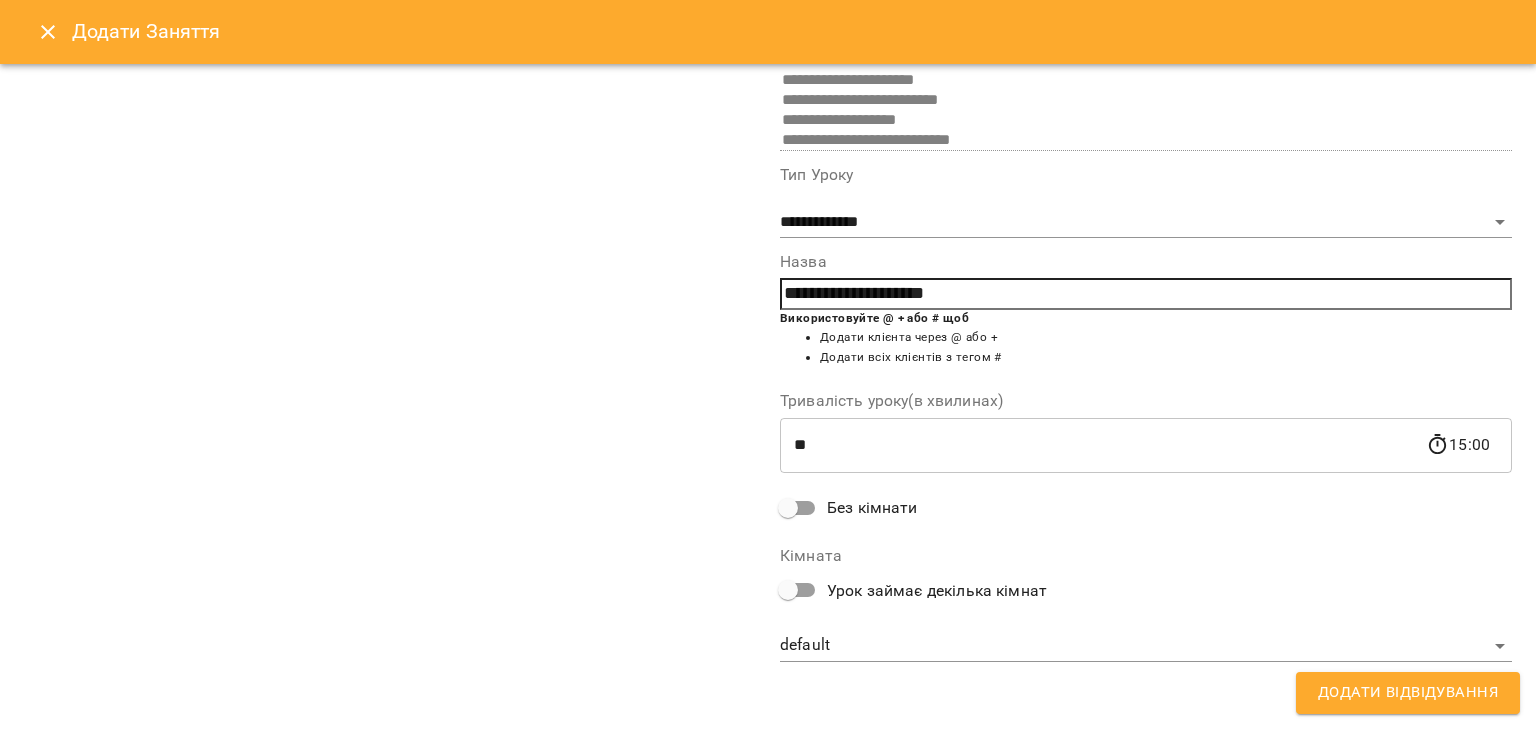 scroll, scrollTop: 79, scrollLeft: 0, axis: vertical 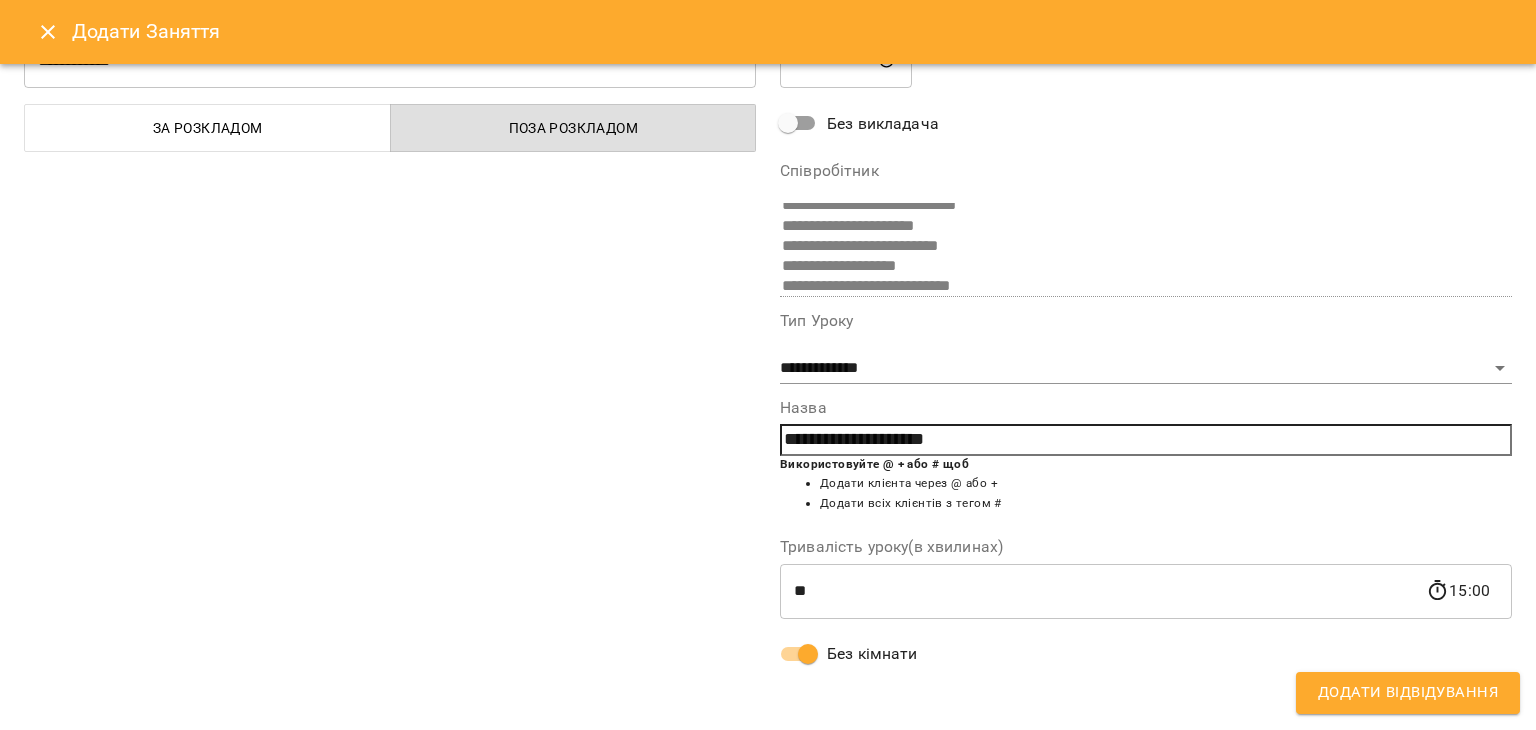 click on "Додати Відвідування" at bounding box center [1408, 693] 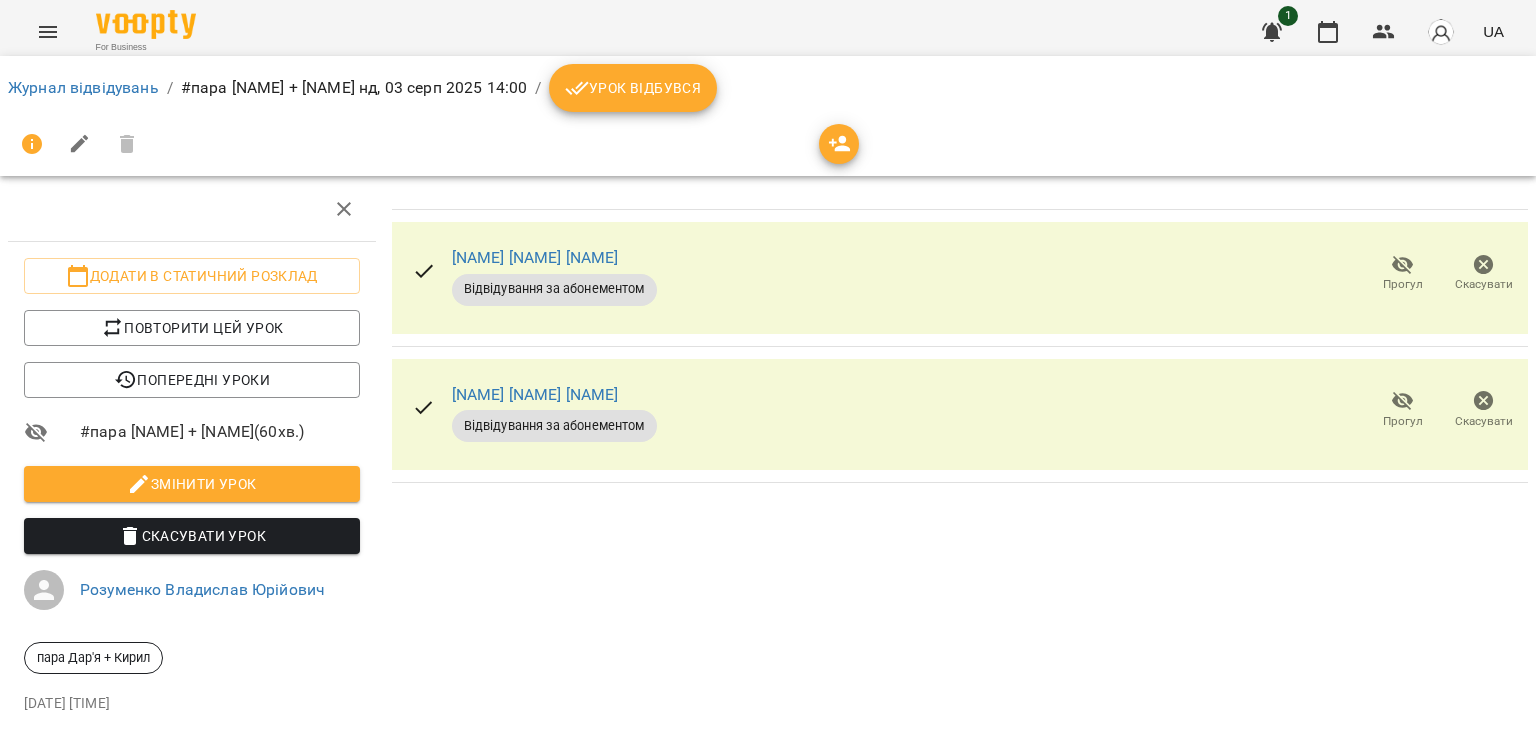 click on "Урок відбувся" at bounding box center [633, 88] 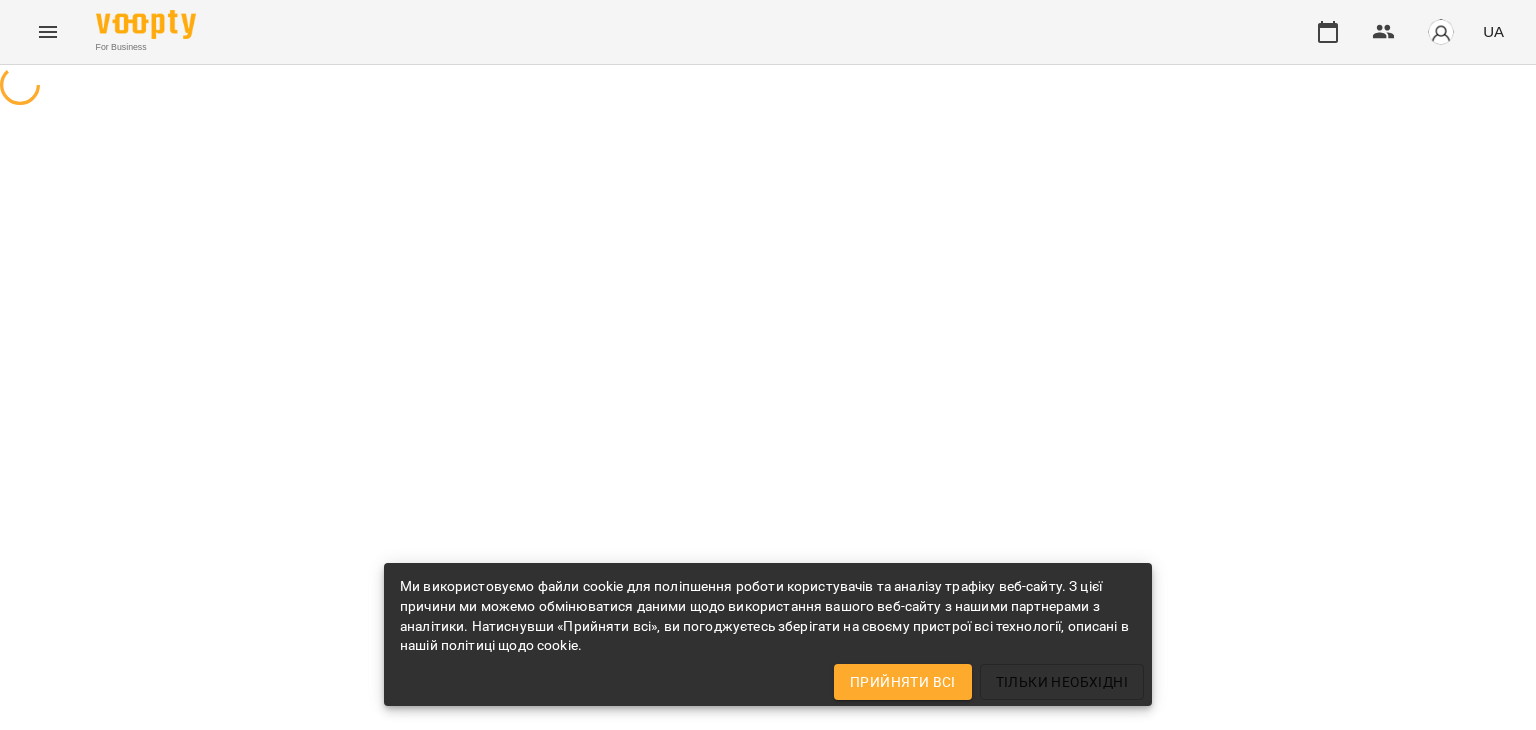 scroll, scrollTop: 0, scrollLeft: 0, axis: both 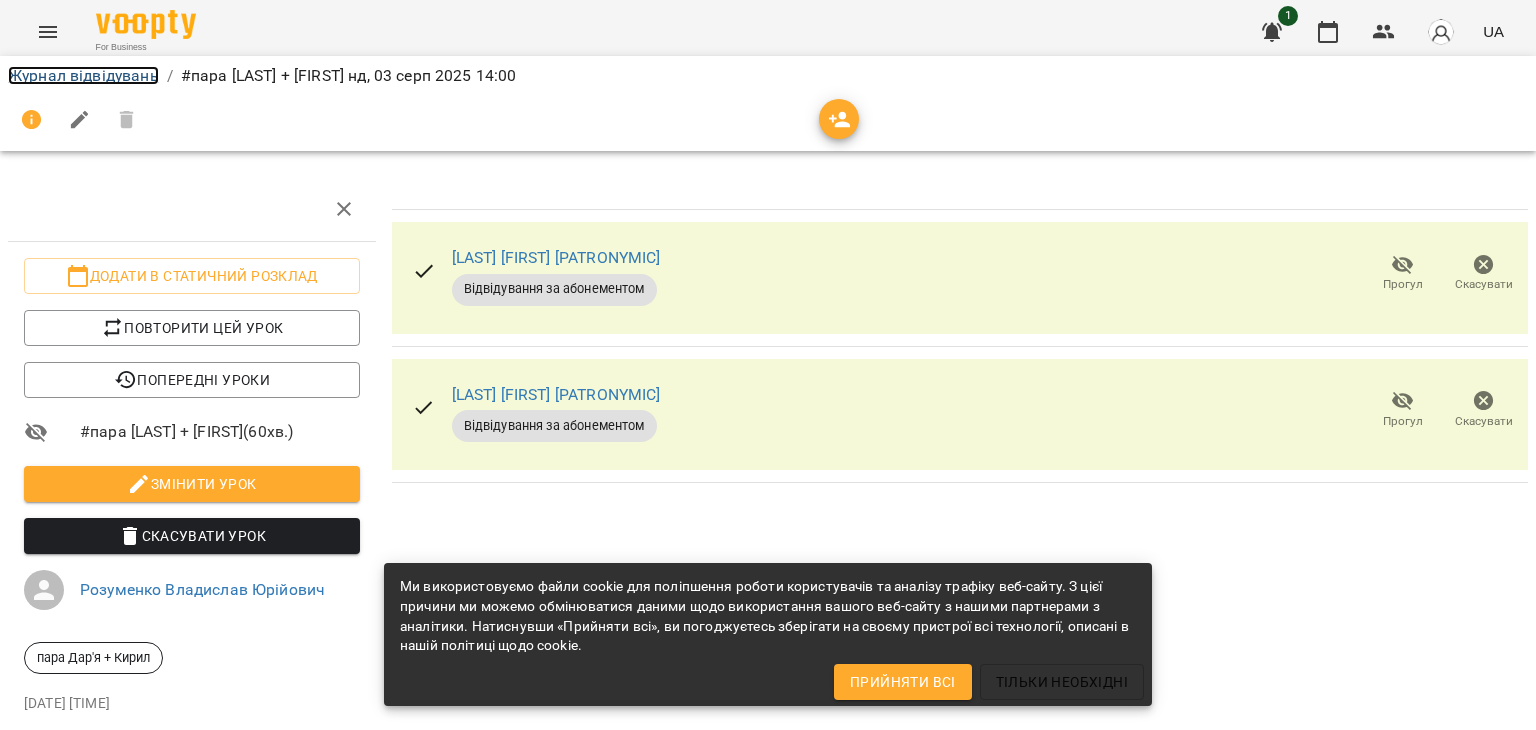 click on "Журнал відвідувань" at bounding box center (83, 75) 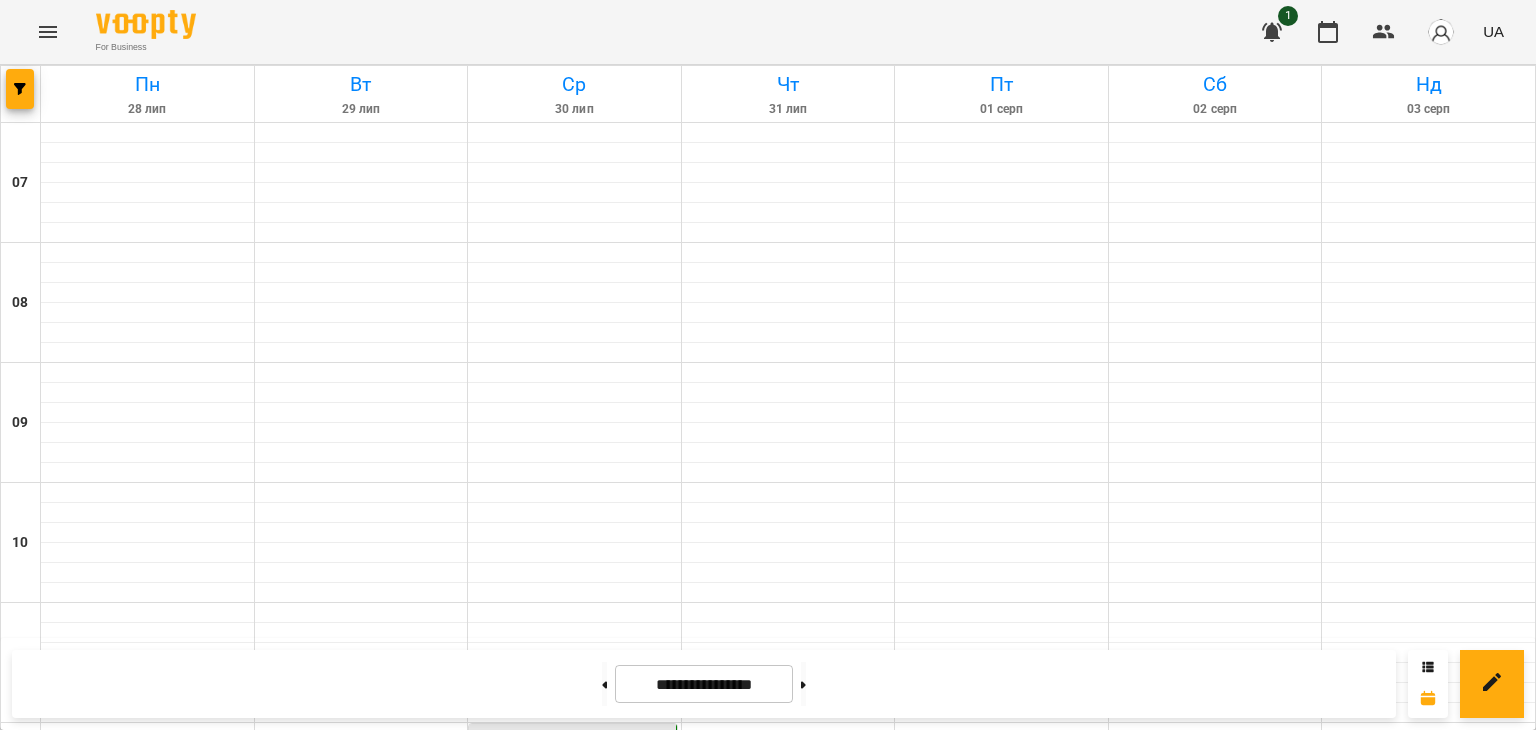 scroll, scrollTop: 803, scrollLeft: 0, axis: vertical 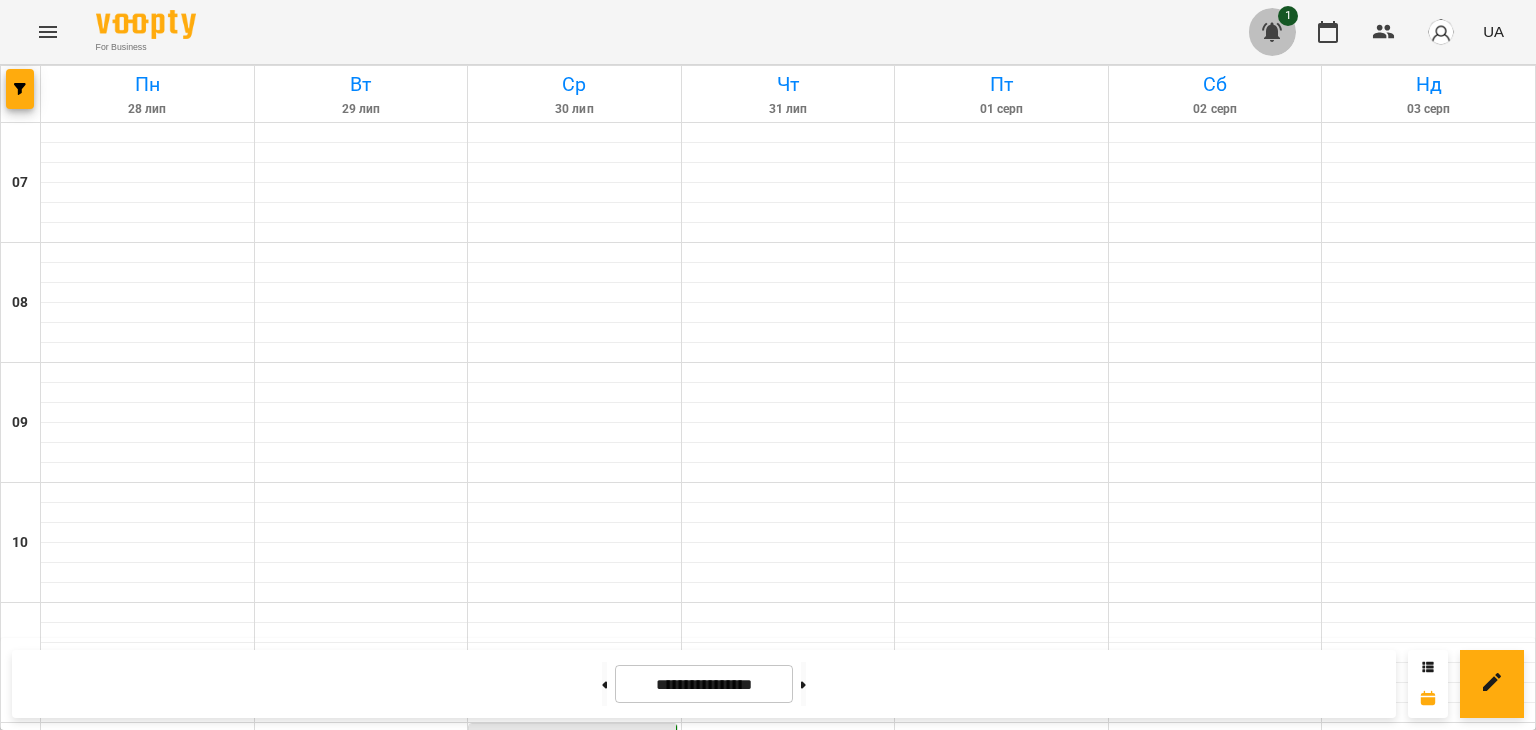 click at bounding box center [1272, 32] 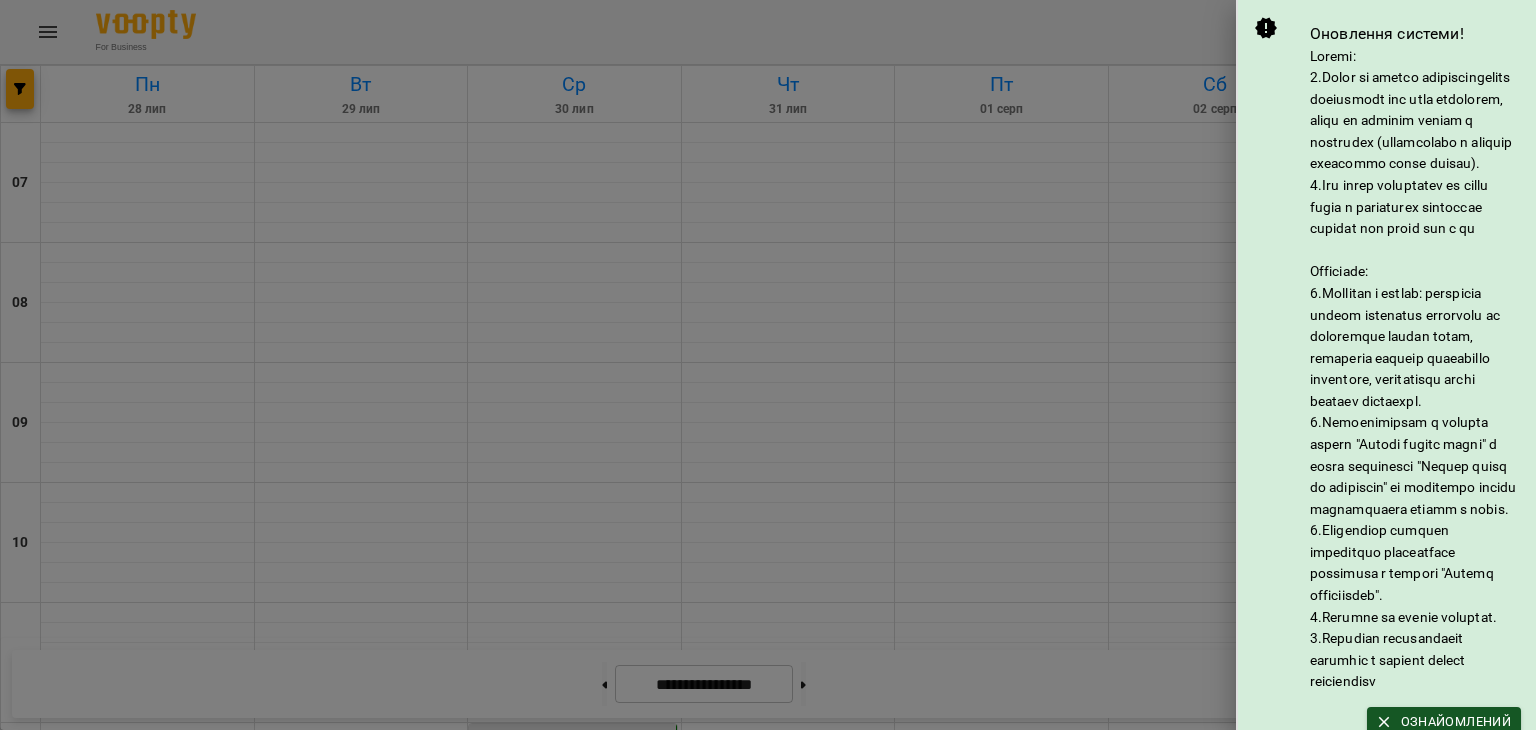 click at bounding box center (768, 365) 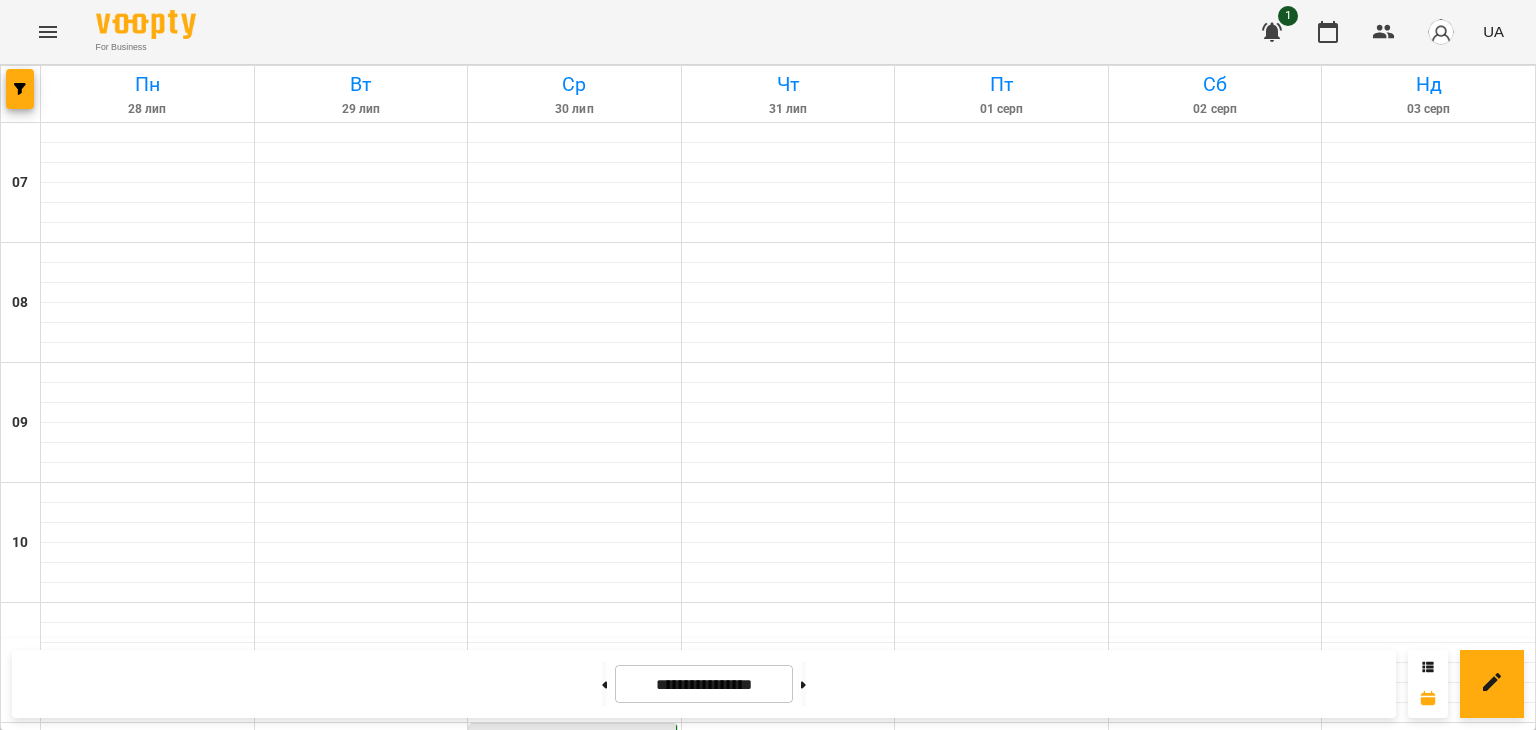 scroll, scrollTop: 803, scrollLeft: 0, axis: vertical 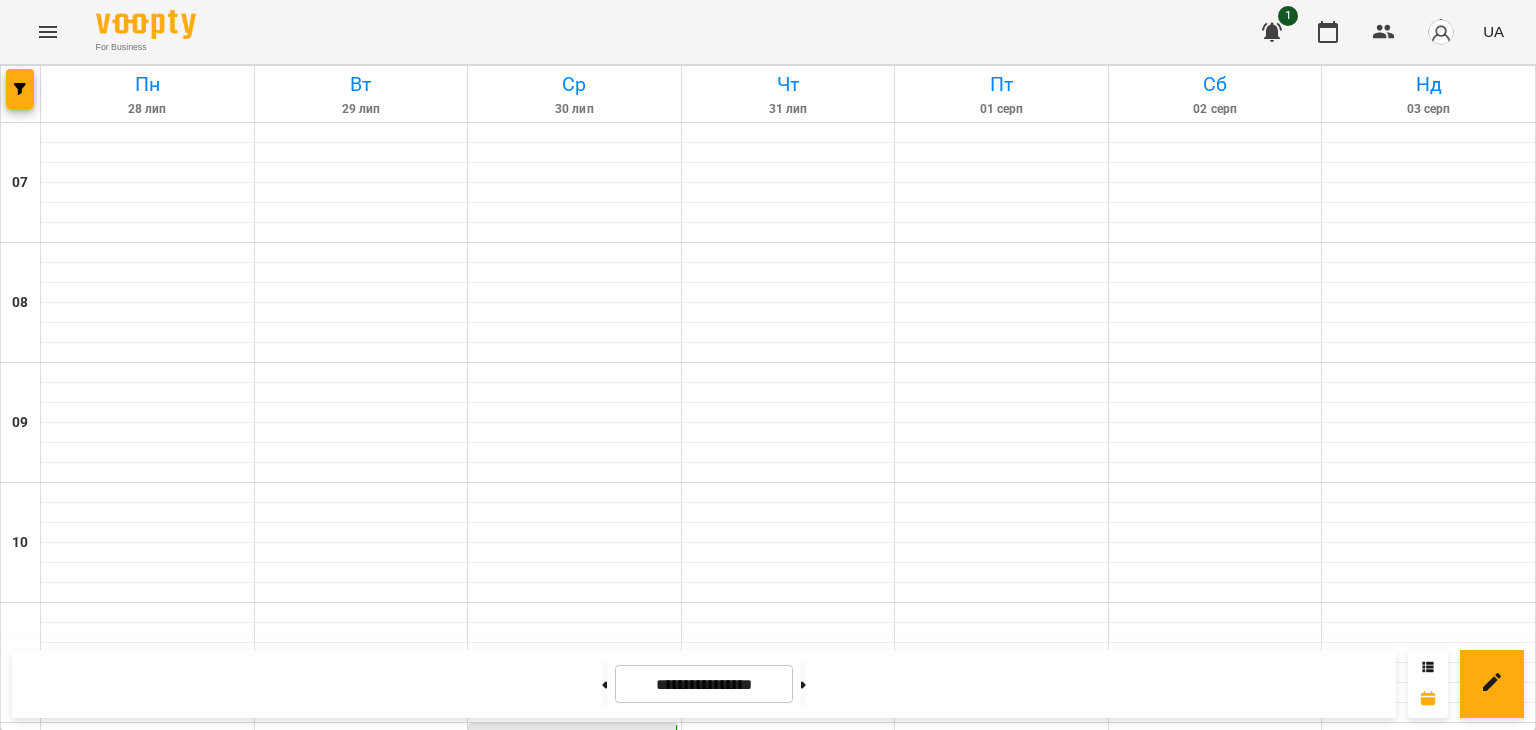 click at bounding box center [1001, 1813] 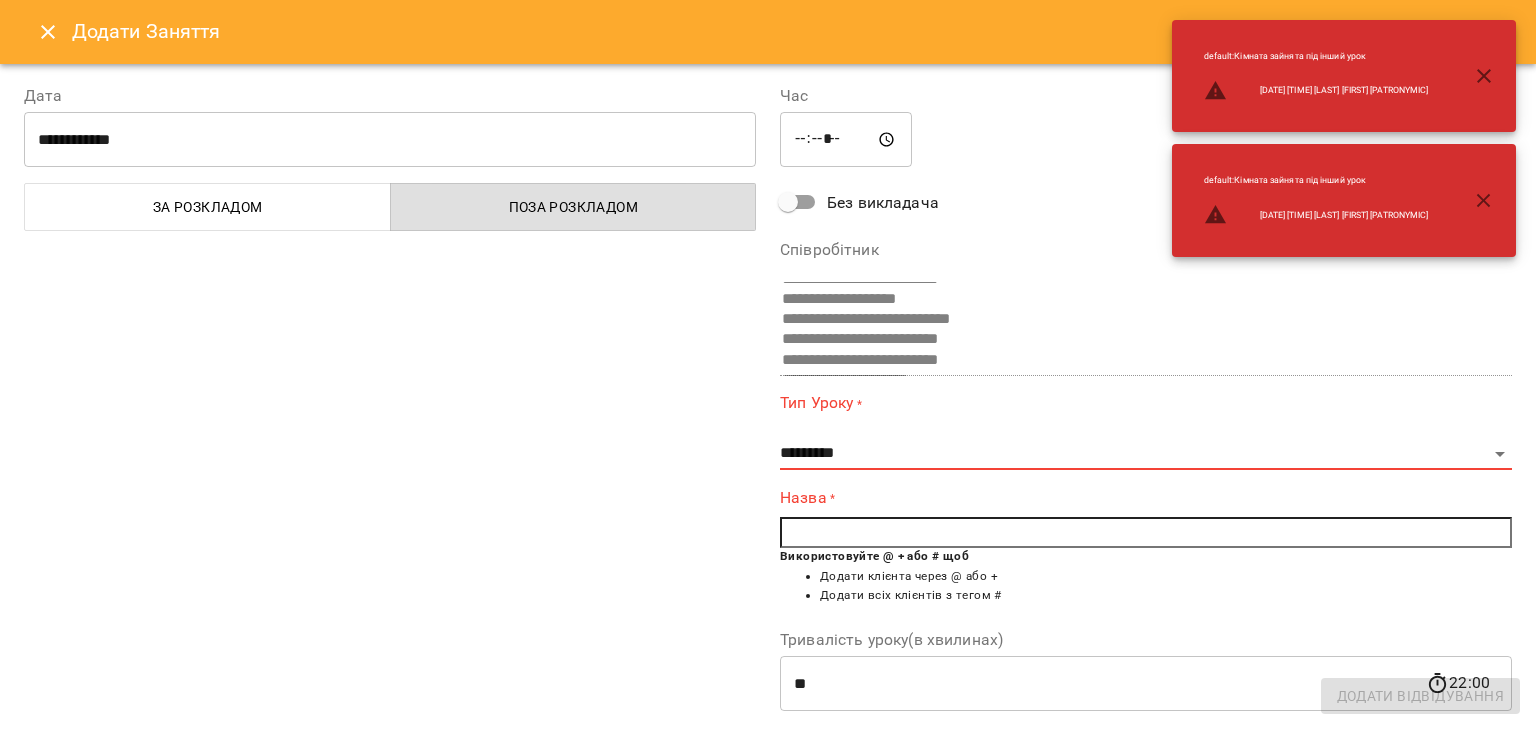 scroll, scrollTop: 565, scrollLeft: 0, axis: vertical 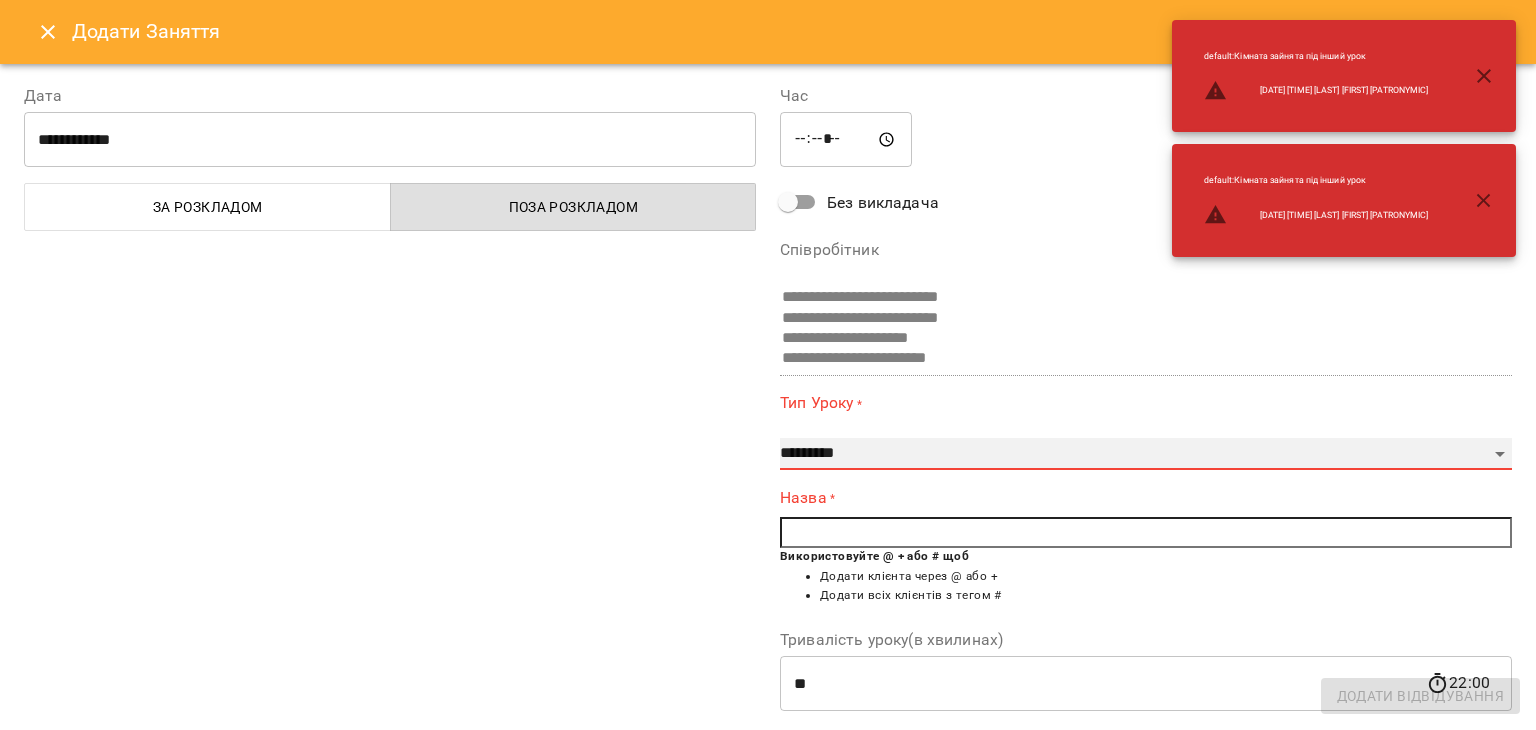 click on "**********" at bounding box center [1146, 454] 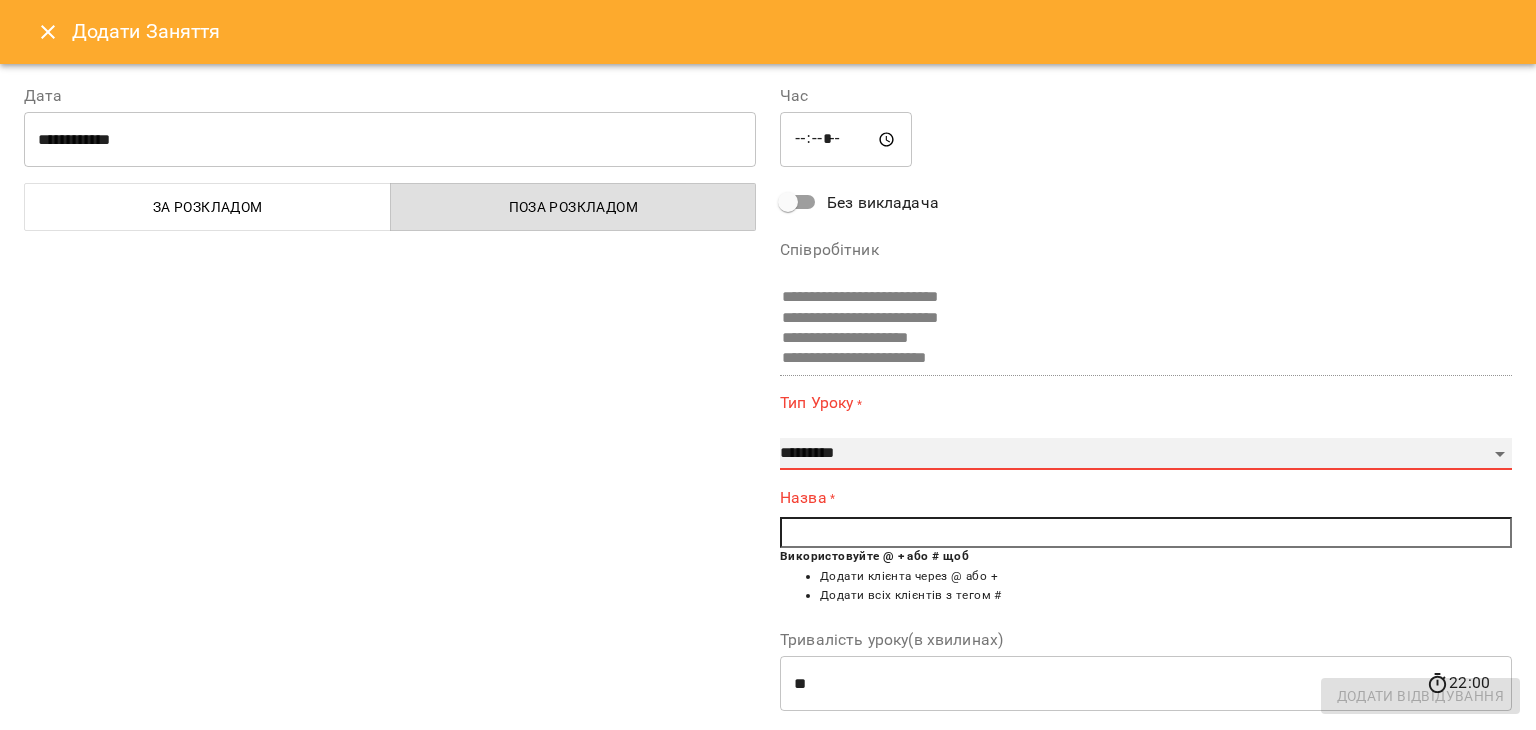 select on "**********" 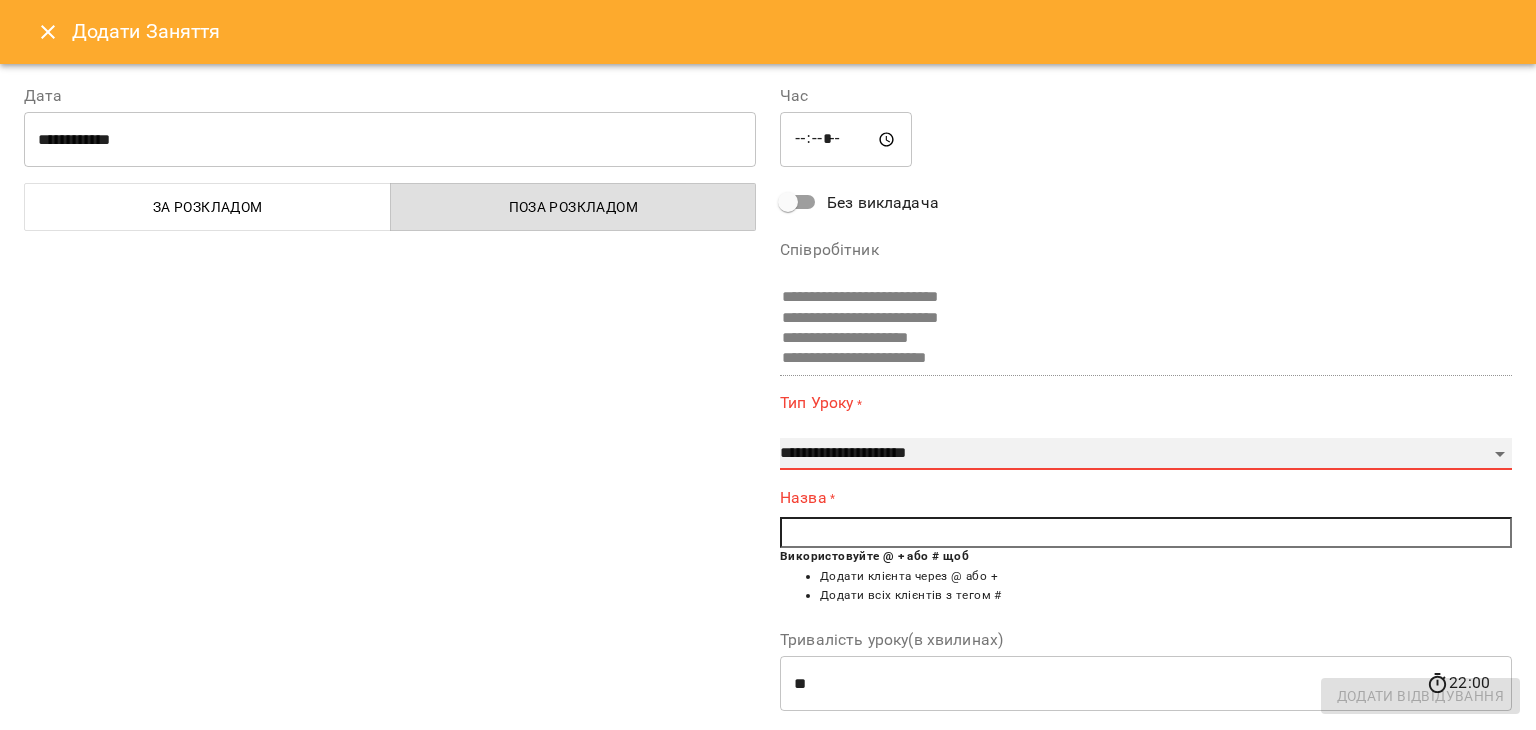 click on "**********" at bounding box center [1146, 454] 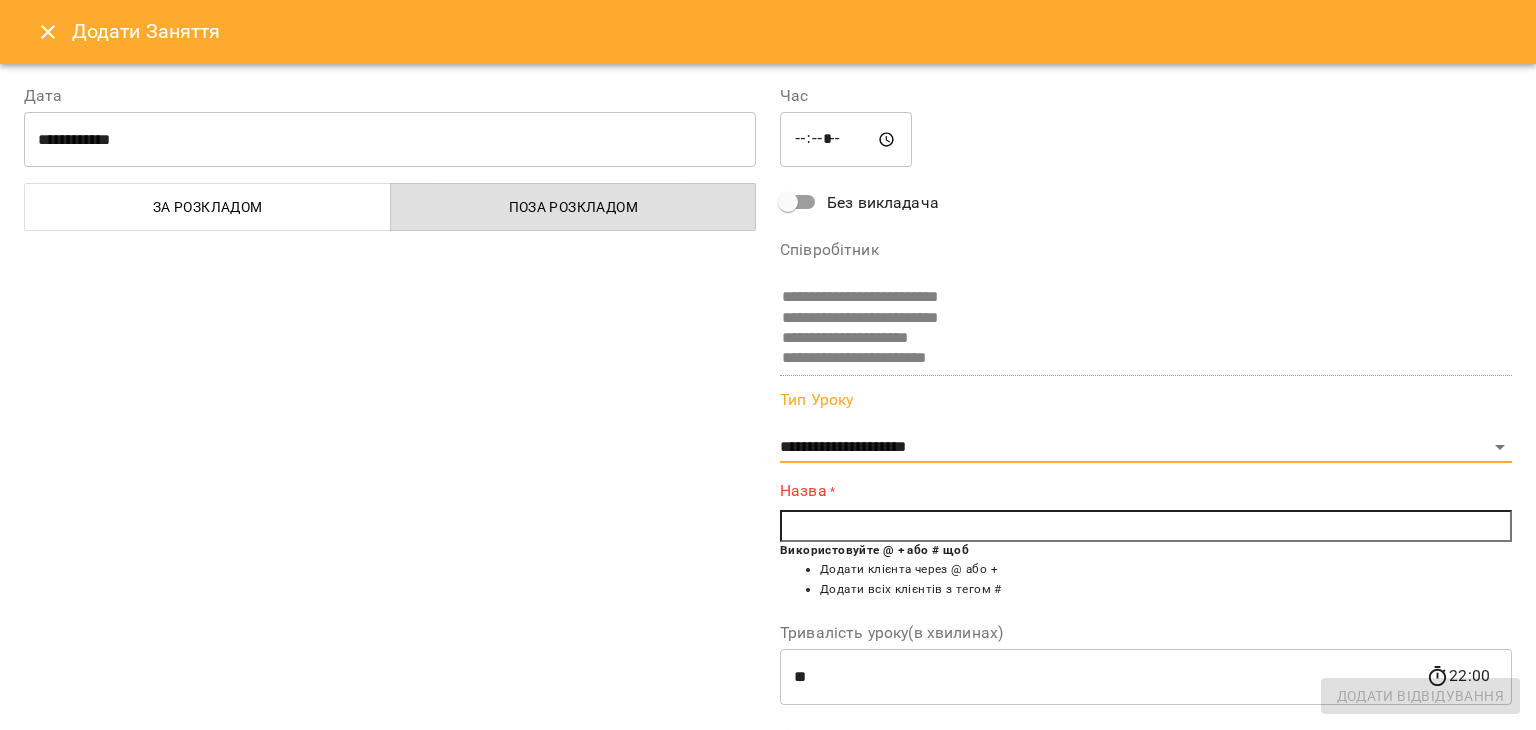 click on "Використовуйте @ + або # щоб" at bounding box center [874, 550] 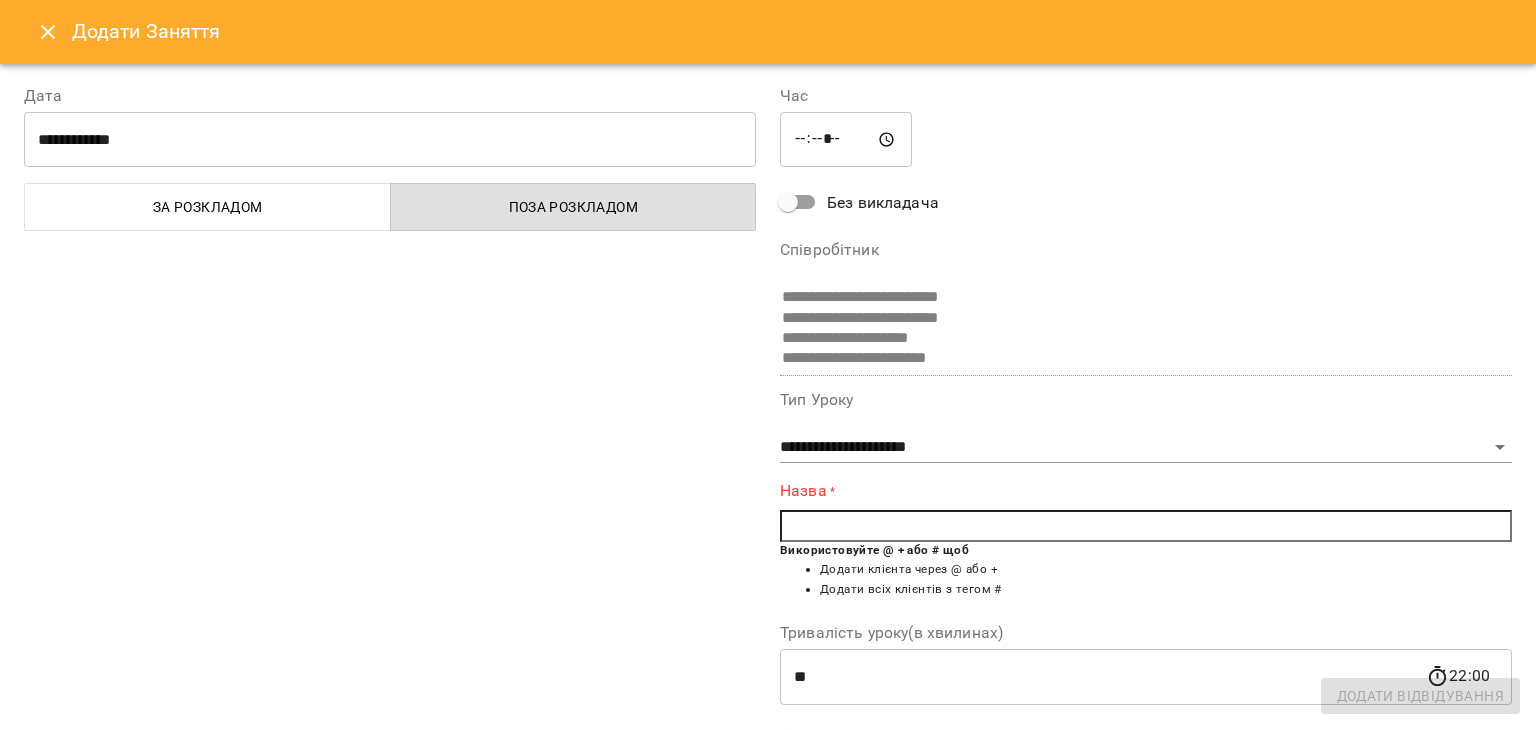 click at bounding box center (1146, 526) 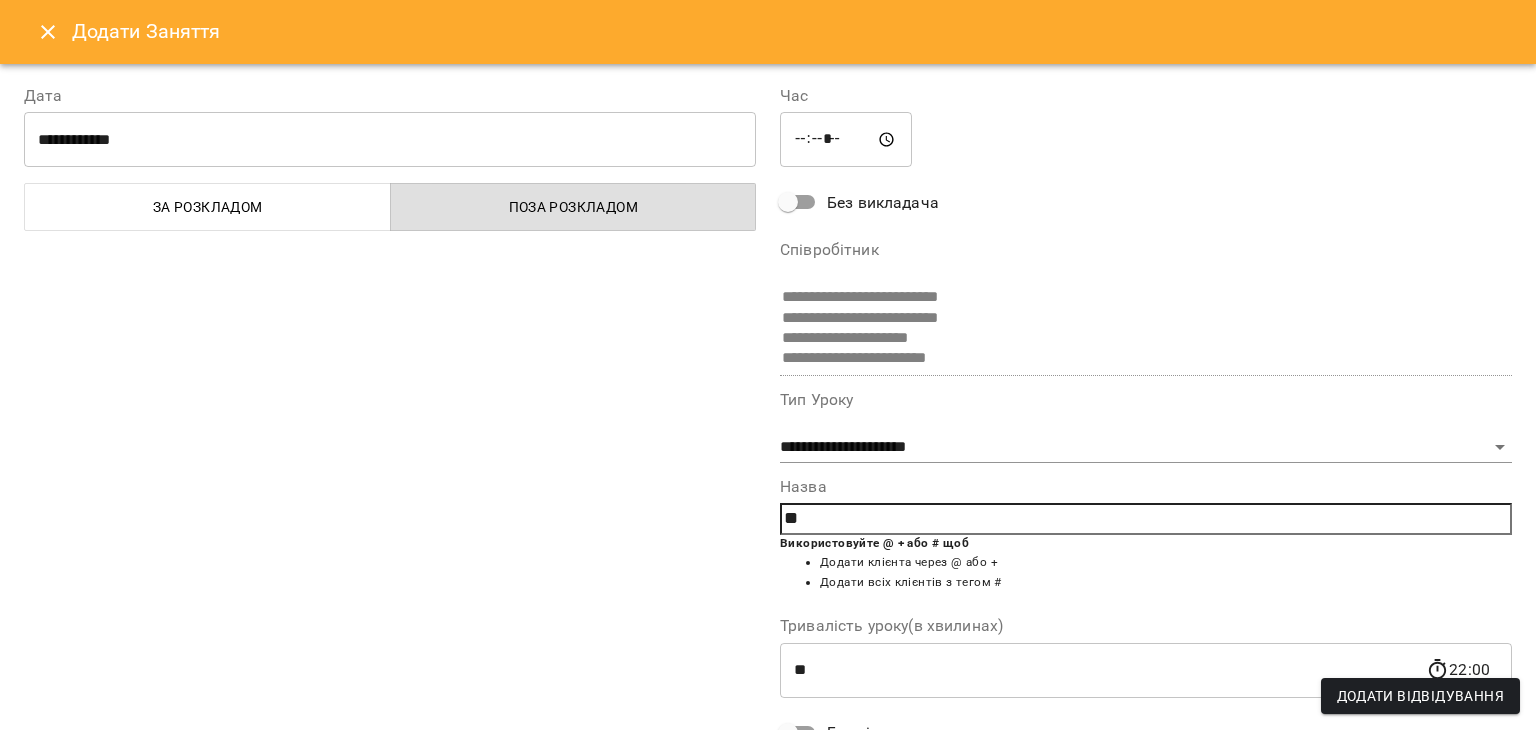 type on "*" 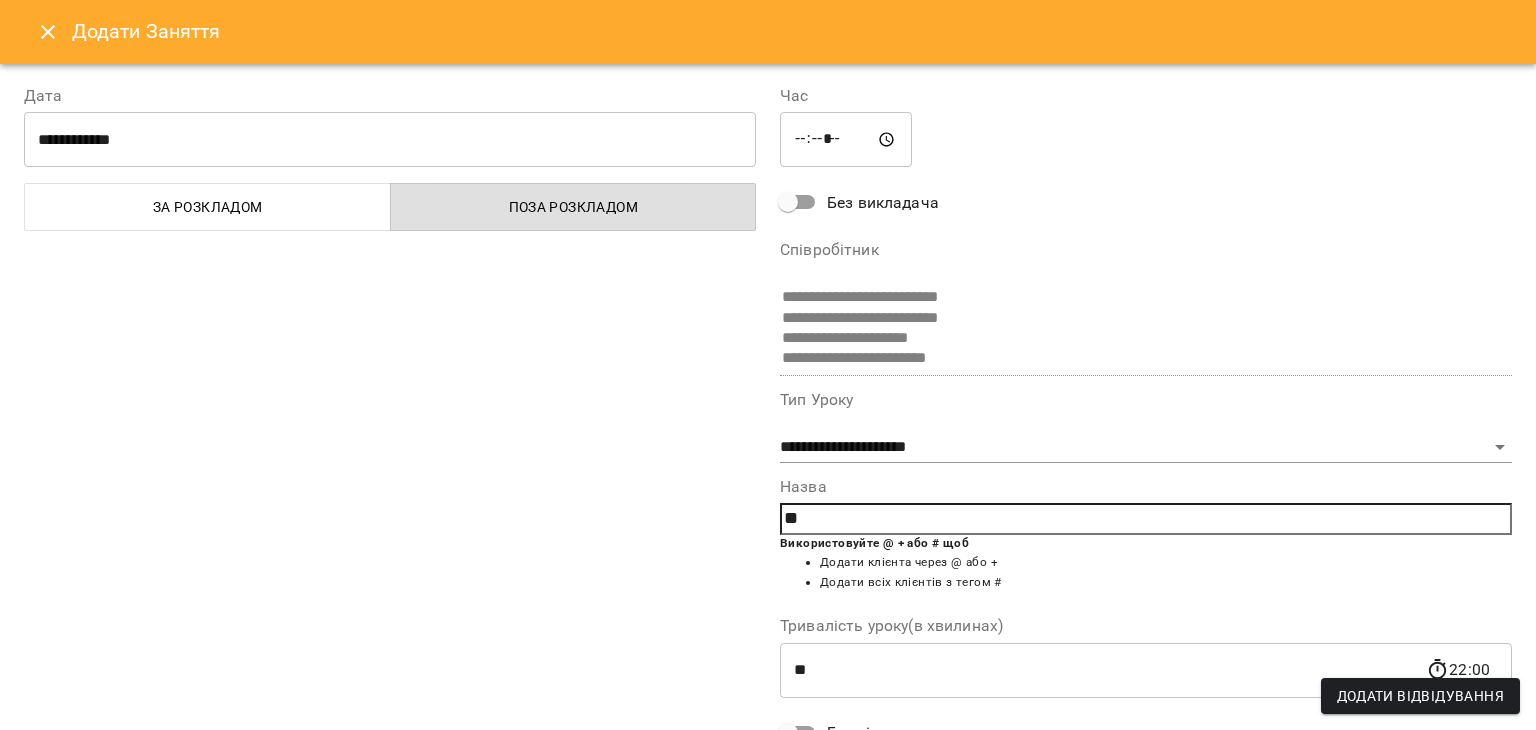 type on "*" 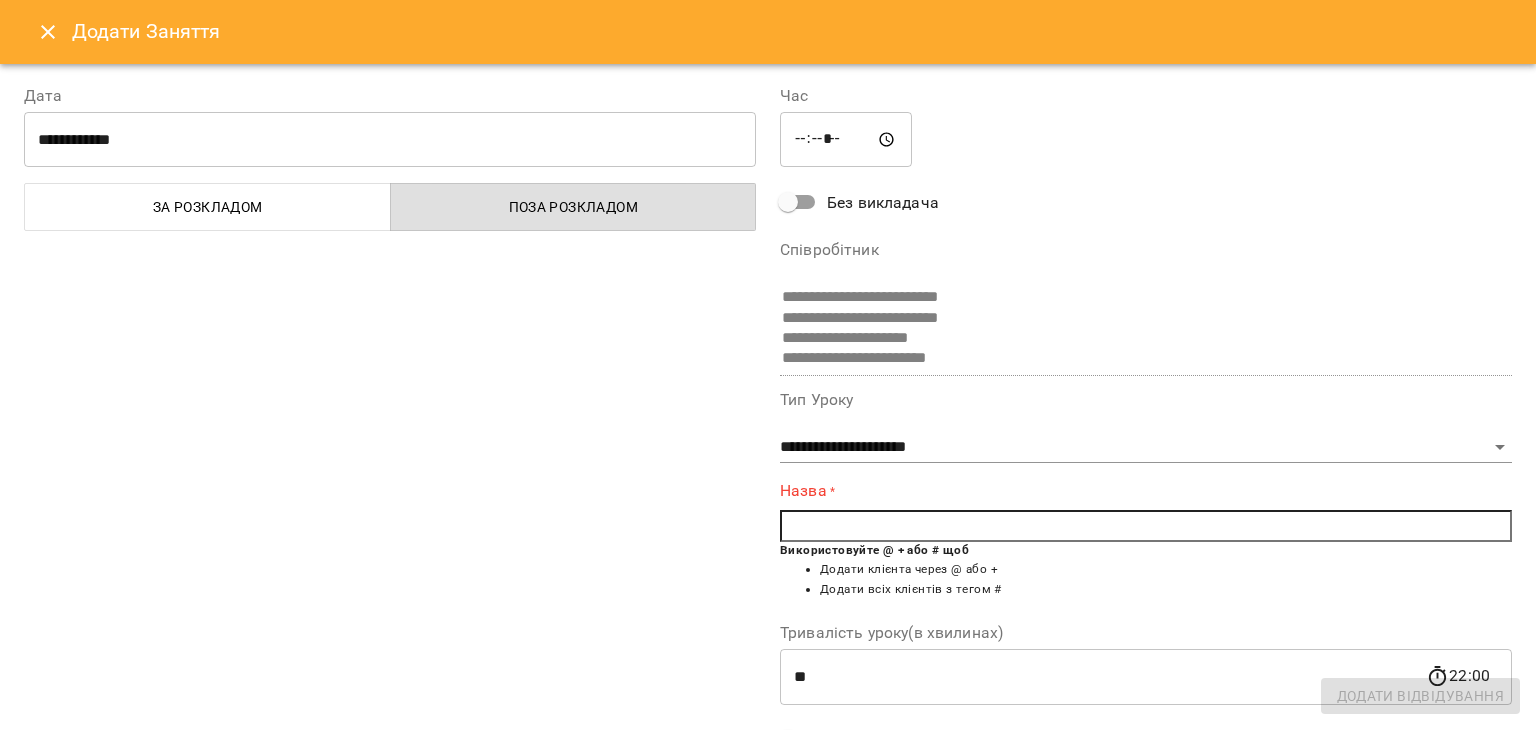 type on "*" 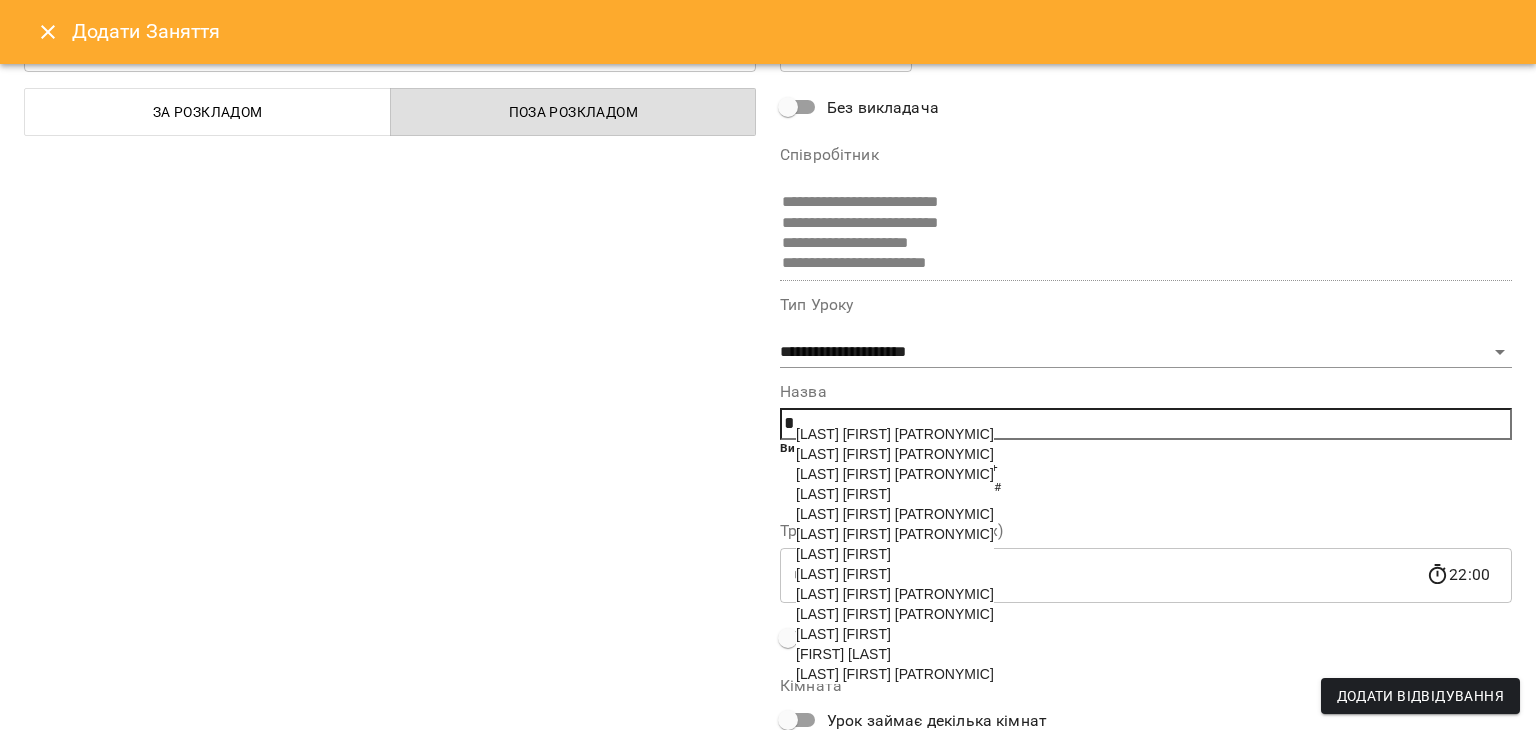 scroll, scrollTop: 225, scrollLeft: 0, axis: vertical 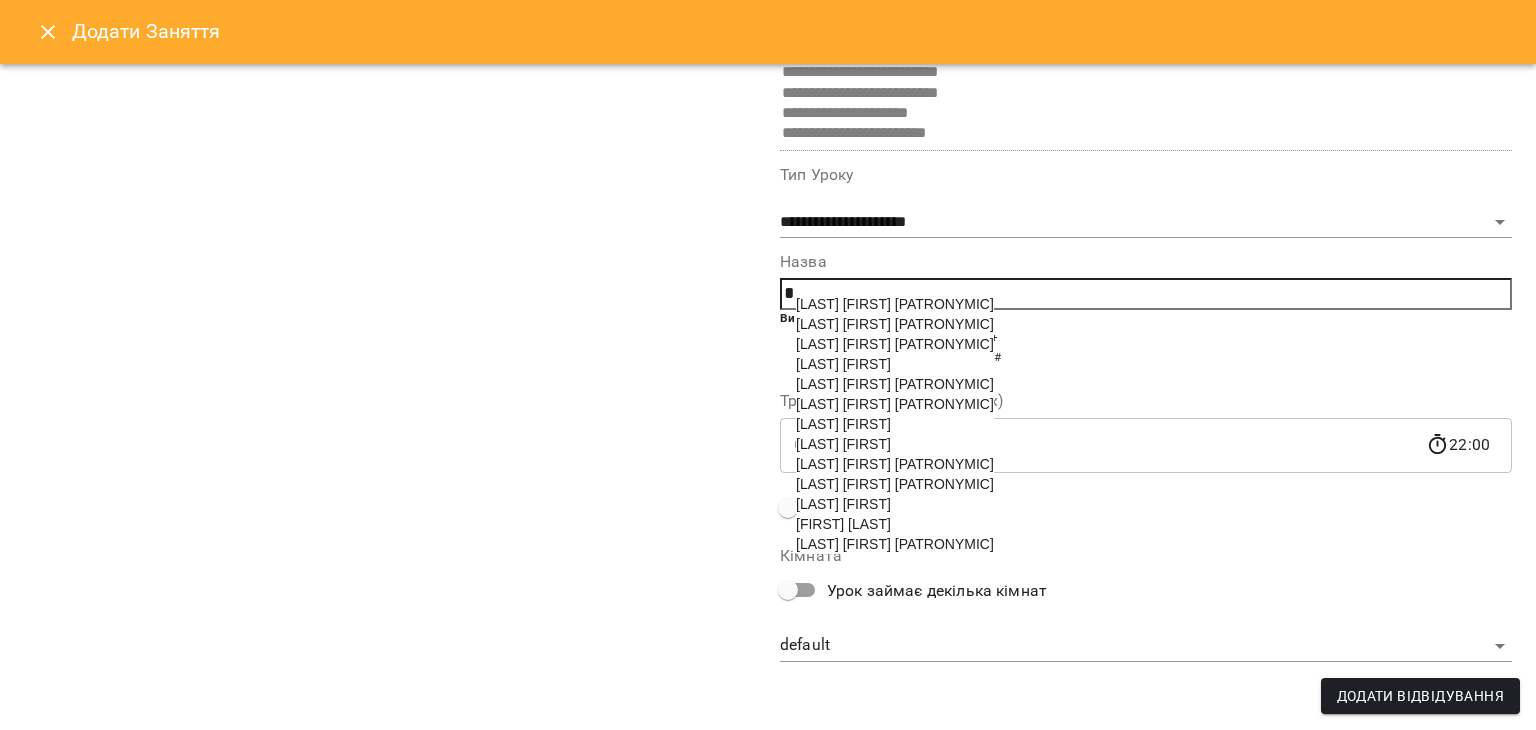 click on "Флягіна Анна" at bounding box center (843, 504) 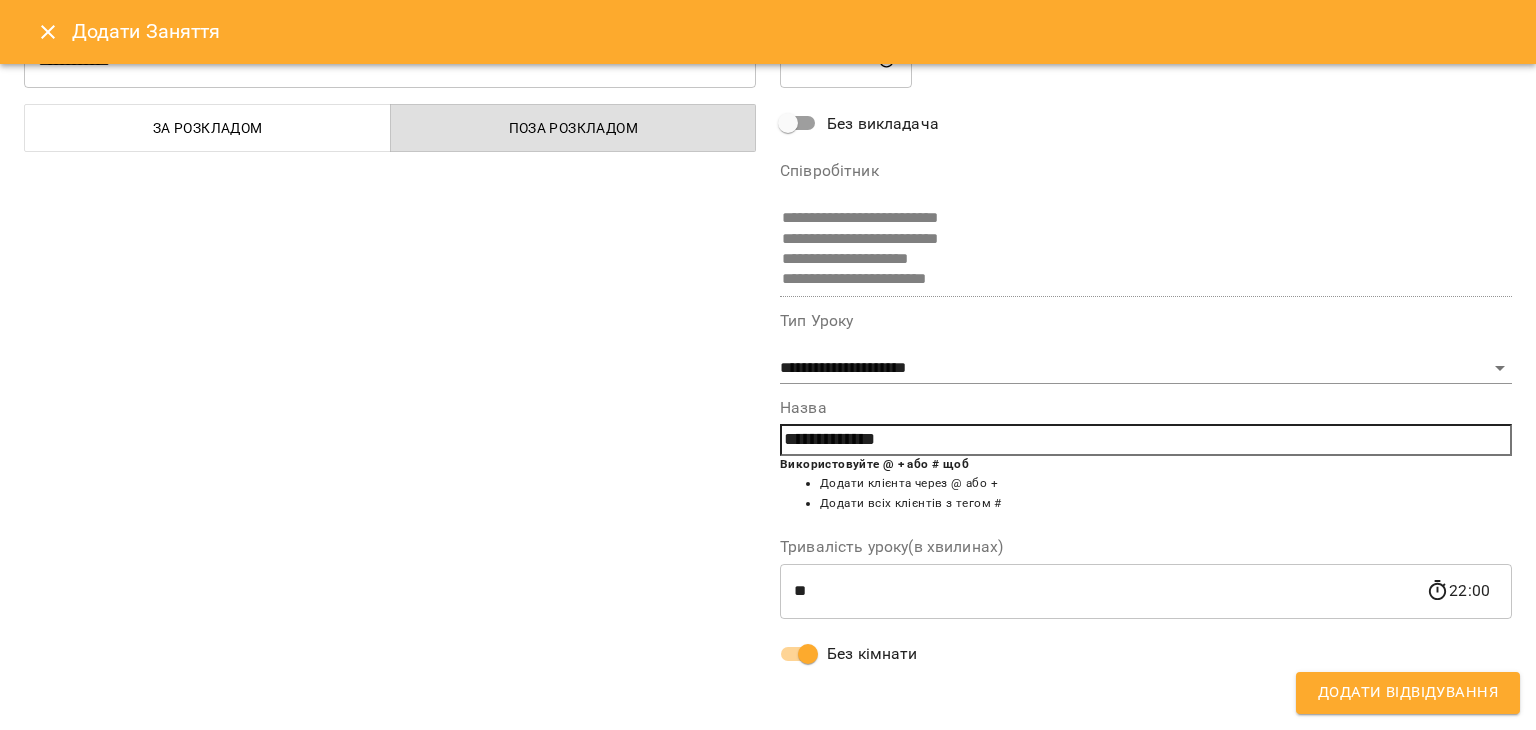 scroll, scrollTop: 79, scrollLeft: 0, axis: vertical 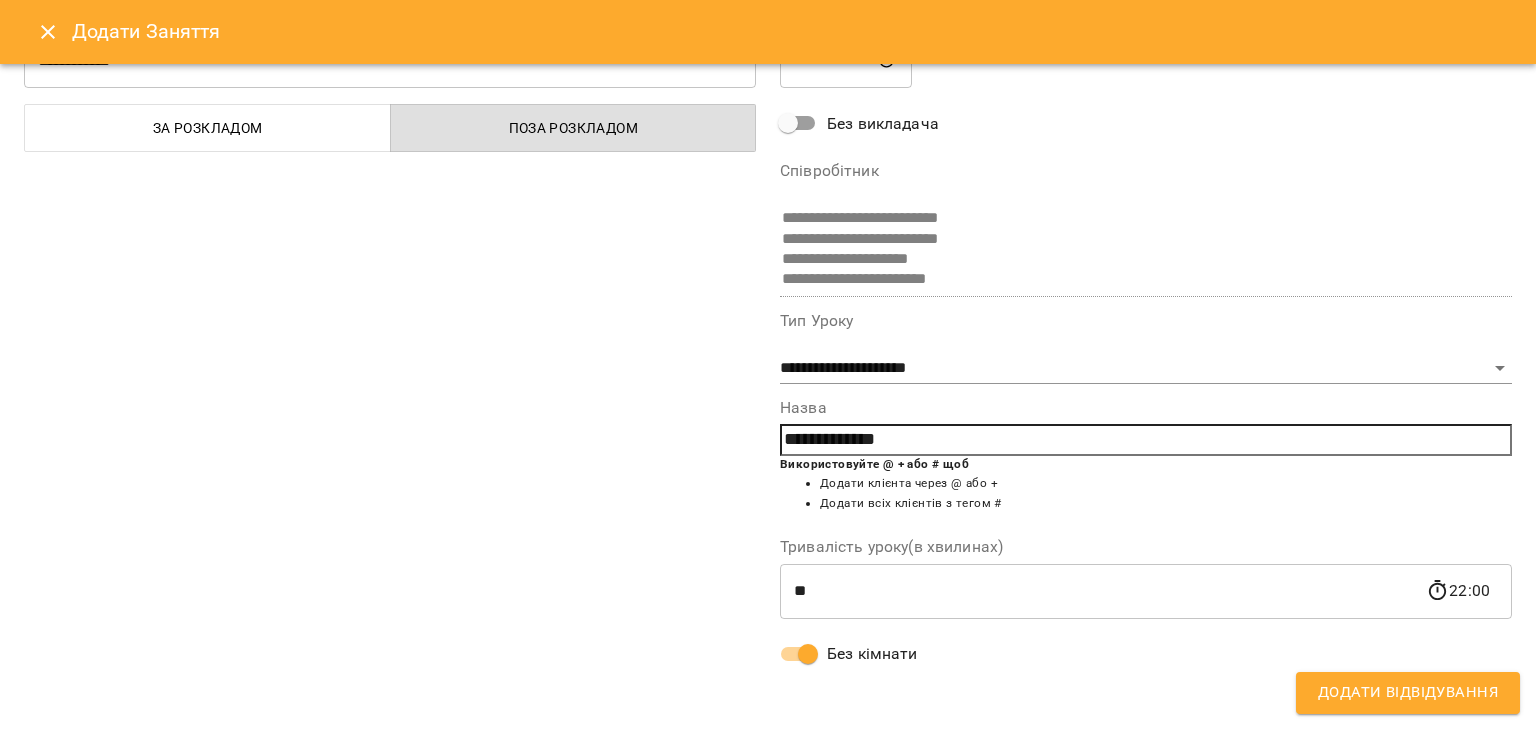 click on "Додати Відвідування" at bounding box center [1408, 693] 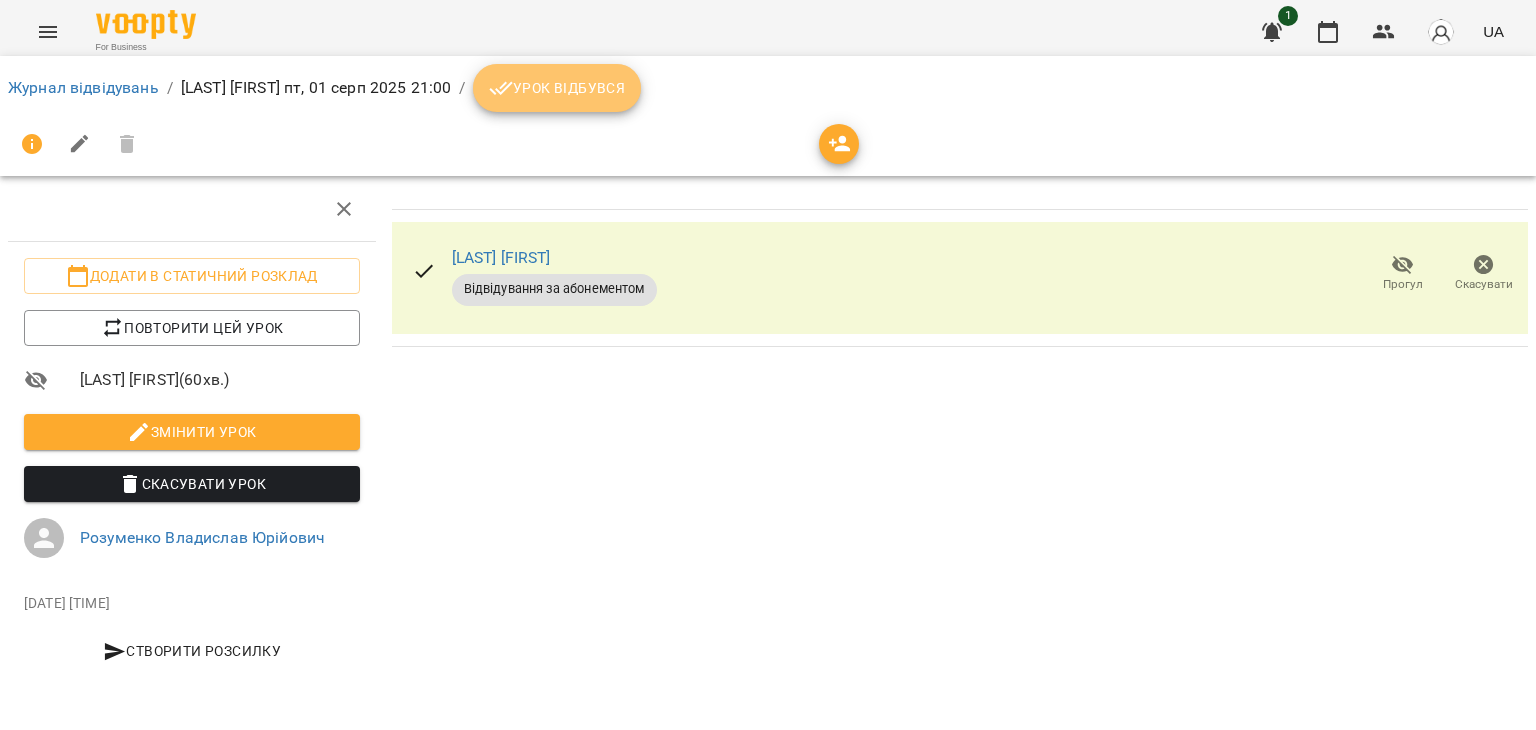 click on "Урок відбувся" at bounding box center [557, 88] 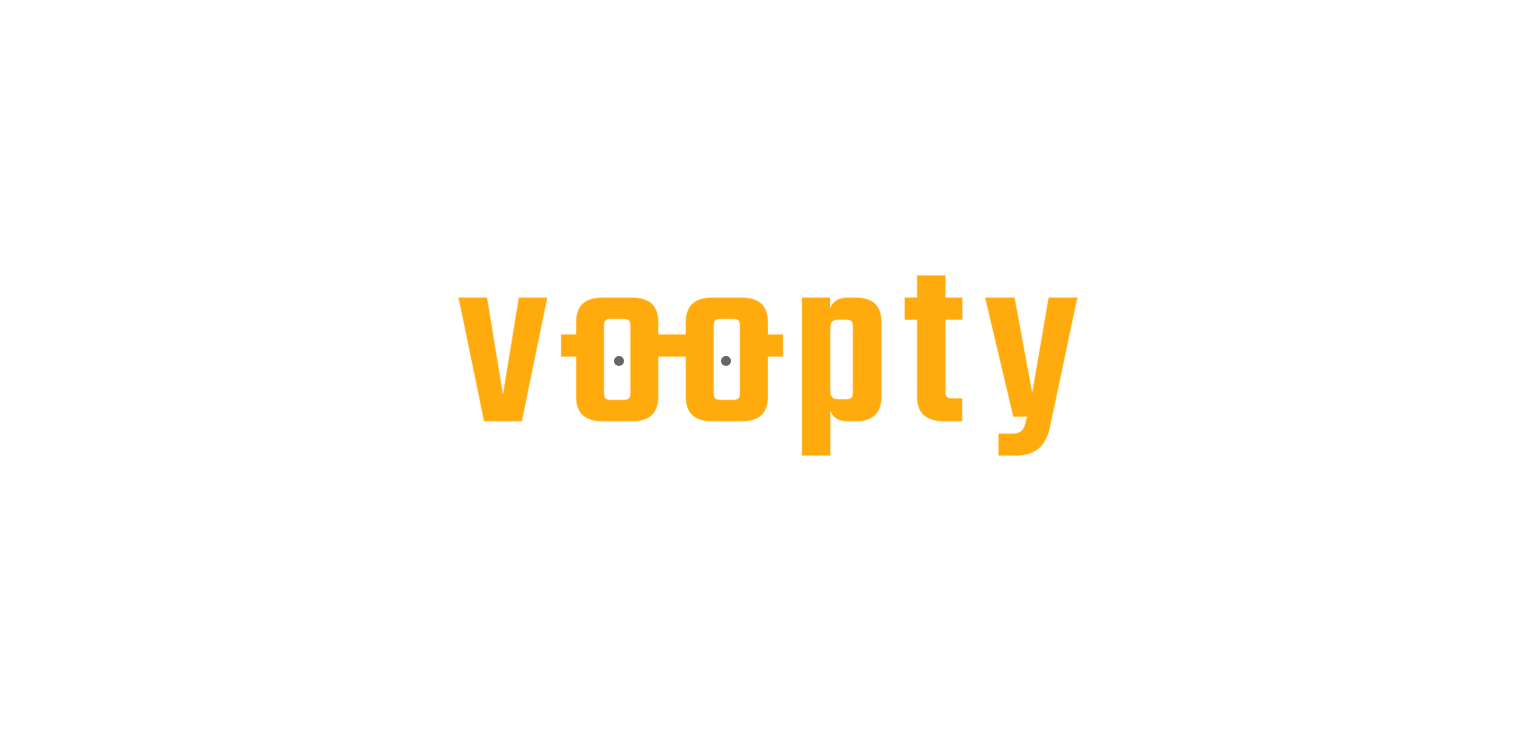 scroll, scrollTop: 0, scrollLeft: 0, axis: both 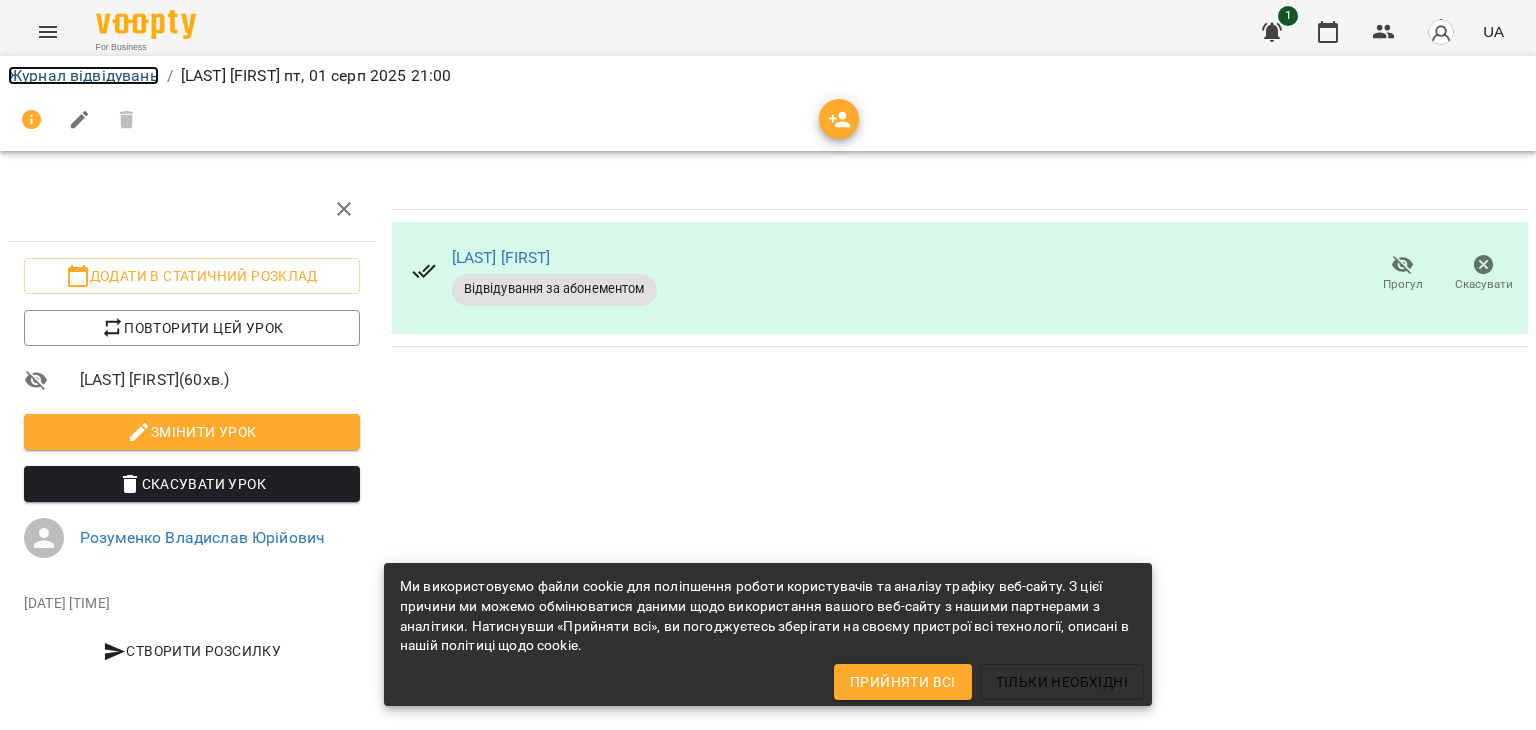 click on "Журнал відвідувань" at bounding box center [83, 75] 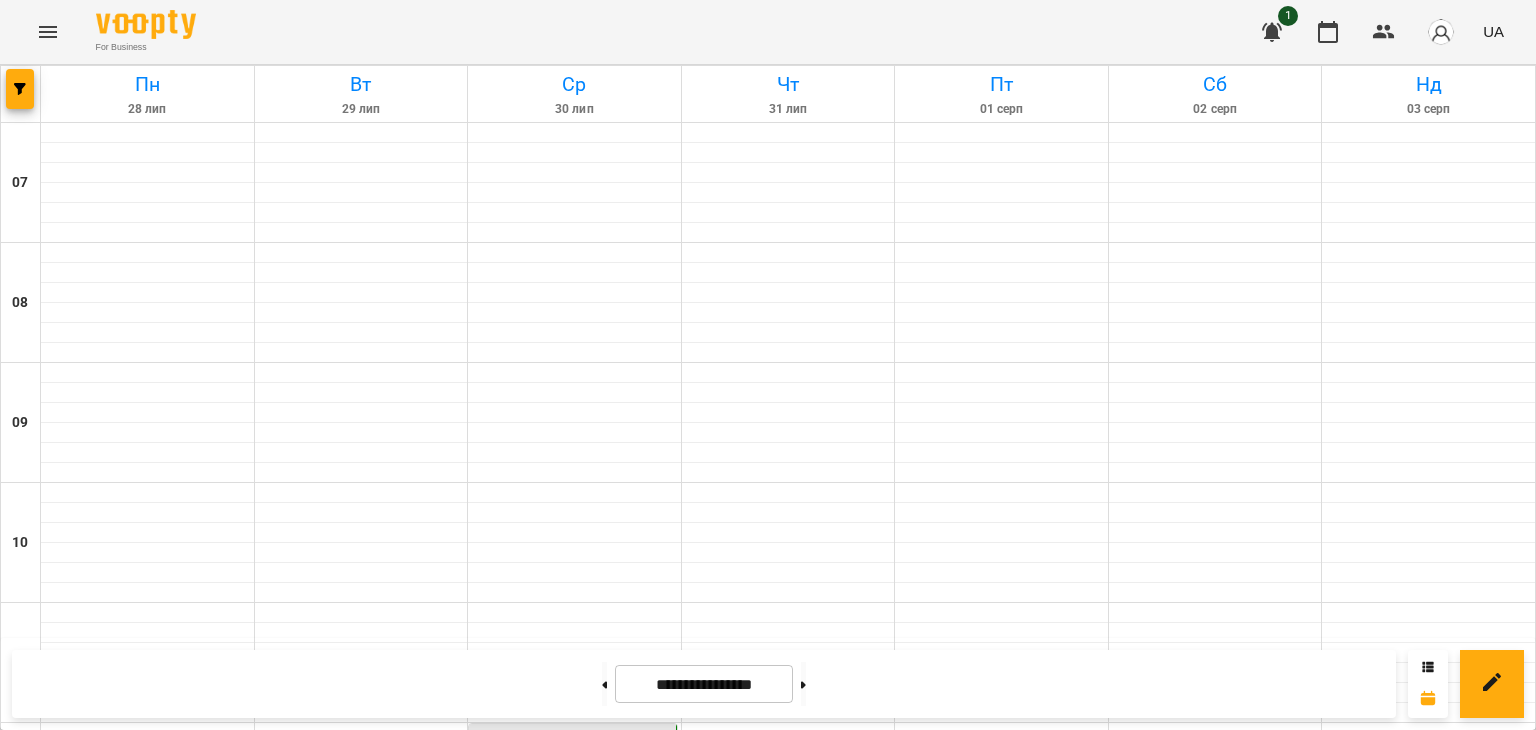 scroll, scrollTop: 603, scrollLeft: 0, axis: vertical 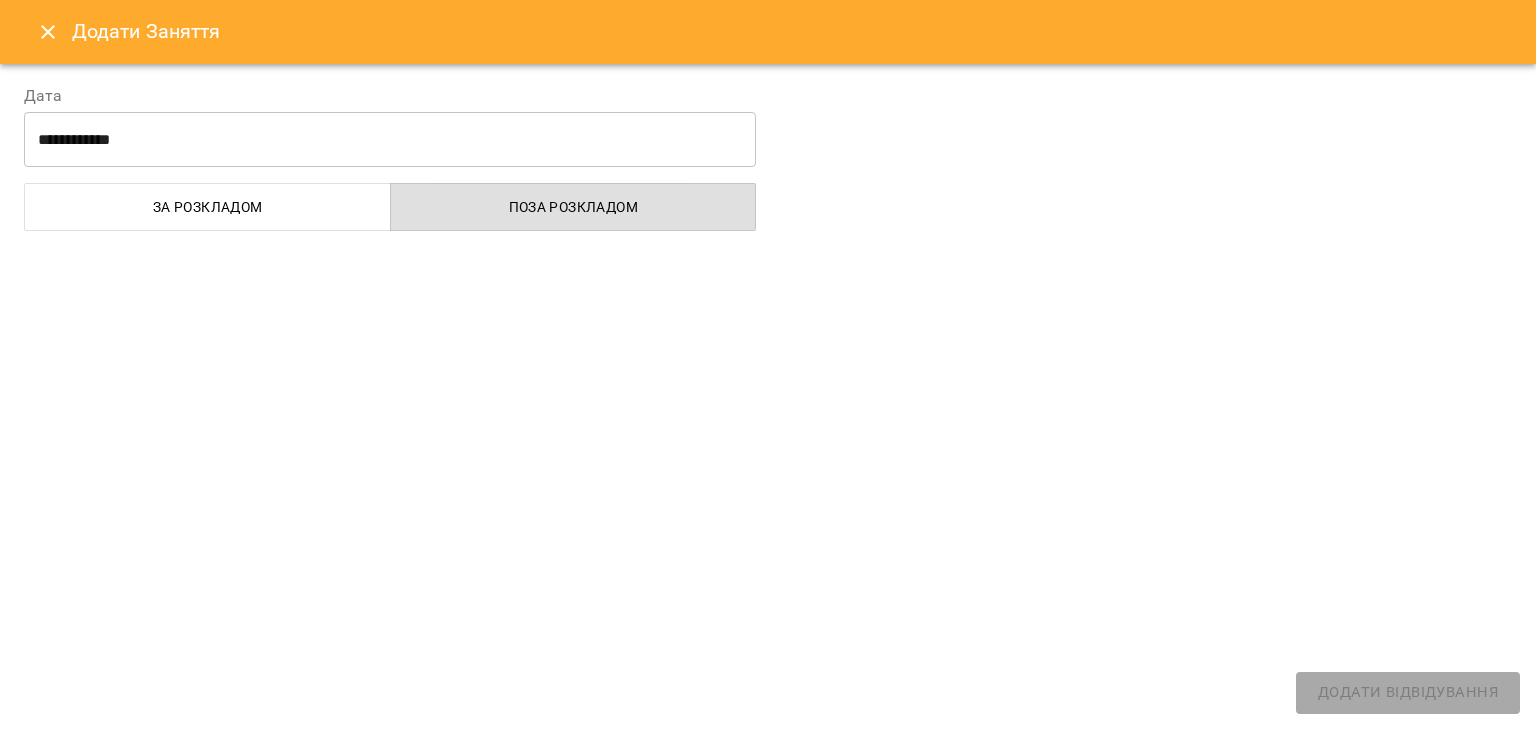 select on "**********" 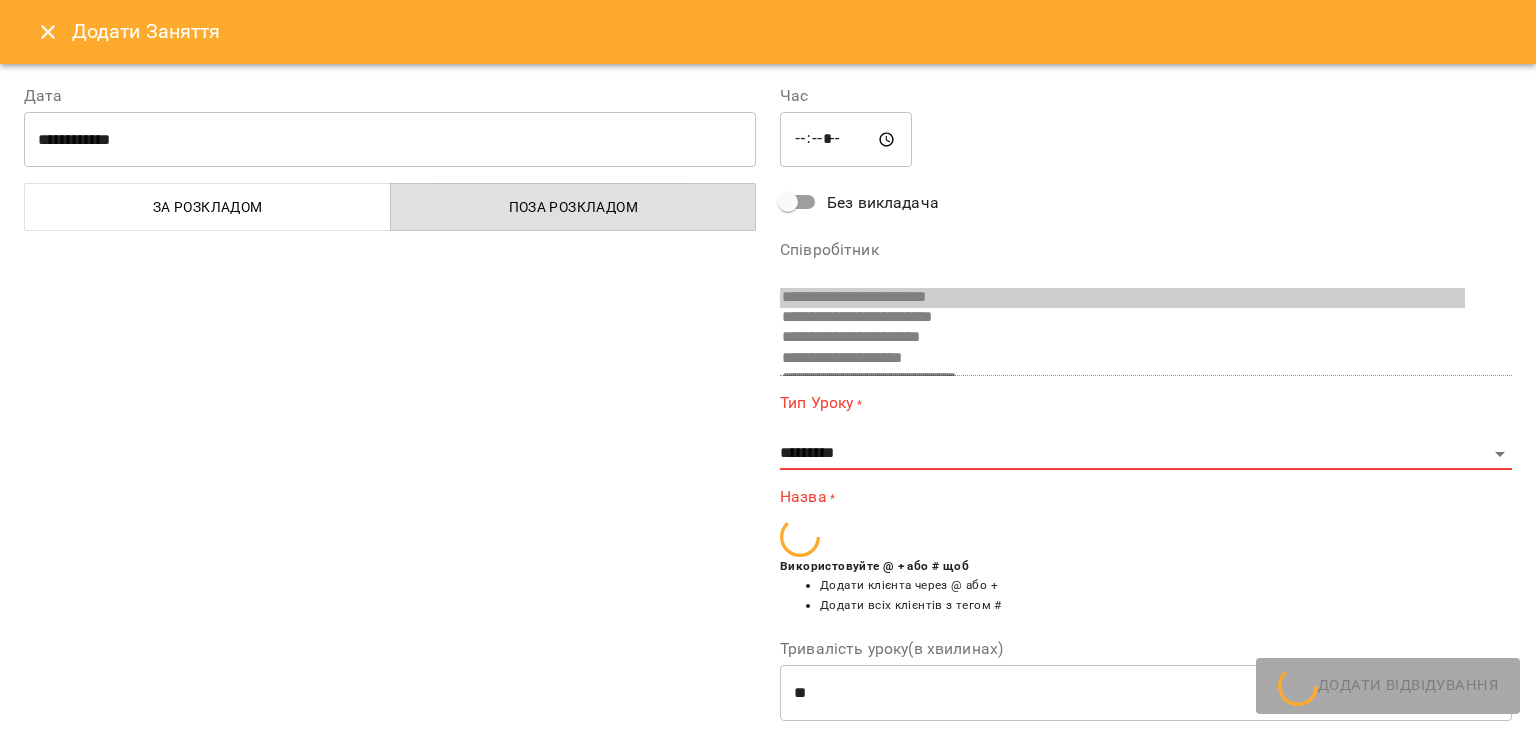 scroll, scrollTop: 477, scrollLeft: 0, axis: vertical 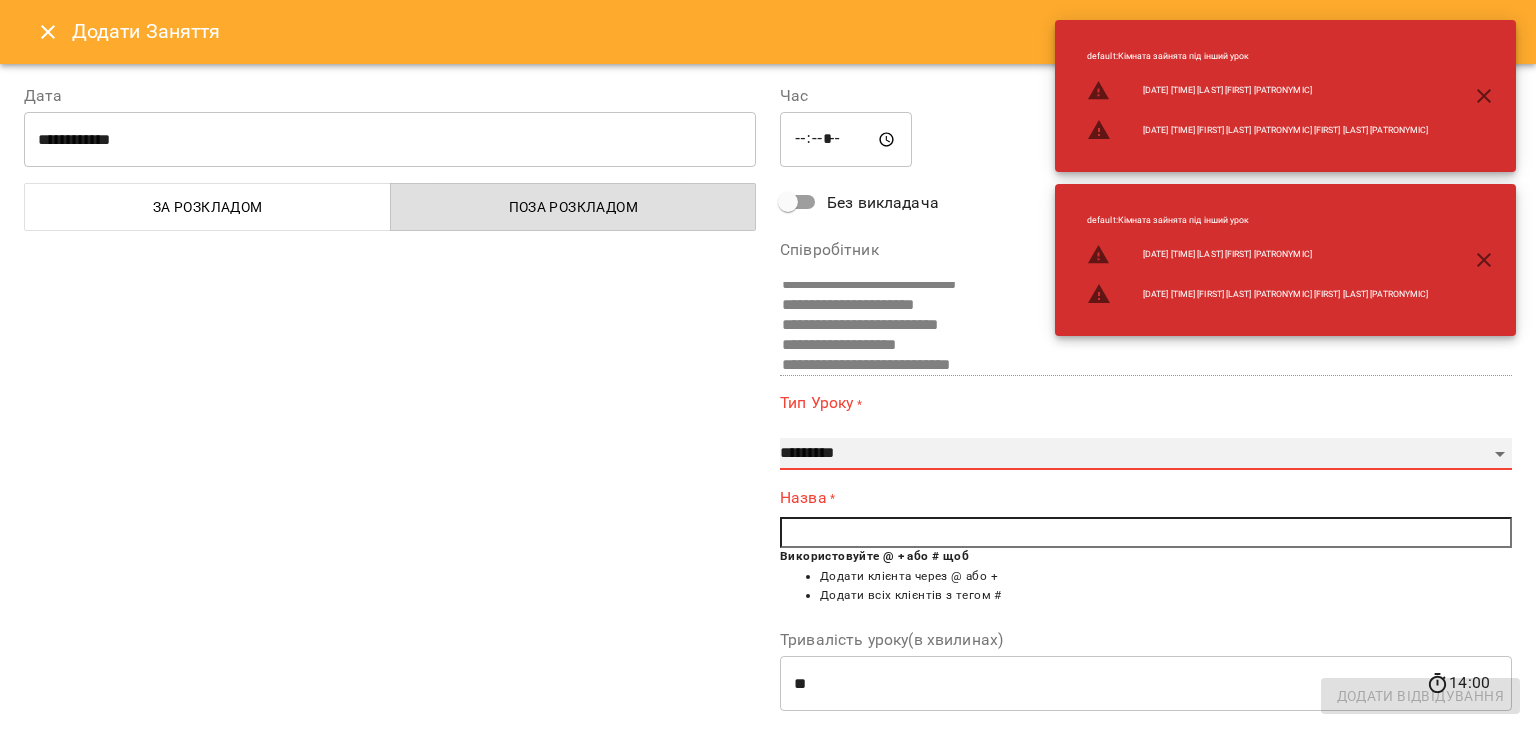 click on "**********" at bounding box center [1146, 454] 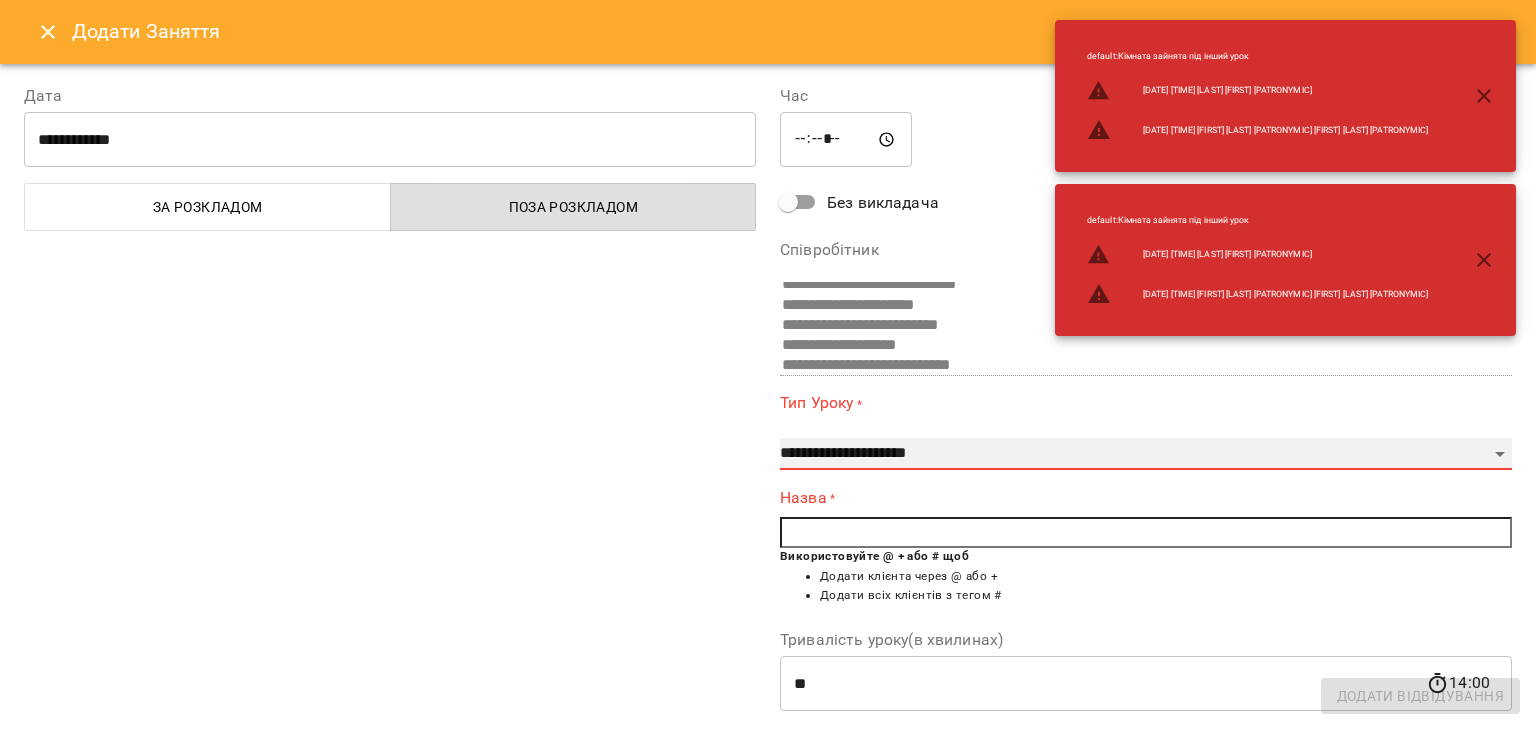 click on "**********" at bounding box center [1146, 454] 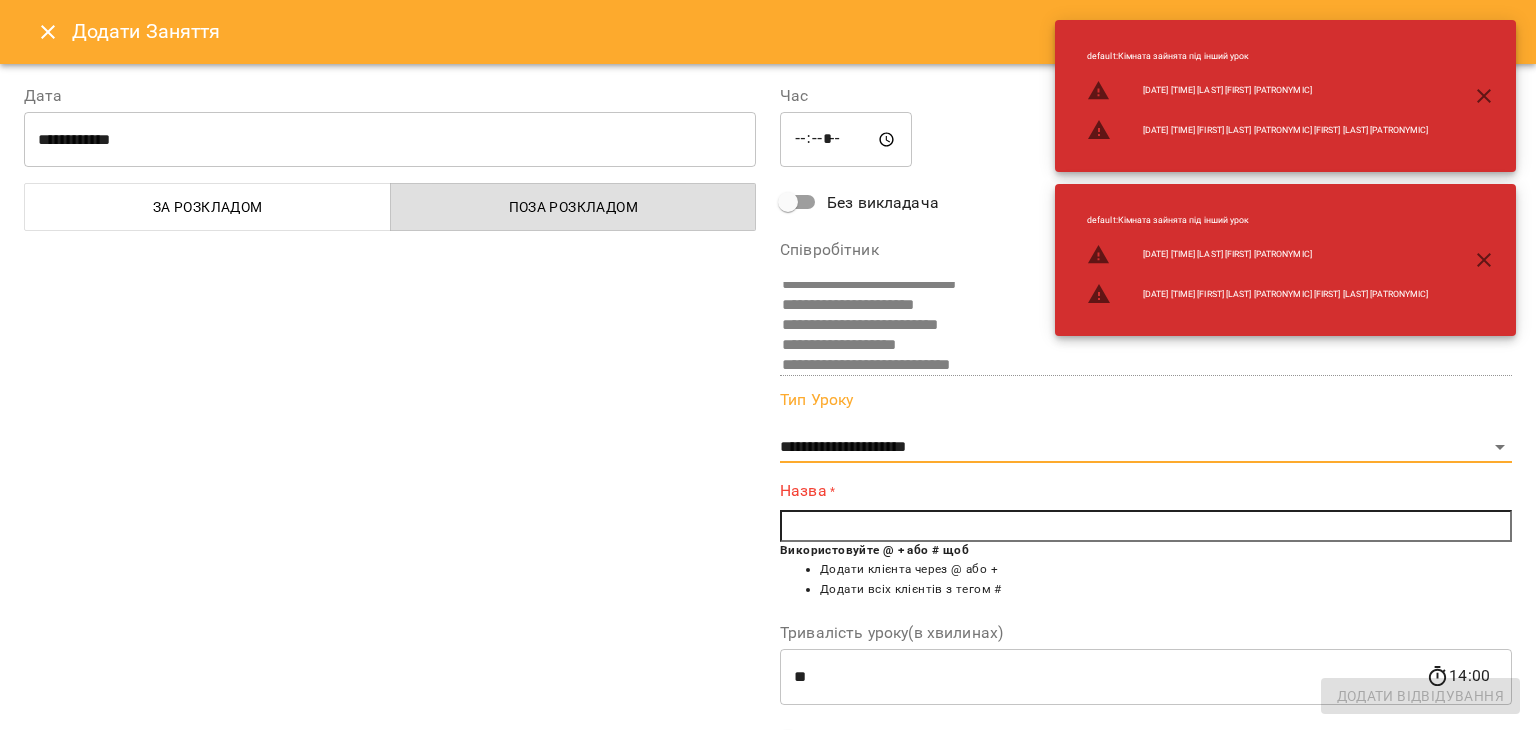 click at bounding box center [1146, 526] 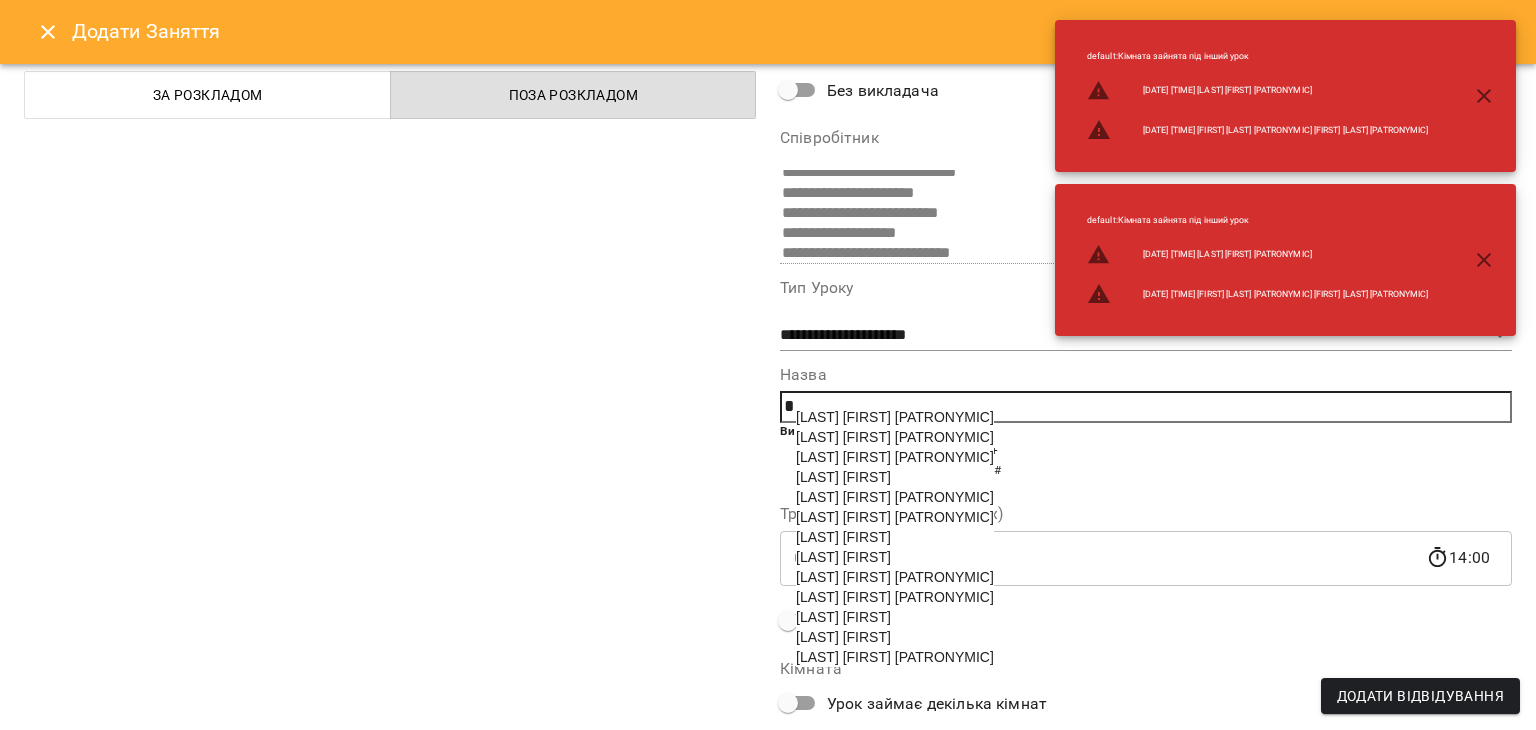 scroll, scrollTop: 225, scrollLeft: 0, axis: vertical 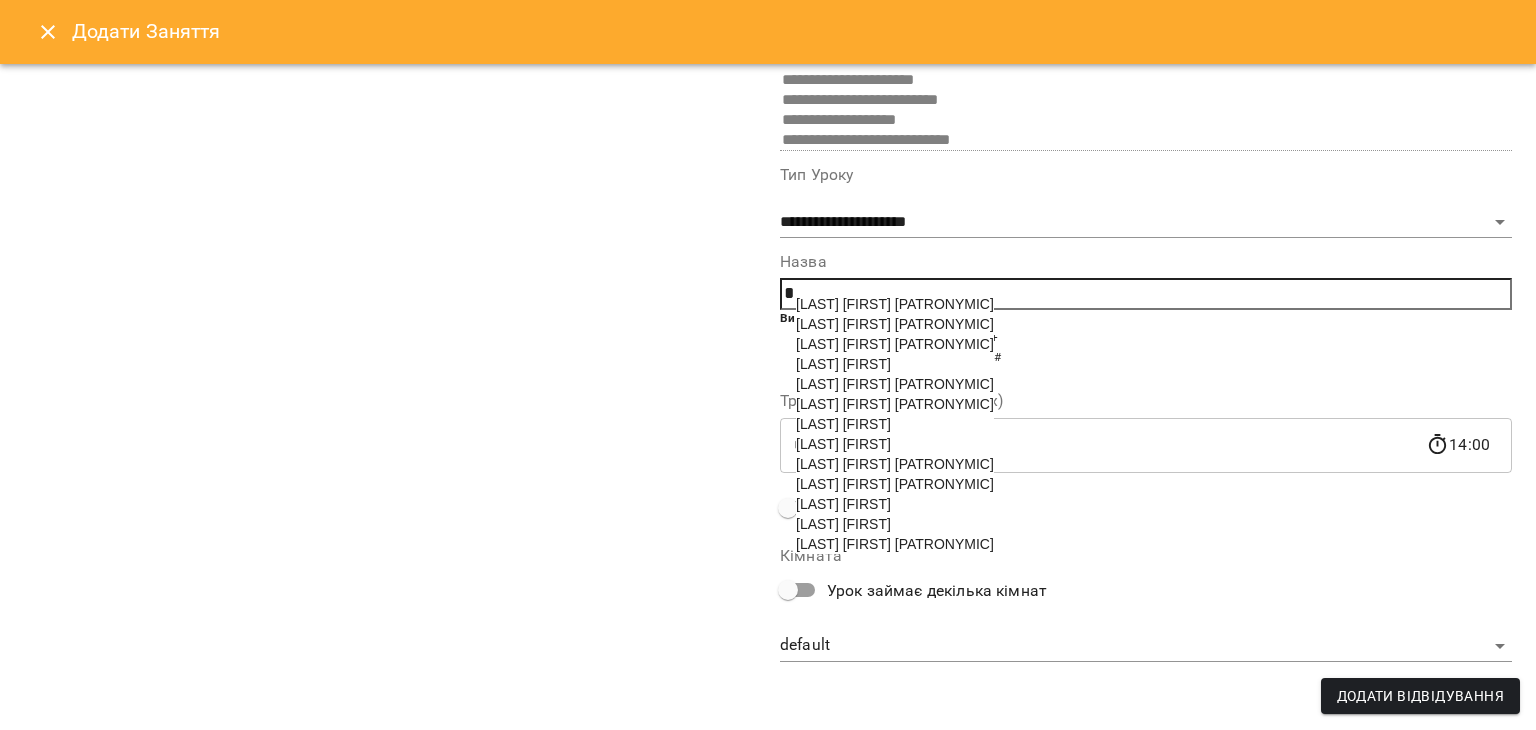 click on "[LAST] [FIRST]" at bounding box center [843, 364] 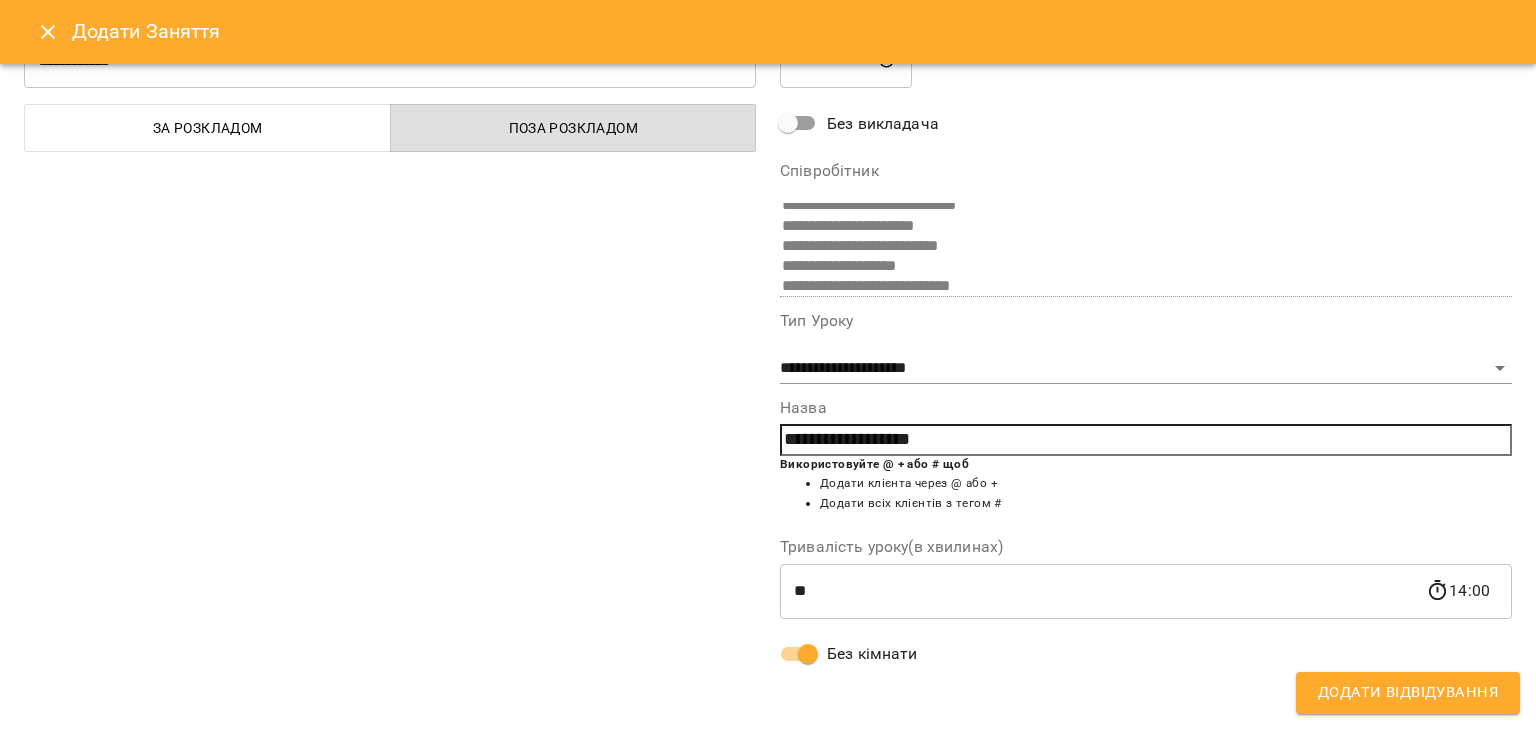 scroll, scrollTop: 79, scrollLeft: 0, axis: vertical 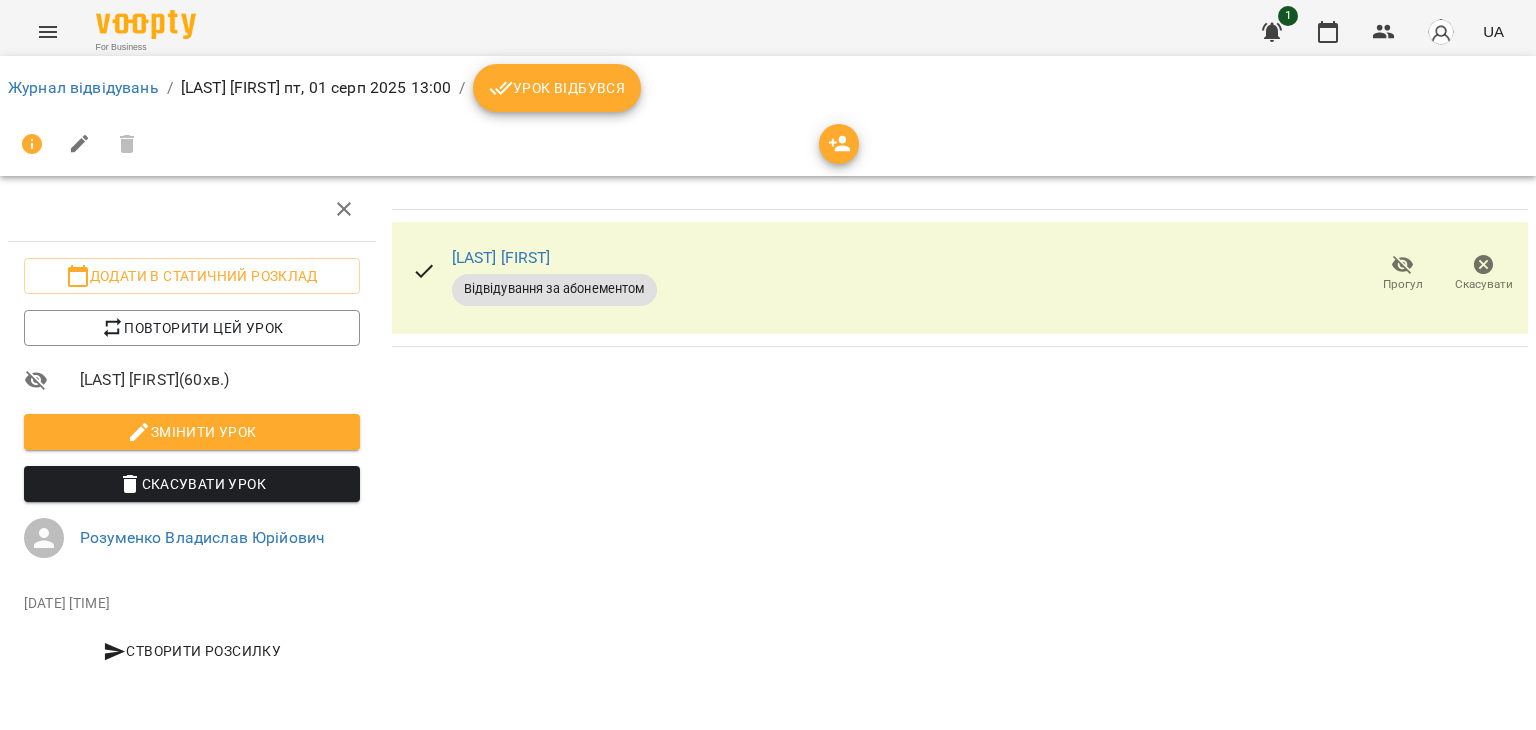 click on "Урок відбувся" at bounding box center [557, 88] 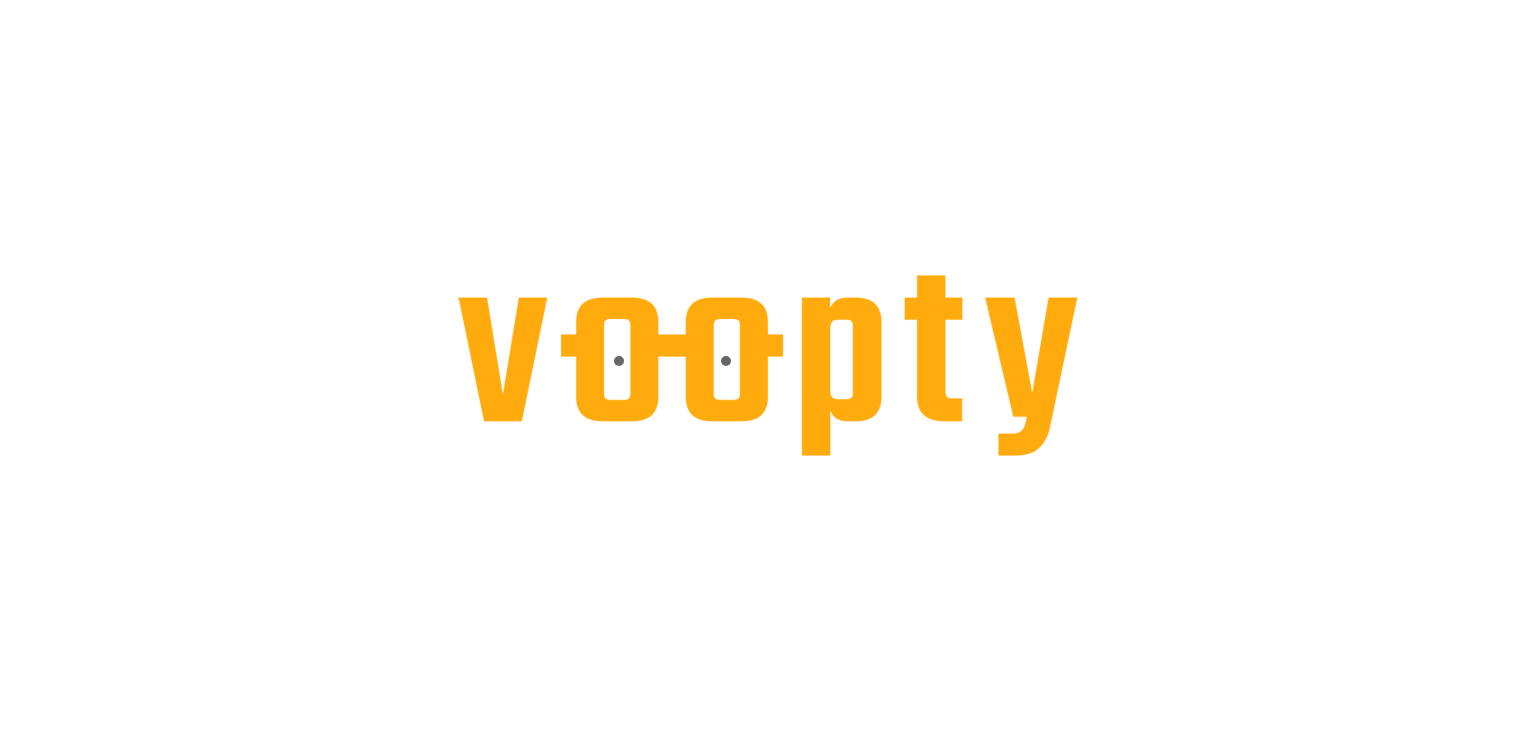 scroll, scrollTop: 0, scrollLeft: 0, axis: both 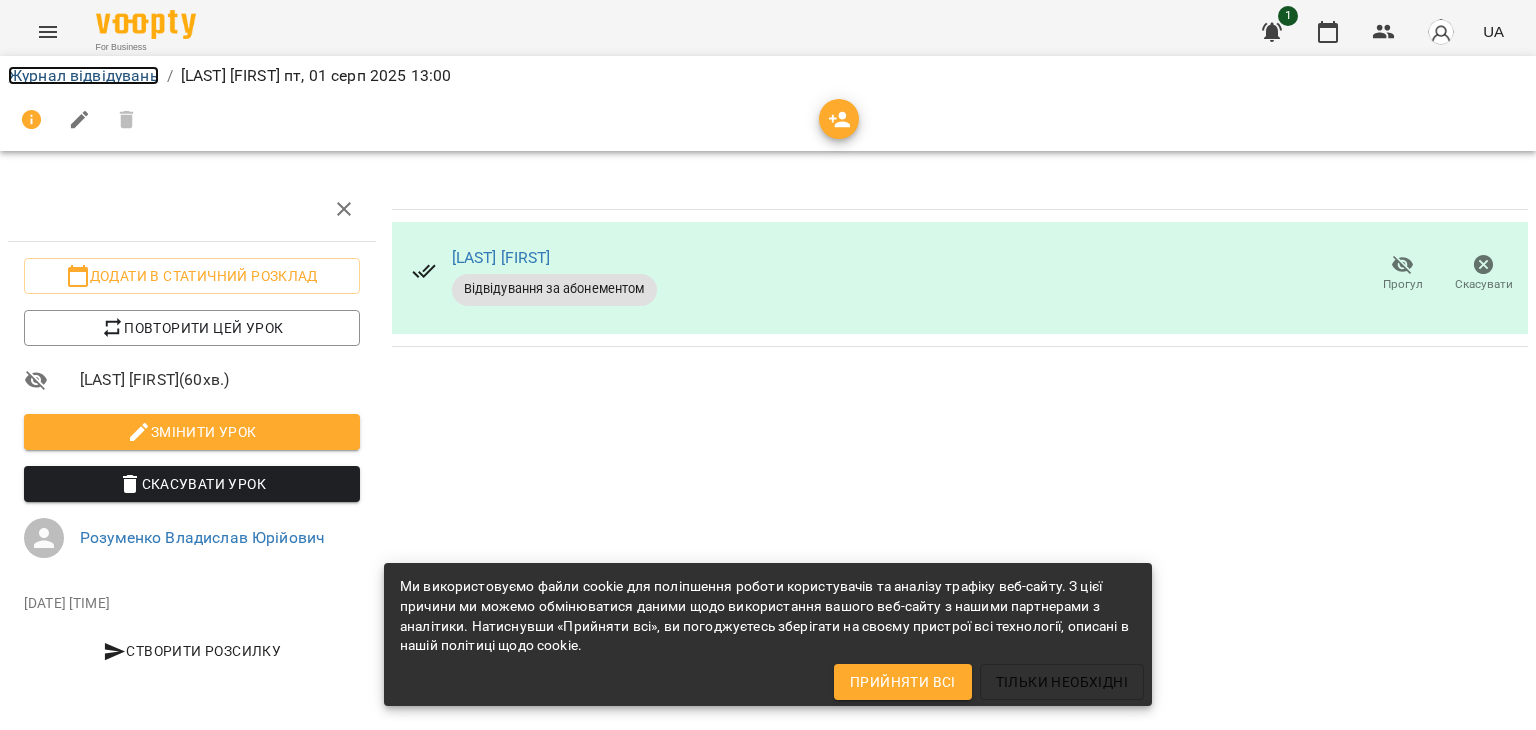 click on "Журнал відвідувань" at bounding box center (83, 75) 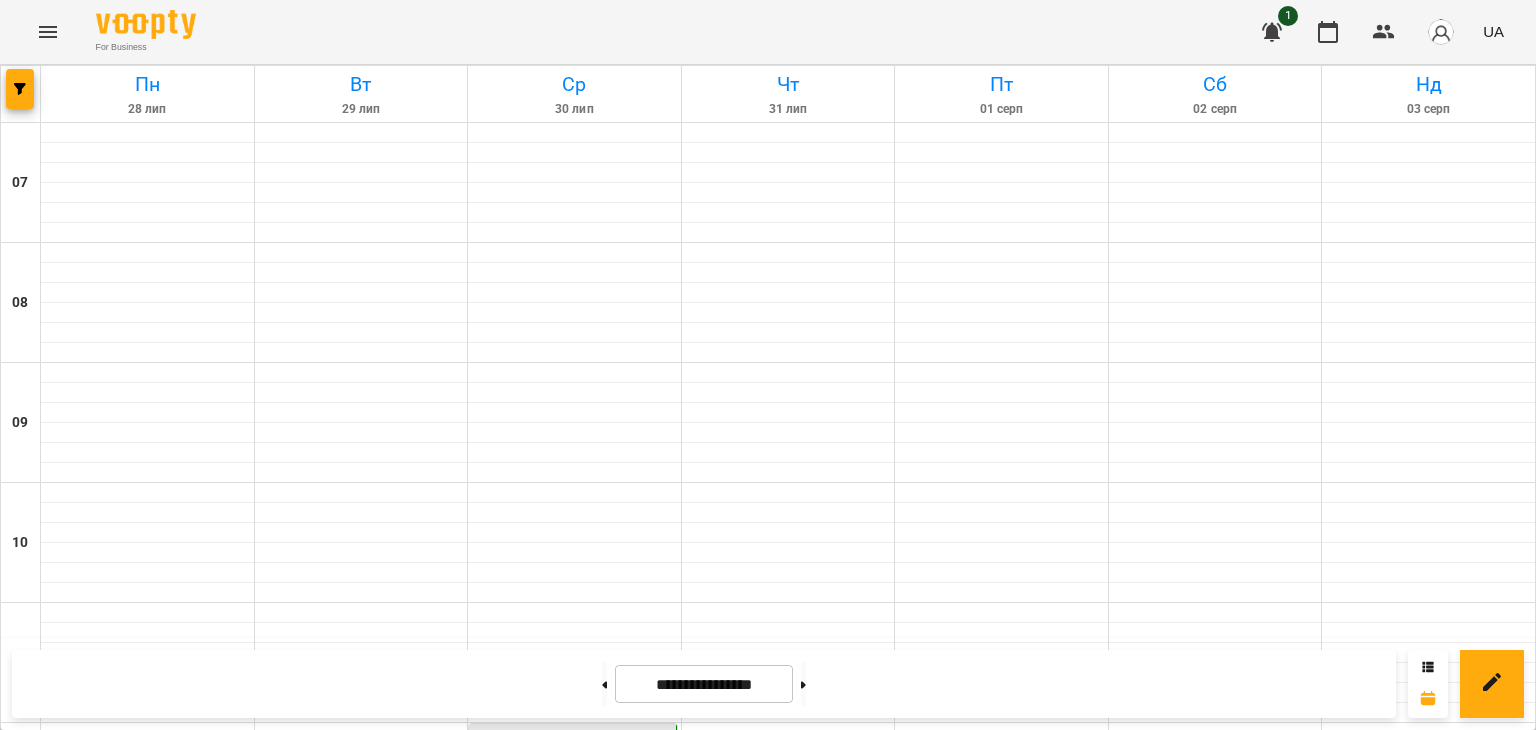 scroll, scrollTop: 603, scrollLeft: 0, axis: vertical 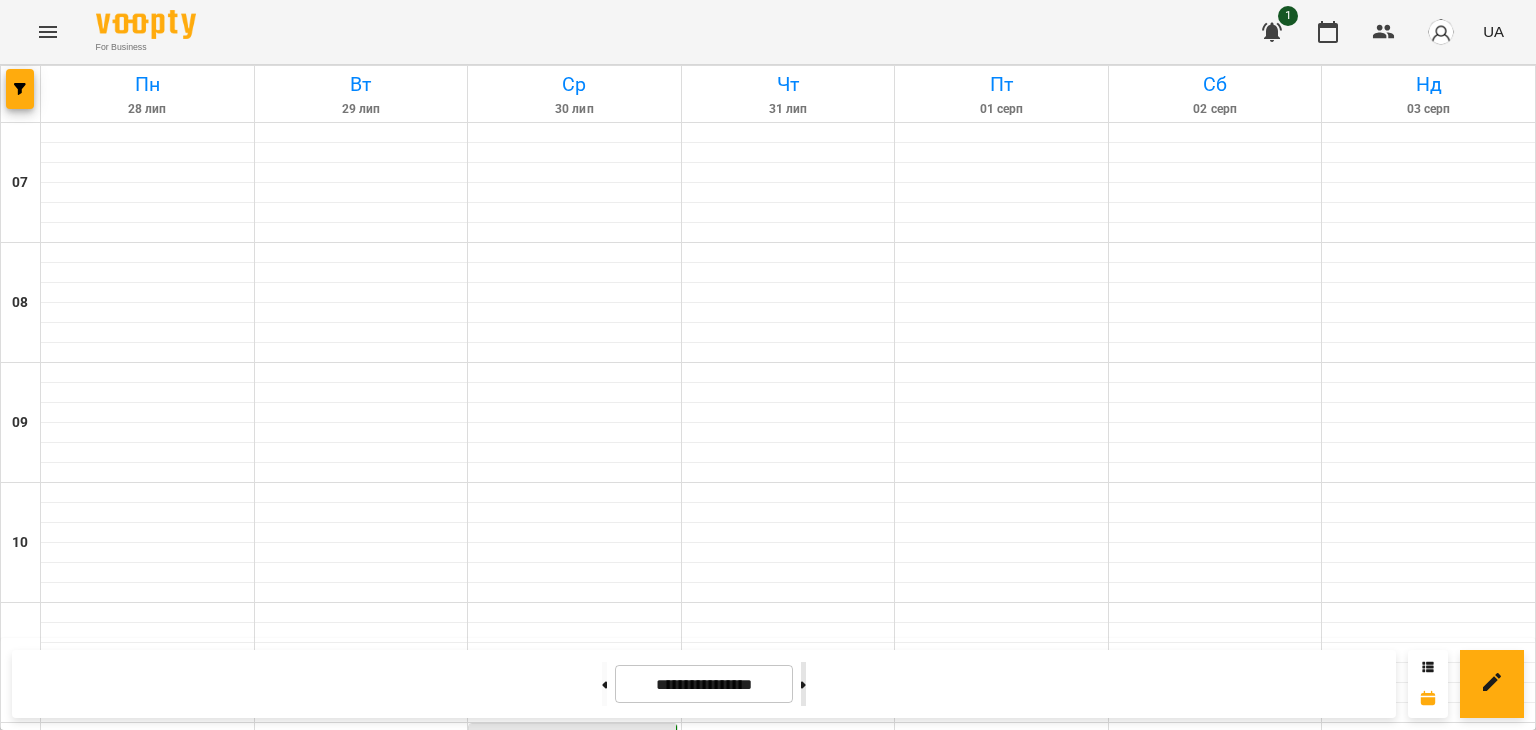 click at bounding box center [803, 684] 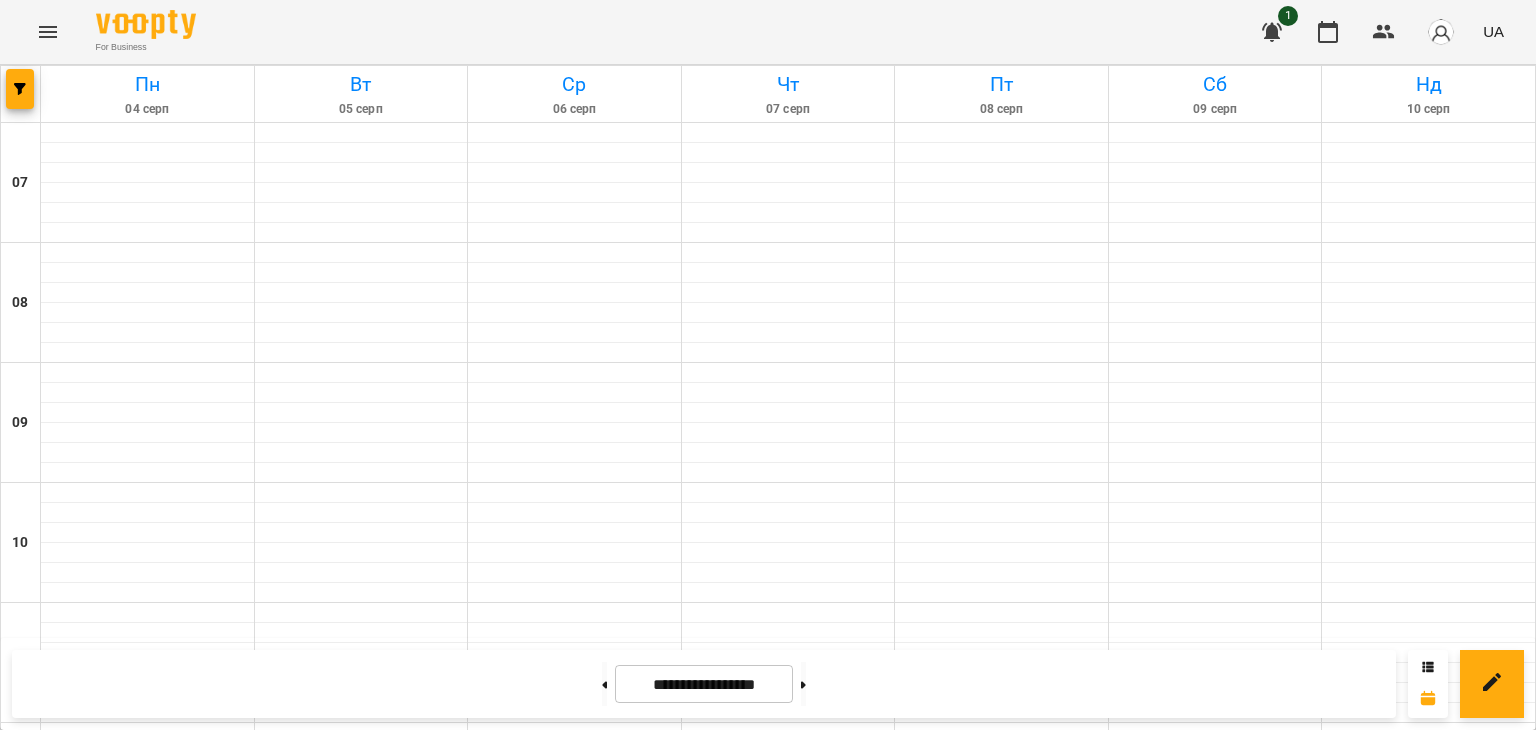 scroll, scrollTop: 1403, scrollLeft: 0, axis: vertical 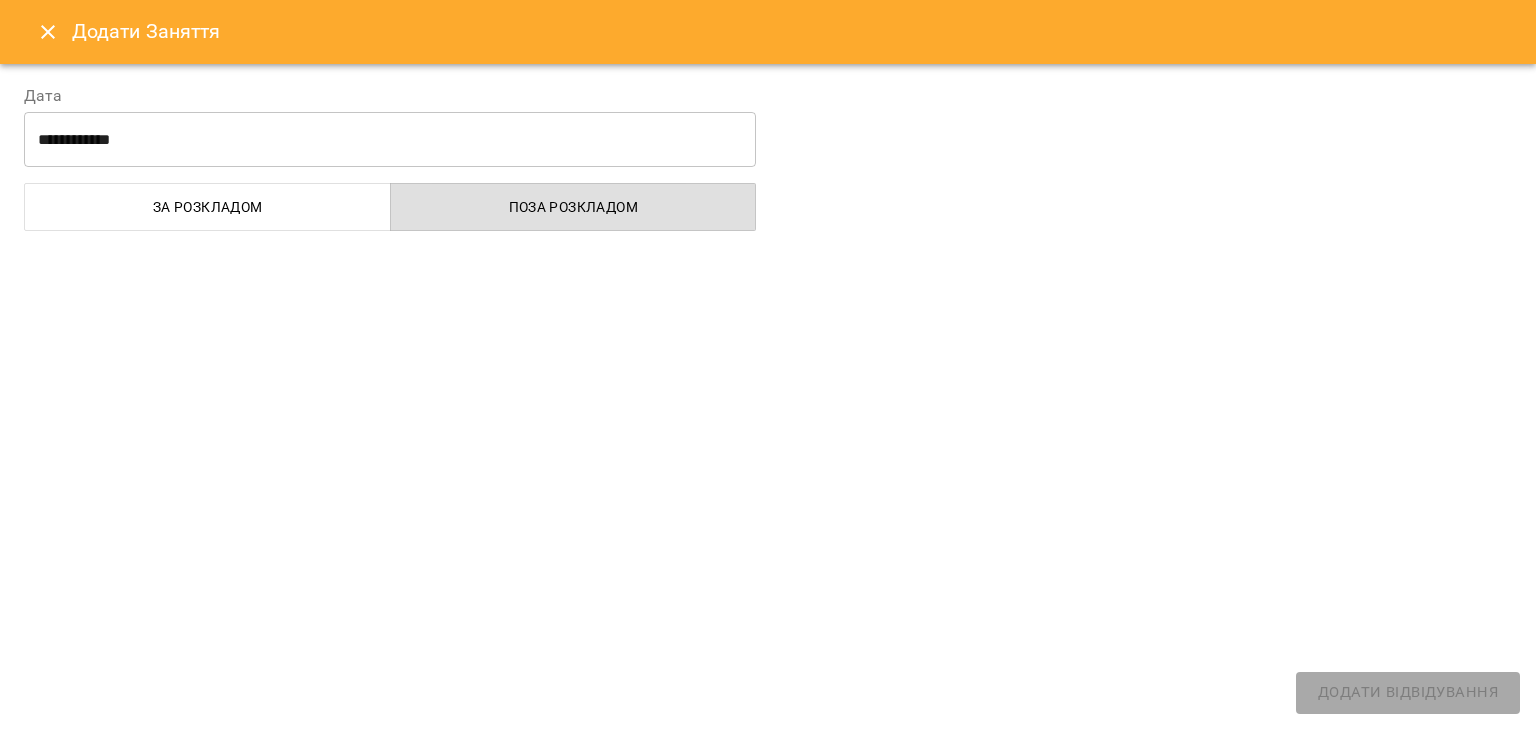 select on "**********" 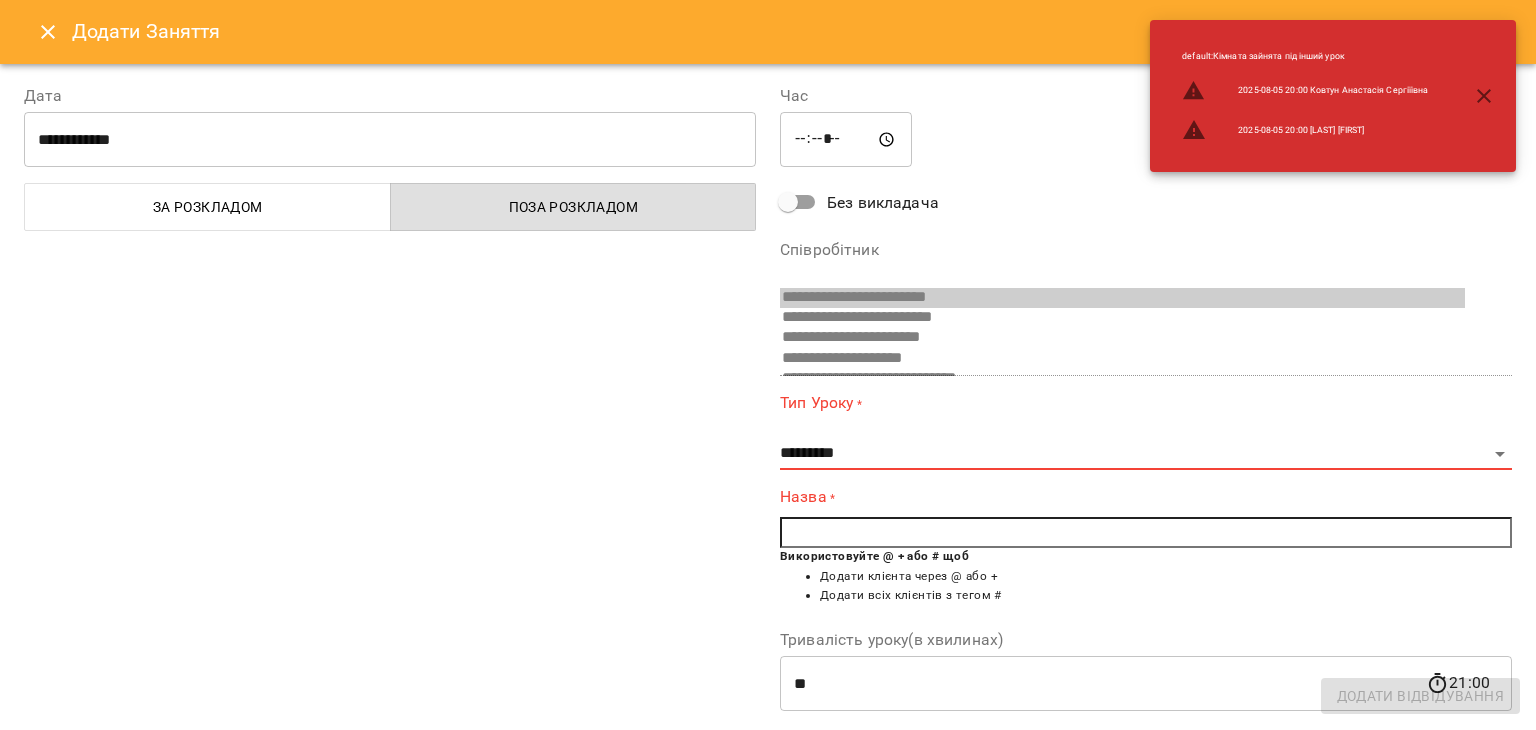 scroll, scrollTop: 477, scrollLeft: 0, axis: vertical 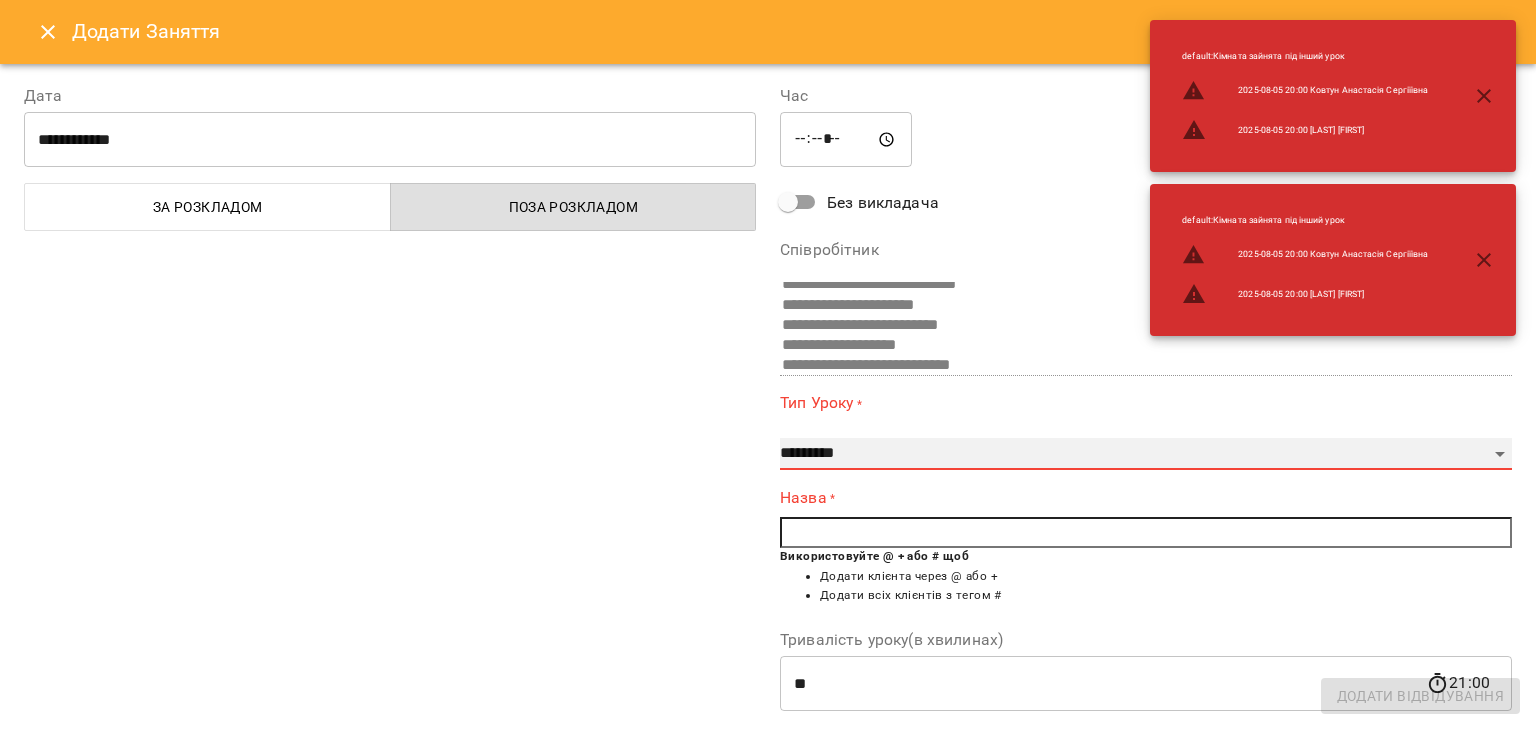 drag, startPoint x: 913, startPoint y: 453, endPoint x: 903, endPoint y: 469, distance: 18.867962 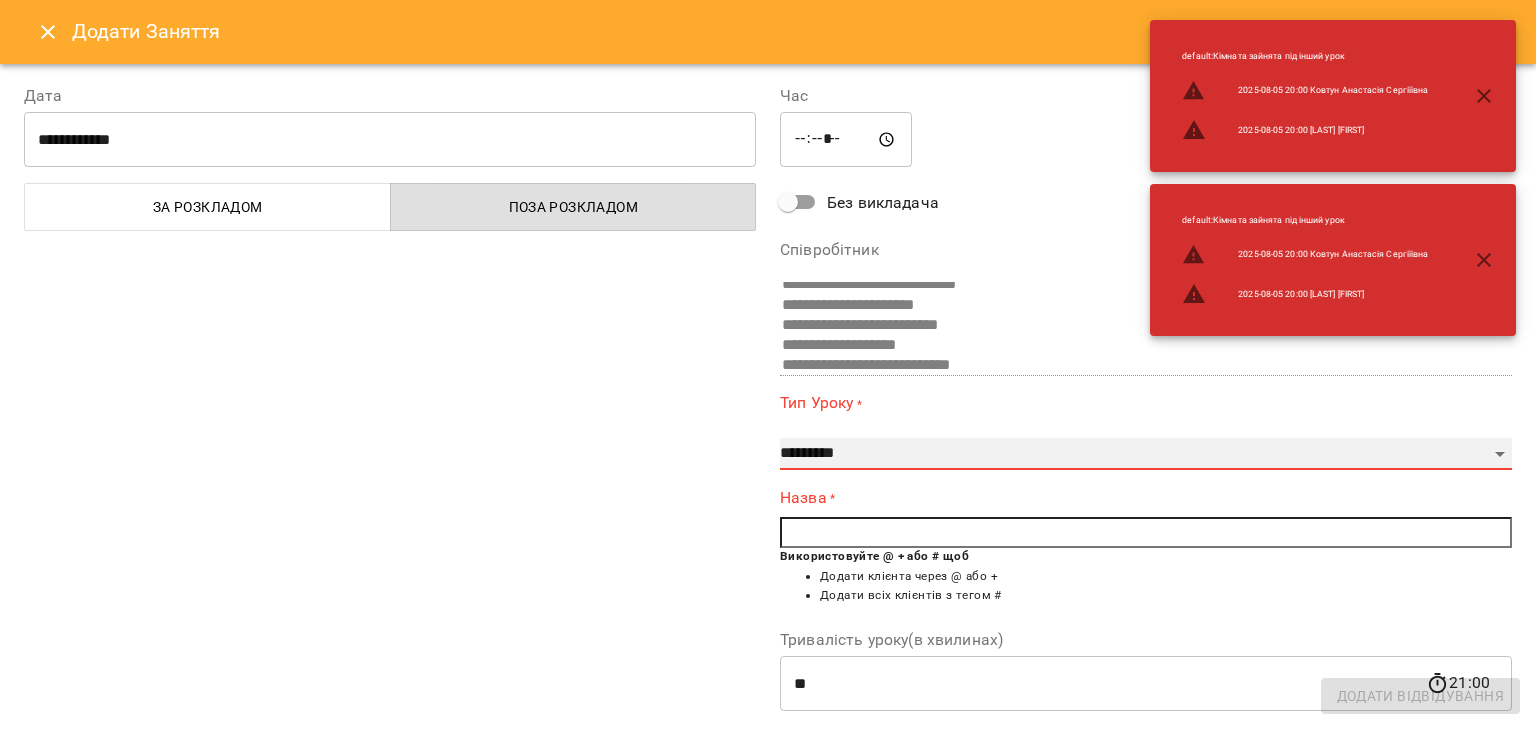 select on "**********" 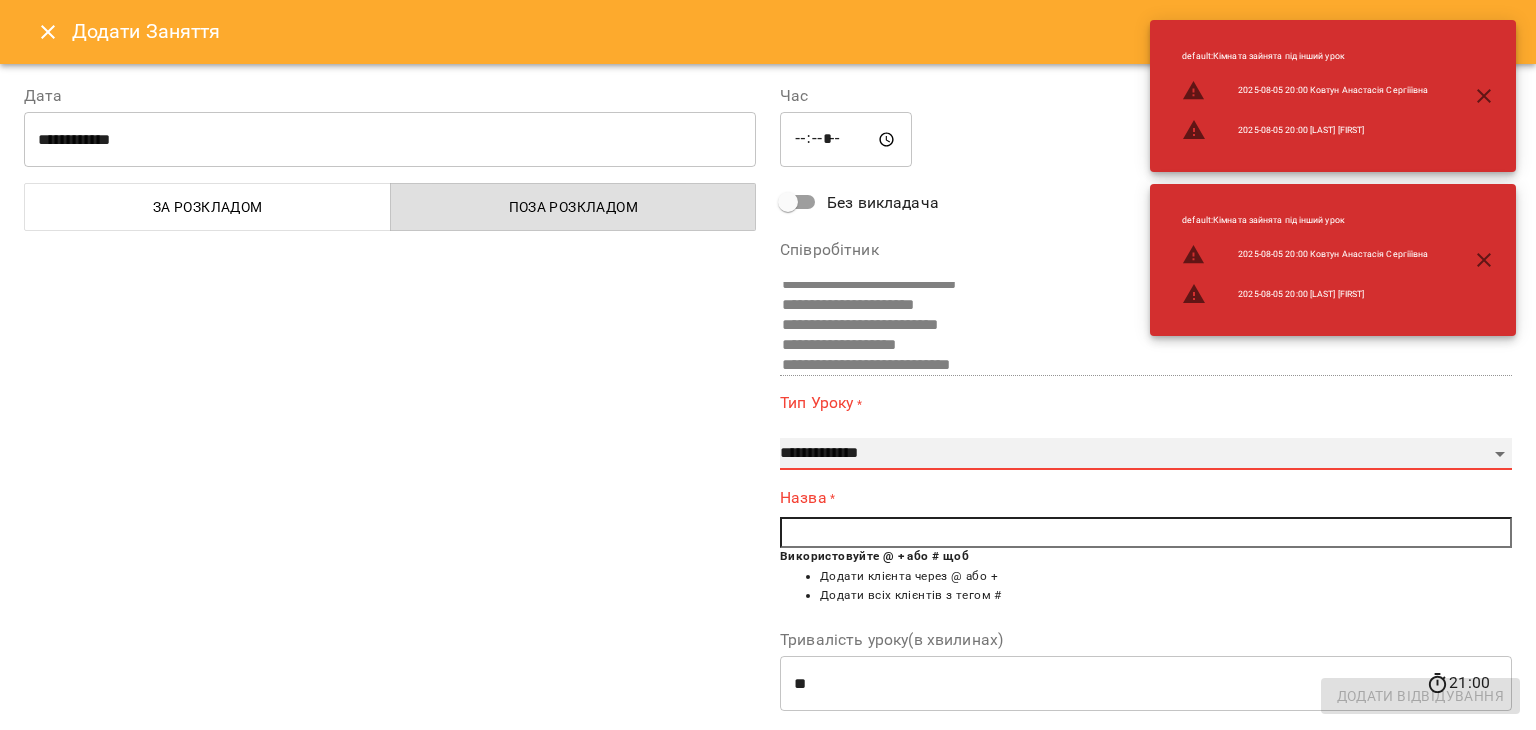 click on "**********" at bounding box center (1146, 454) 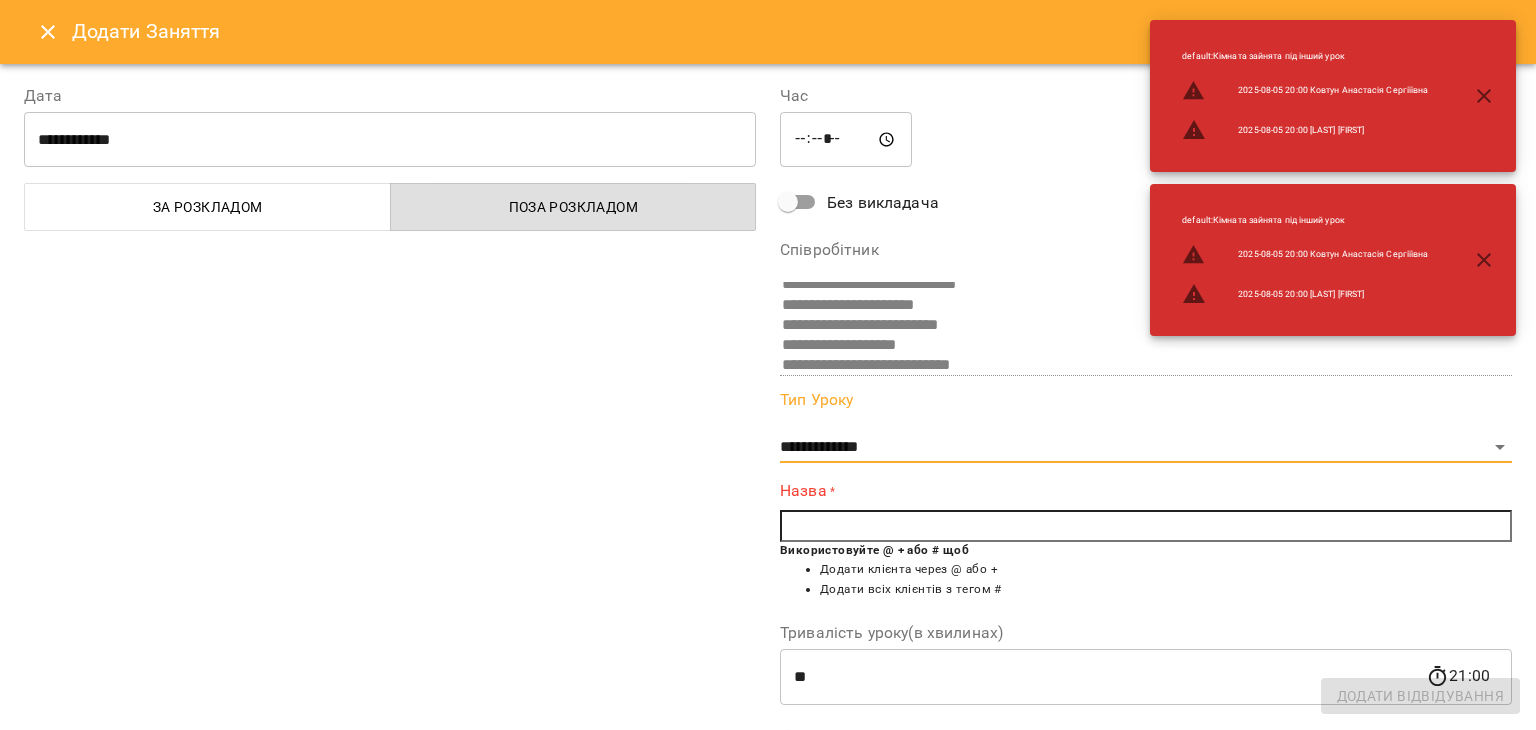 click at bounding box center (1146, 526) 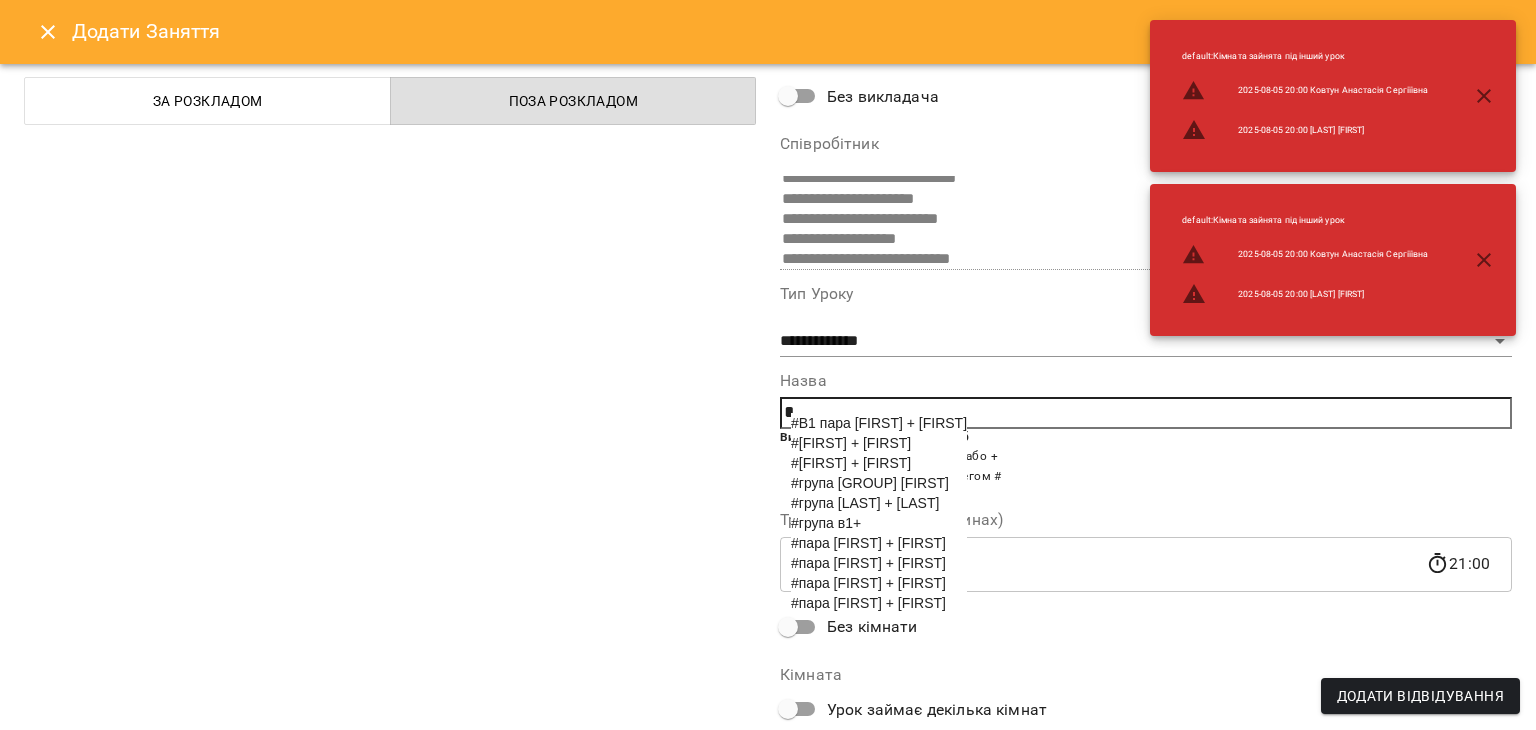 scroll, scrollTop: 225, scrollLeft: 0, axis: vertical 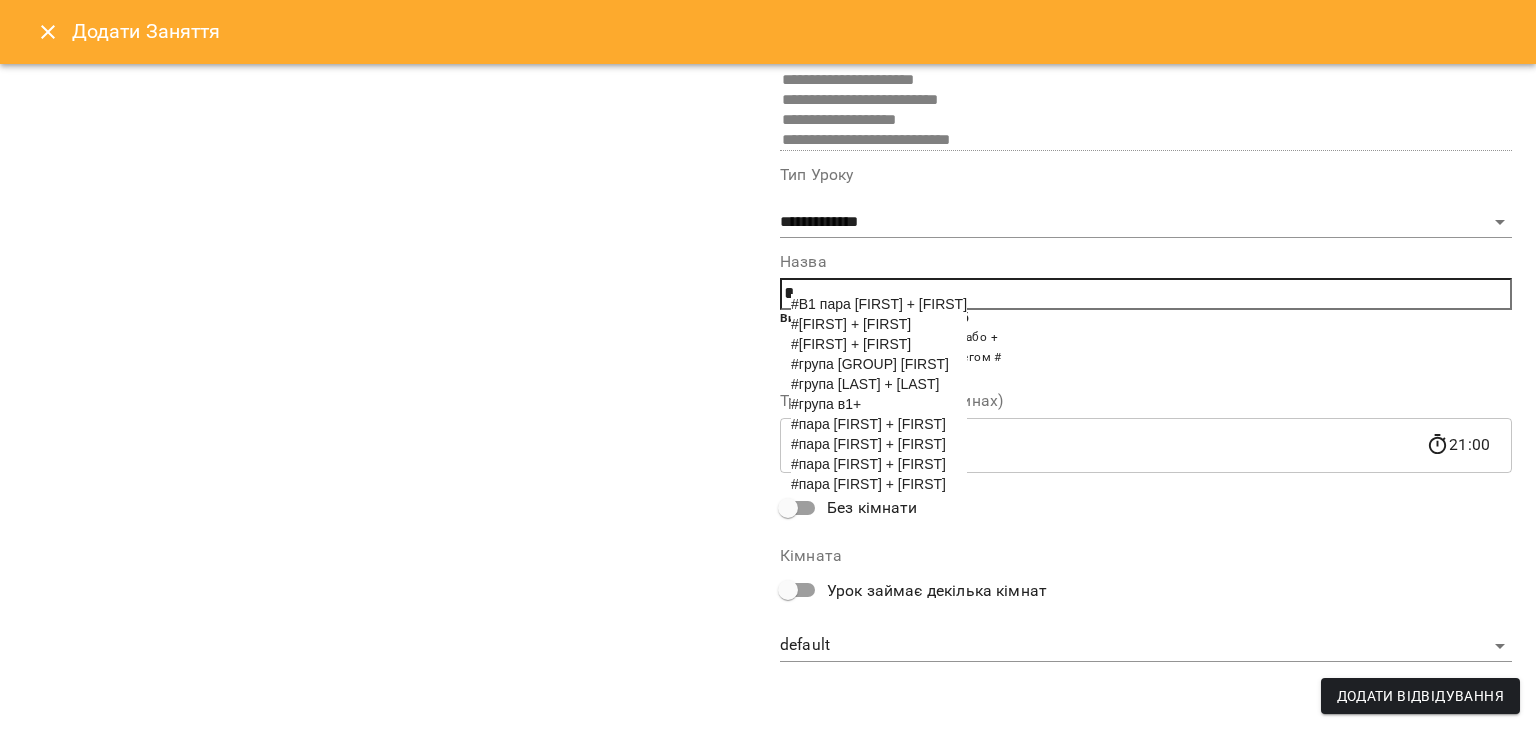 click on "#група [LAST] [LAST]" at bounding box center (865, 384) 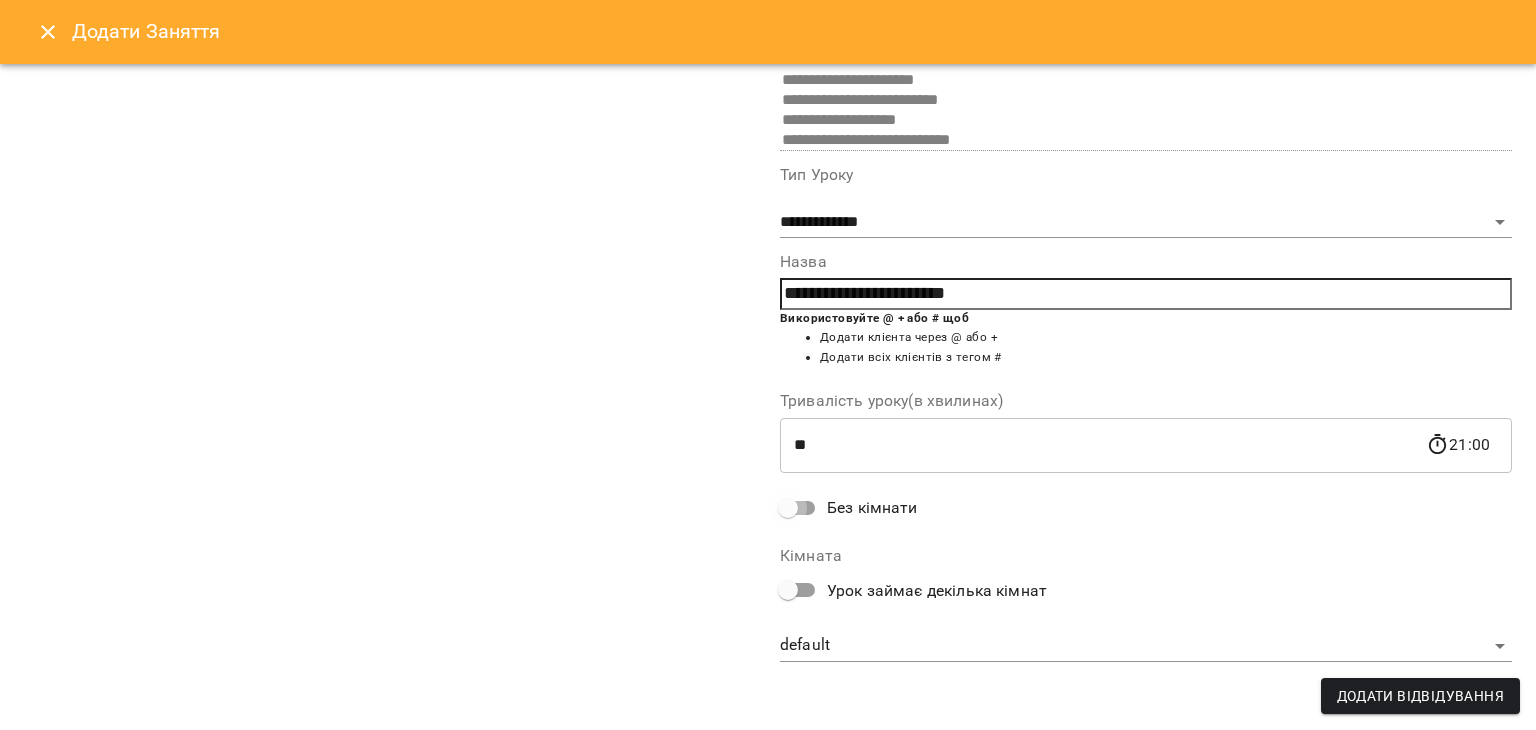 scroll, scrollTop: 79, scrollLeft: 0, axis: vertical 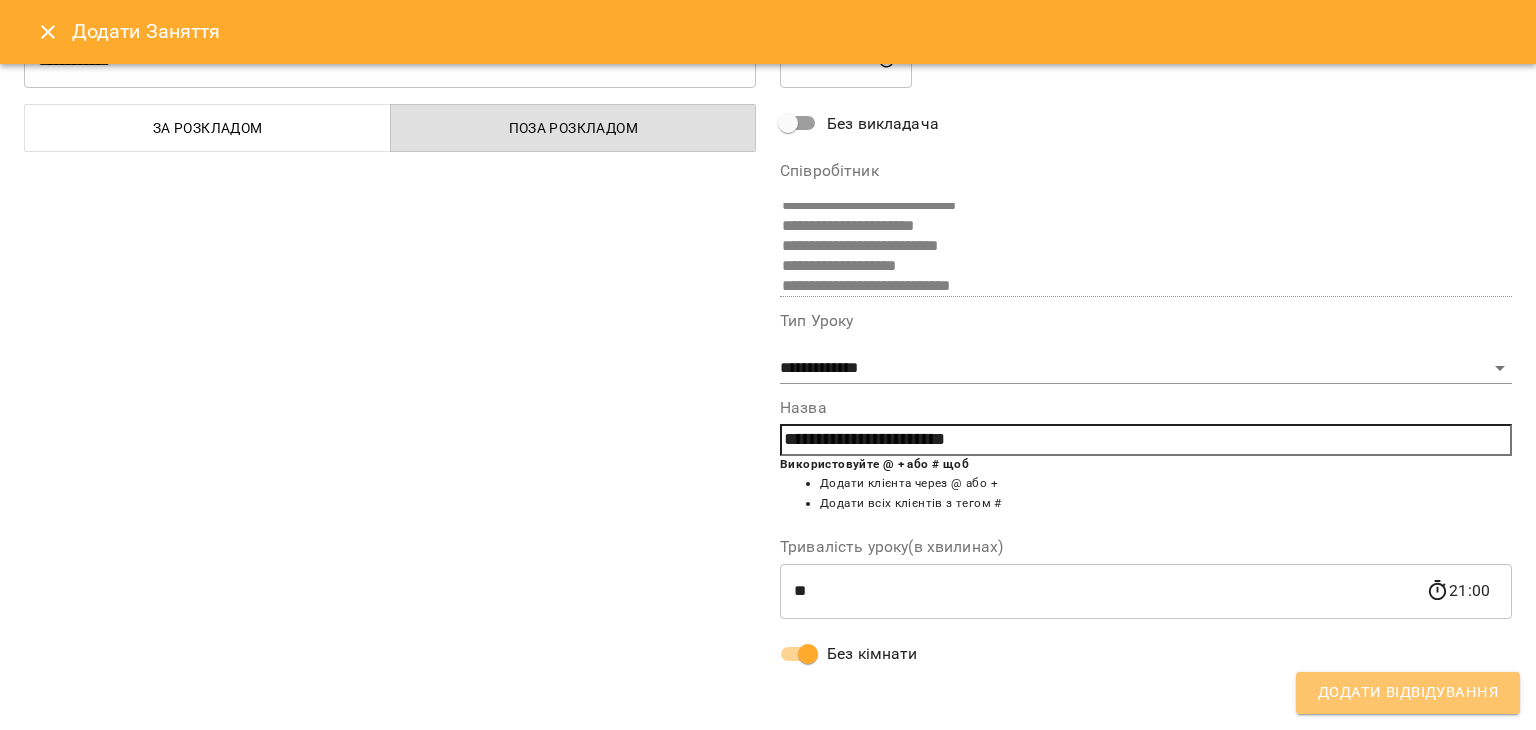 click on "Додати Відвідування" at bounding box center [1408, 693] 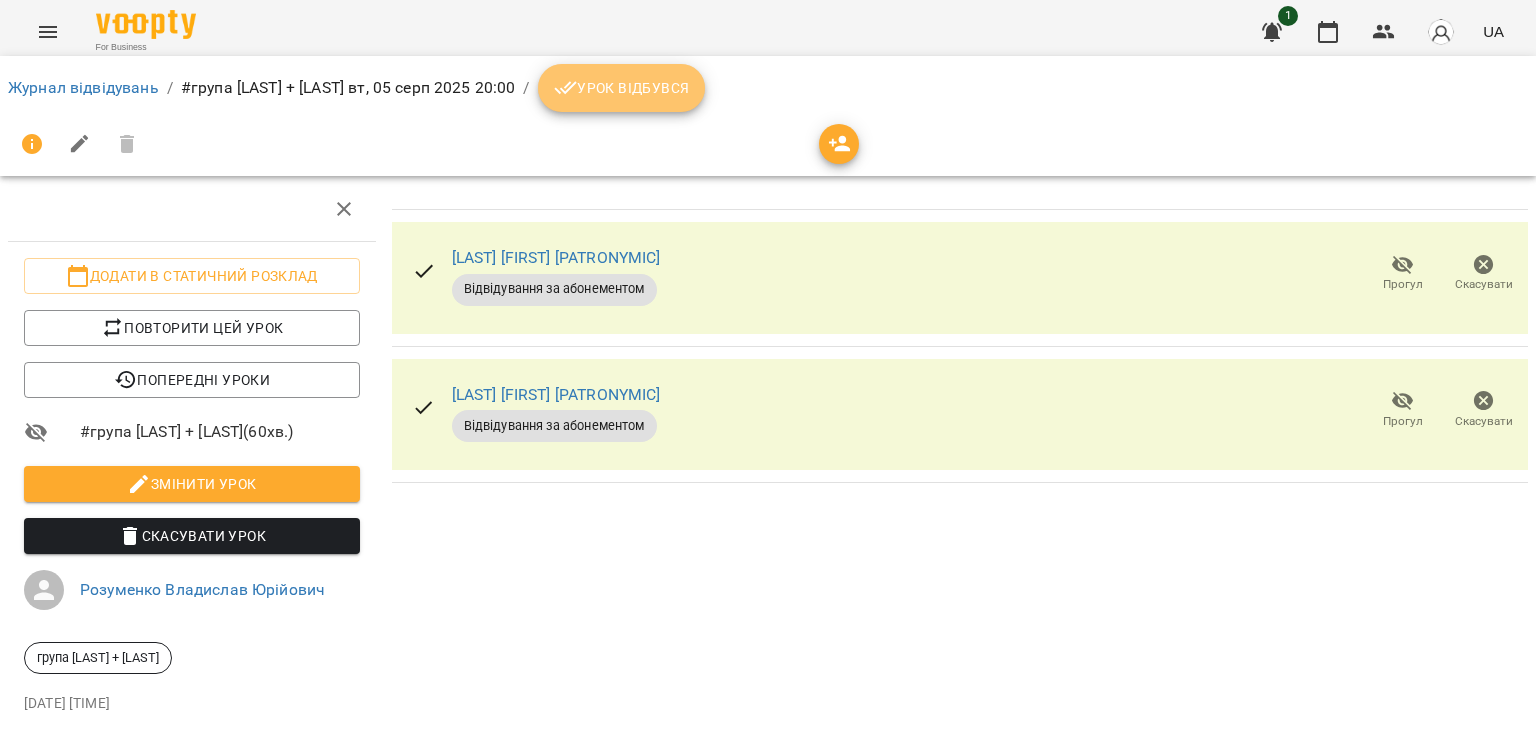 click on "Урок відбувся" at bounding box center [622, 88] 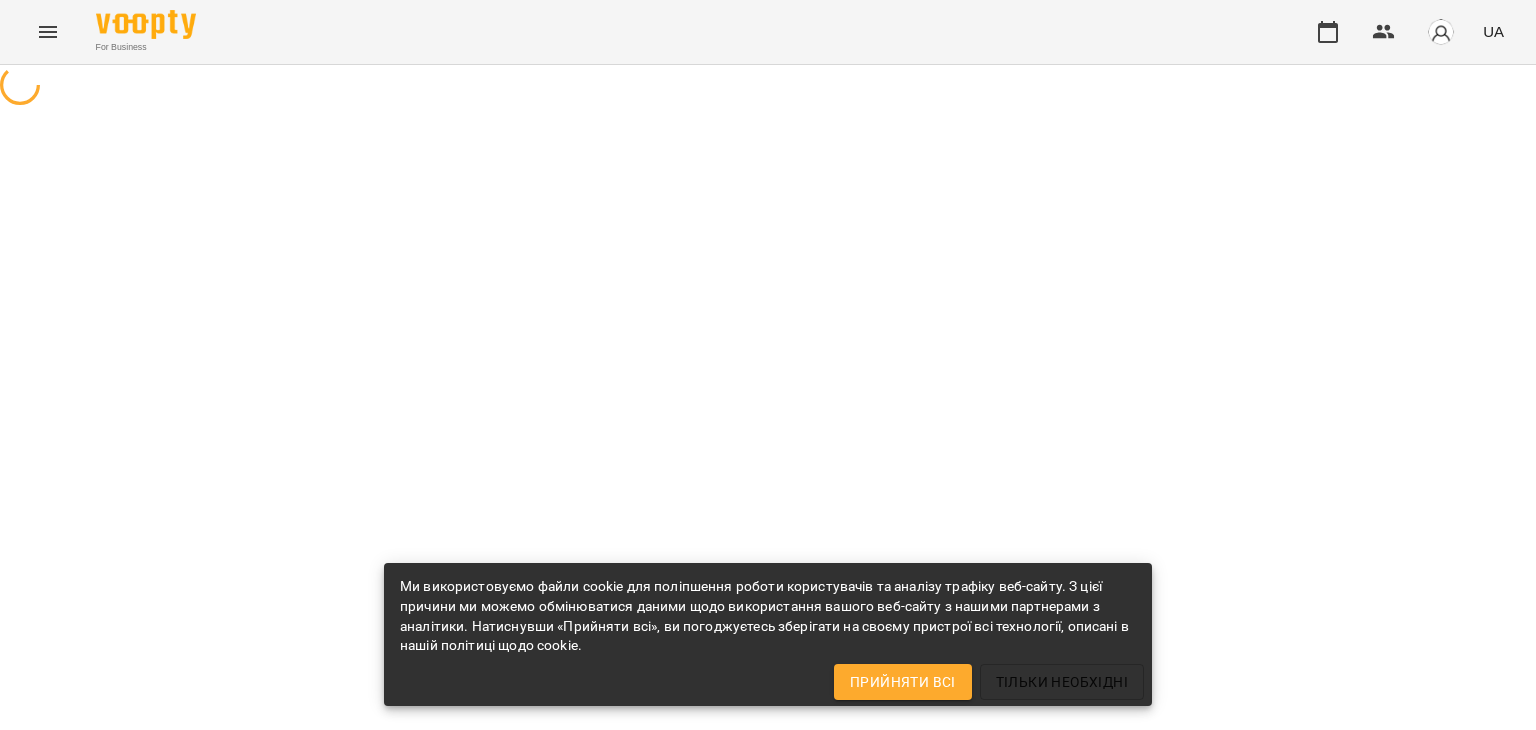 scroll, scrollTop: 0, scrollLeft: 0, axis: both 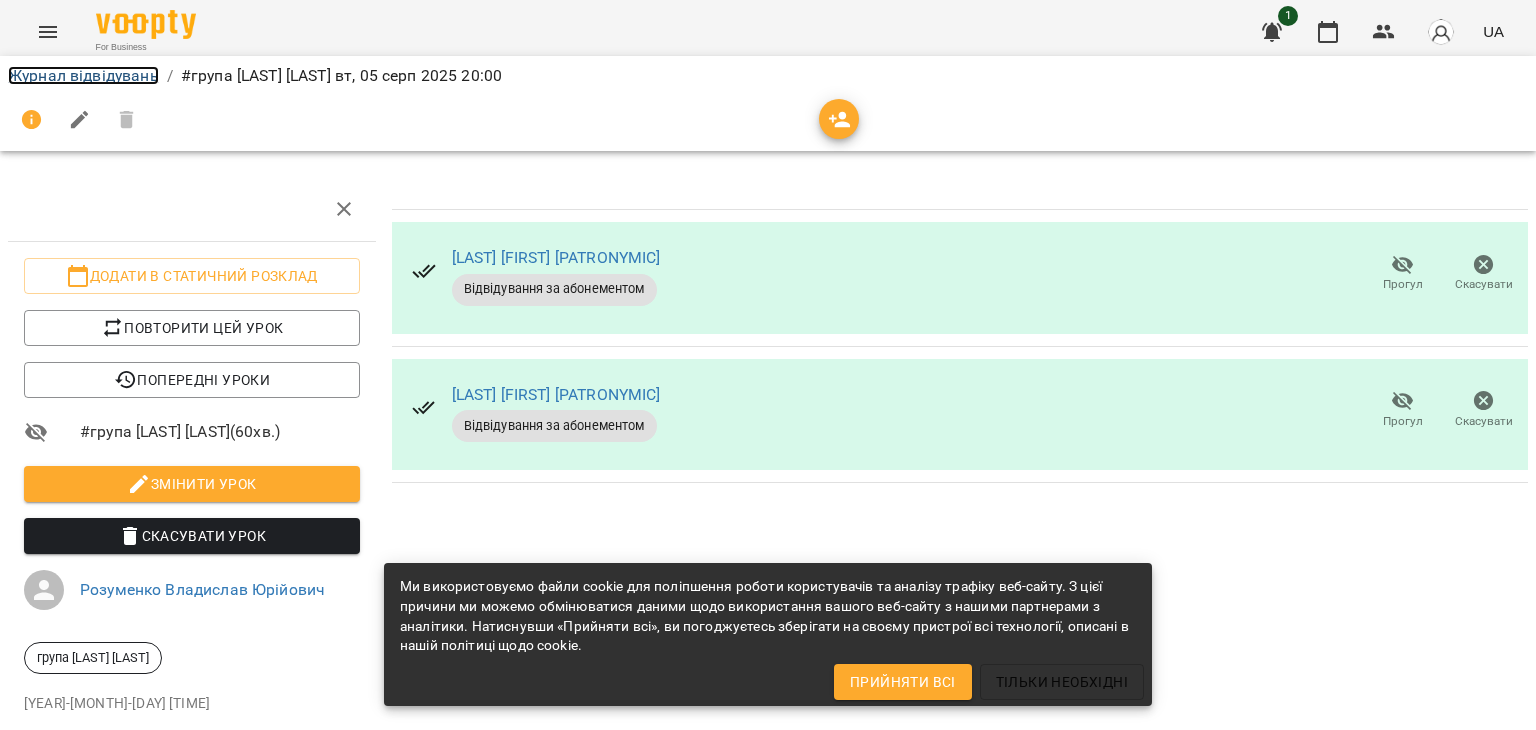 click on "Журнал відвідувань" at bounding box center (83, 75) 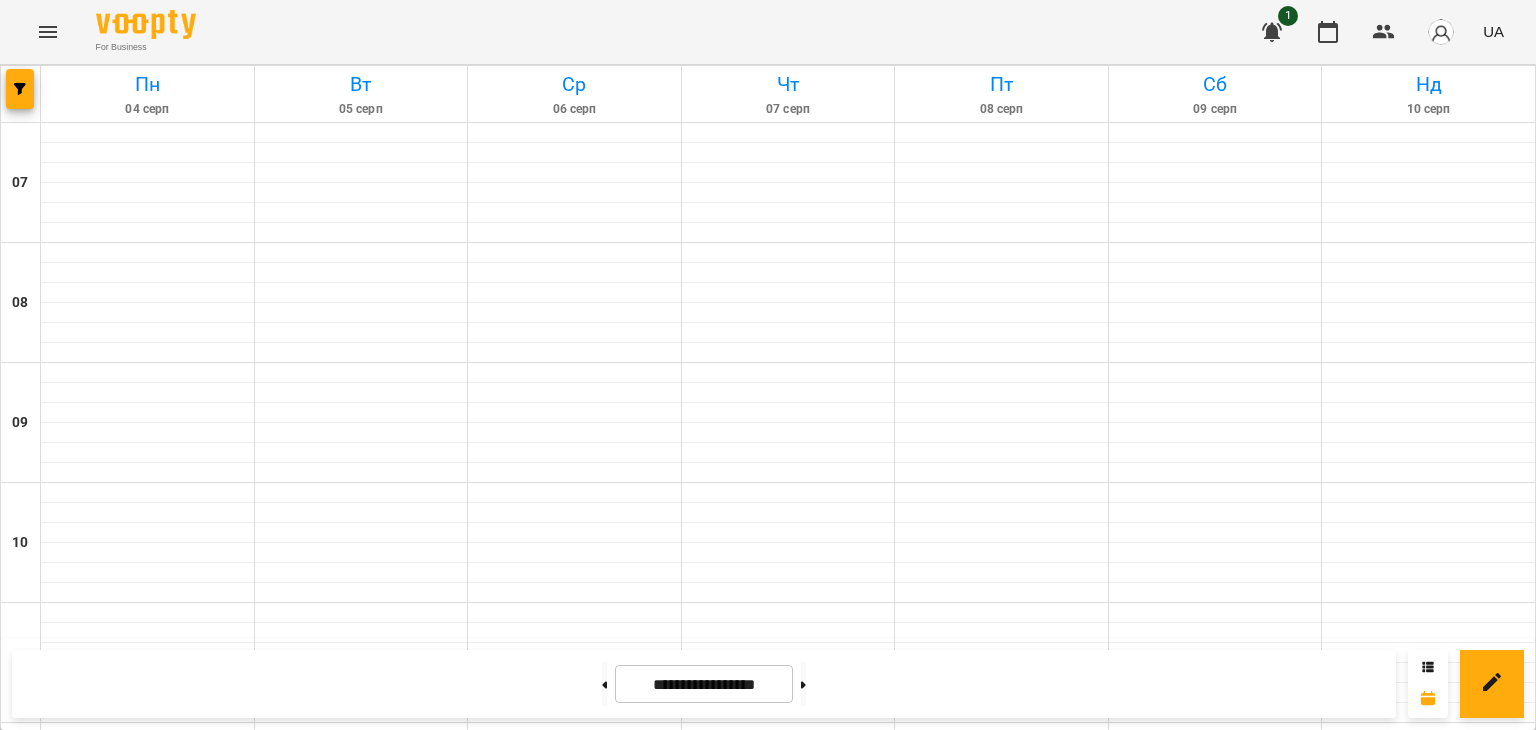 scroll, scrollTop: 603, scrollLeft: 0, axis: vertical 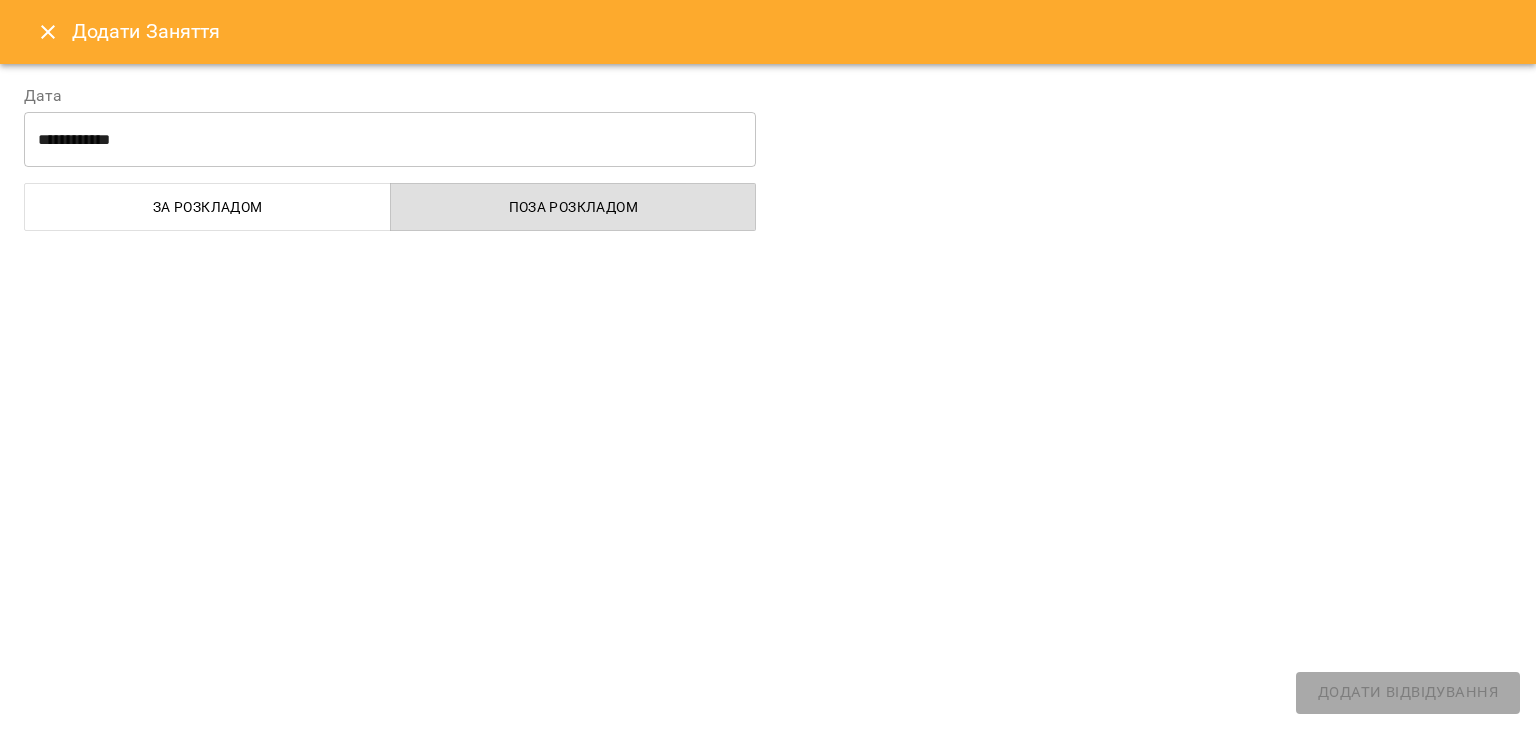 select on "**********" 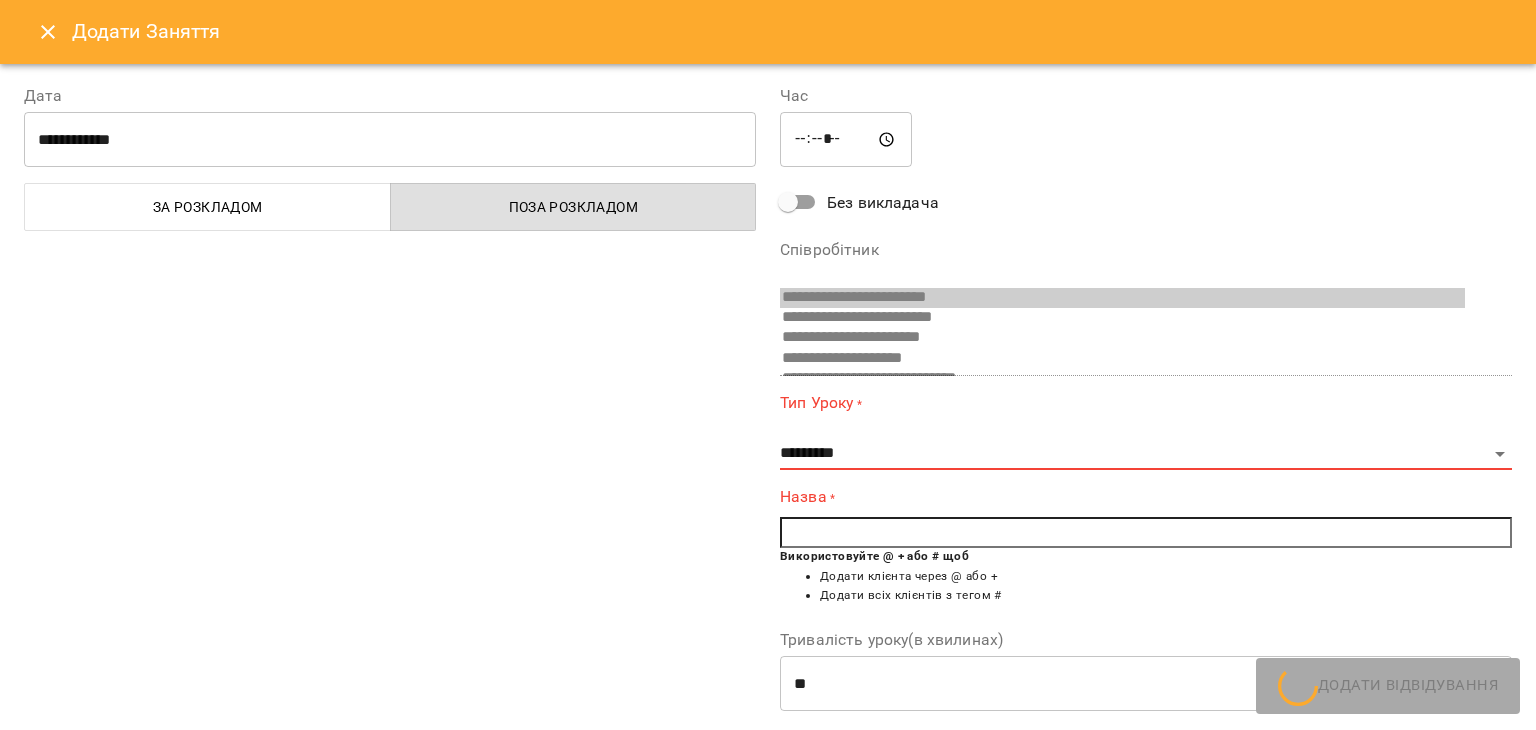 scroll, scrollTop: 477, scrollLeft: 0, axis: vertical 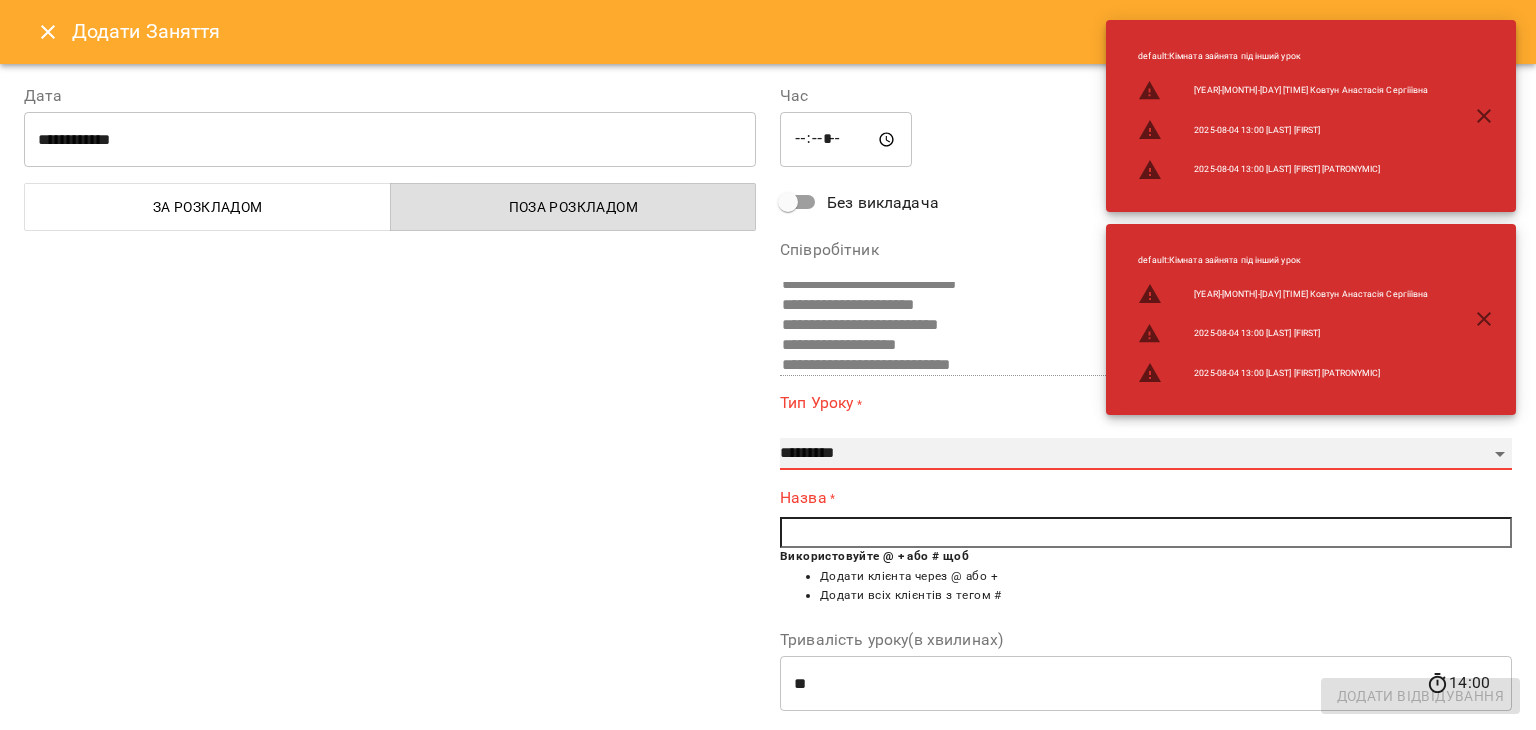 click on "**********" at bounding box center [1146, 454] 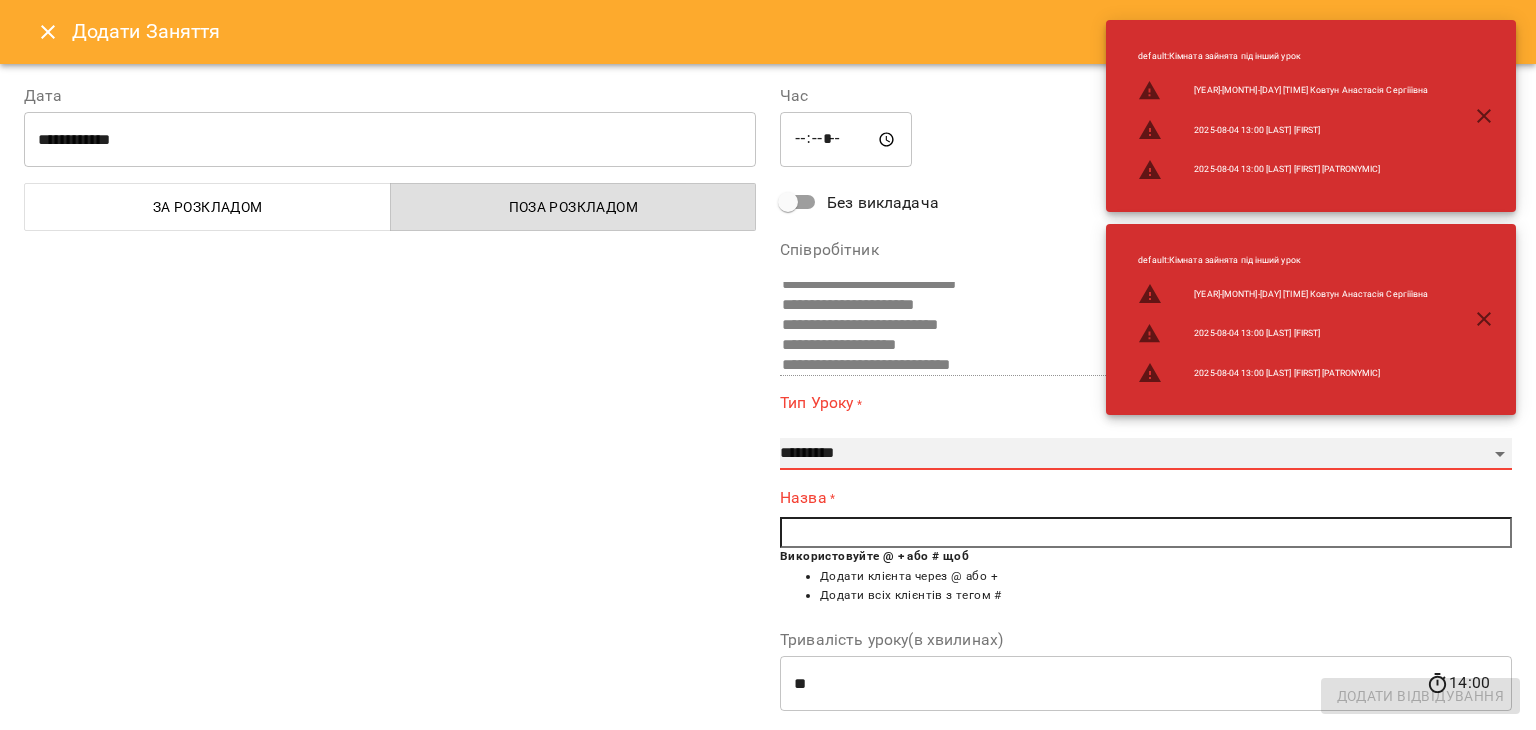 select on "**********" 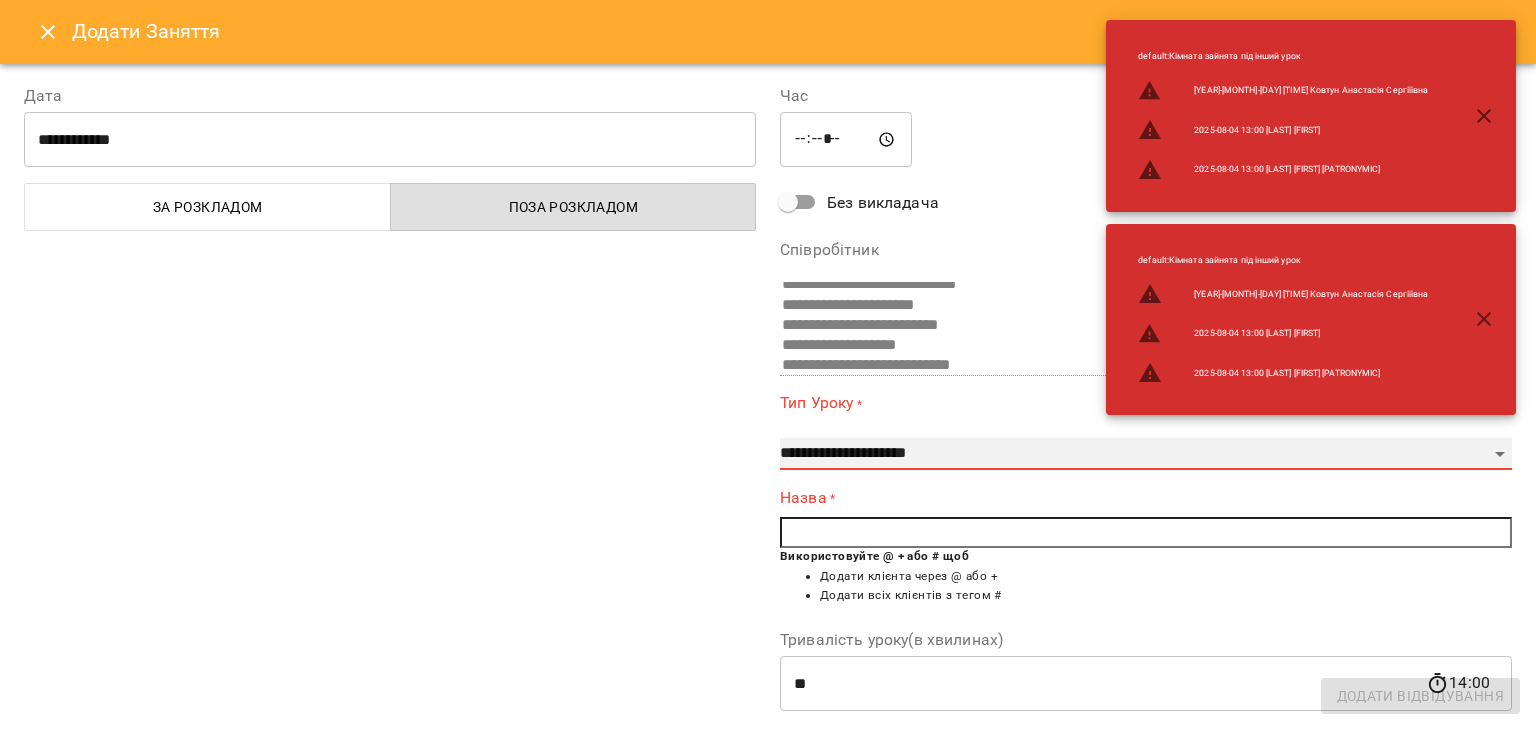 click on "**********" at bounding box center (1146, 454) 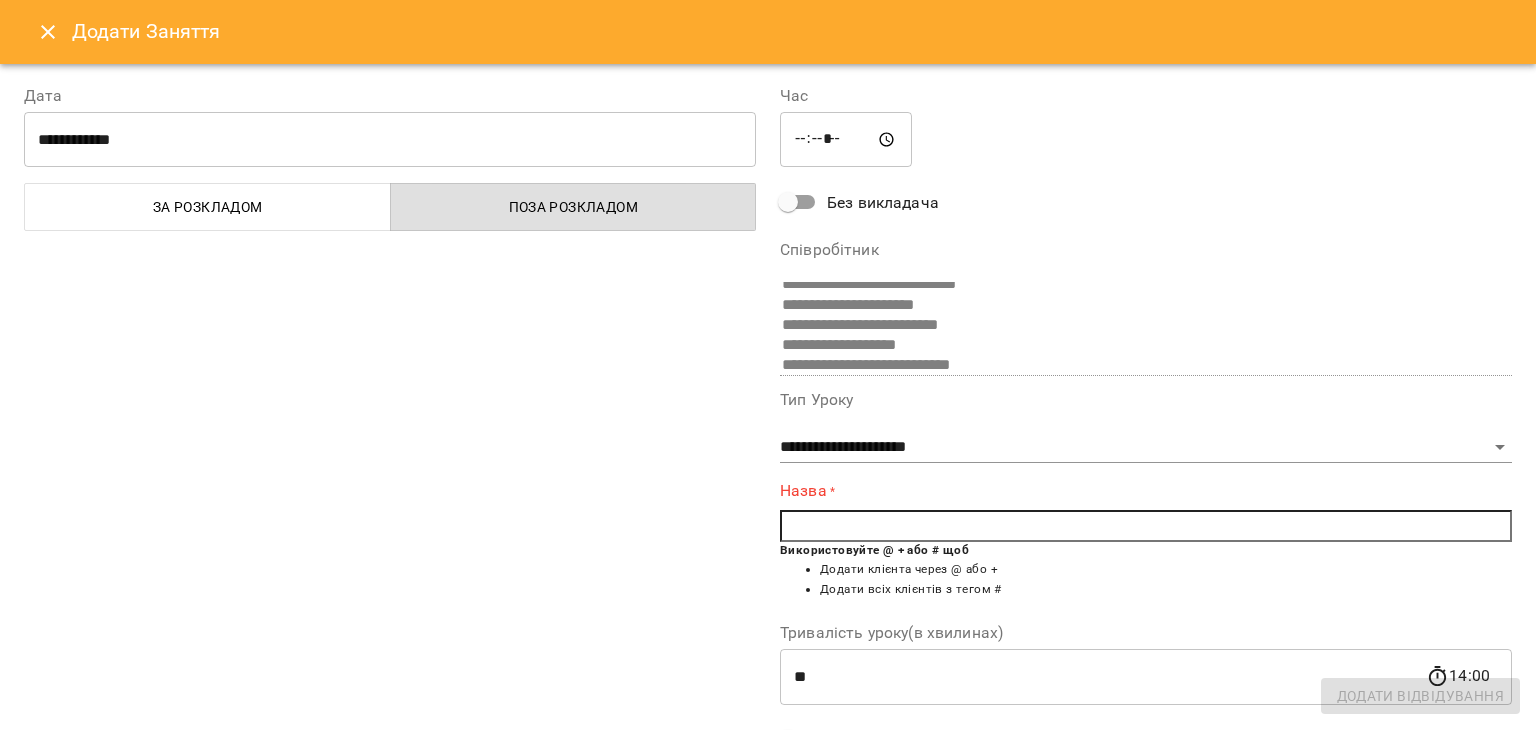 click at bounding box center [1146, 526] 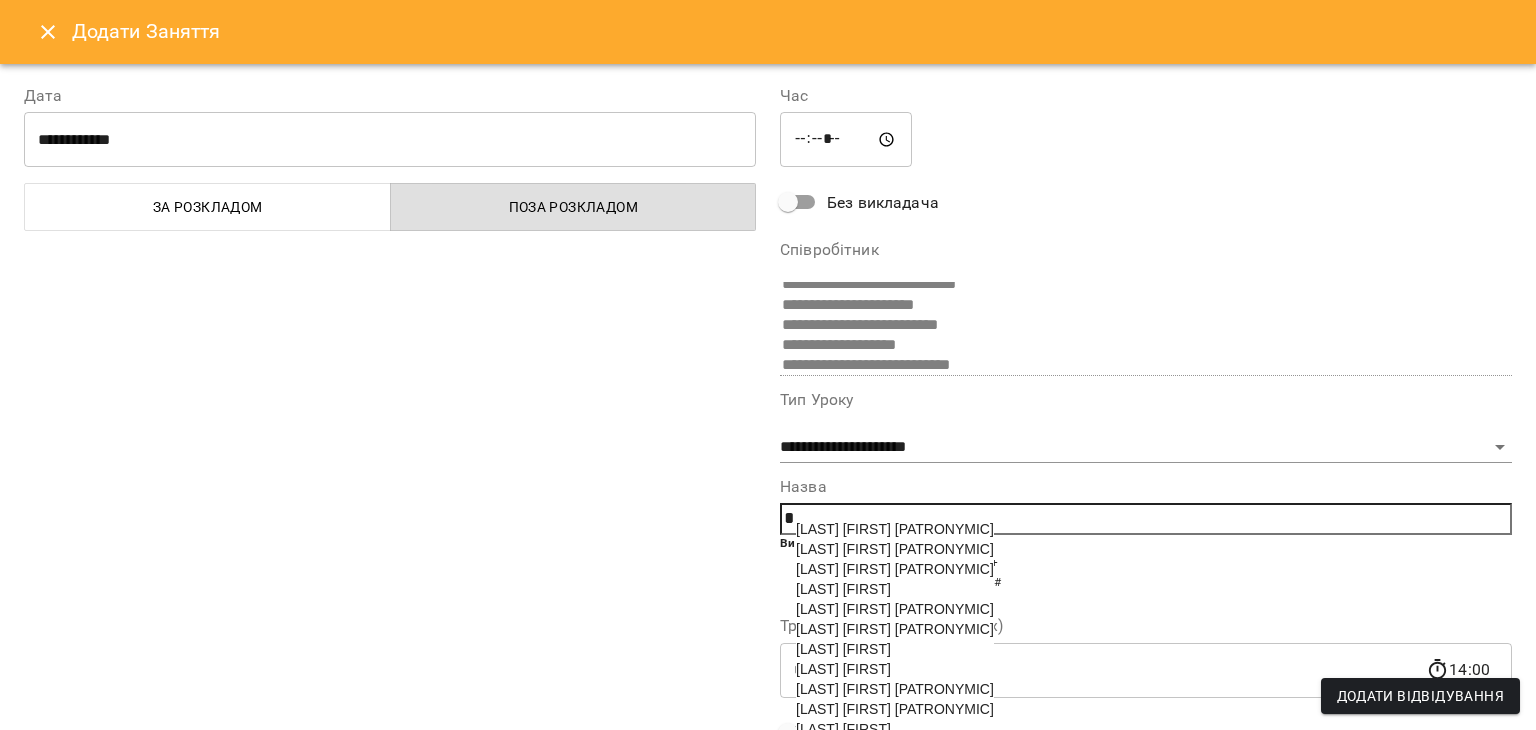 scroll, scrollTop: 225, scrollLeft: 0, axis: vertical 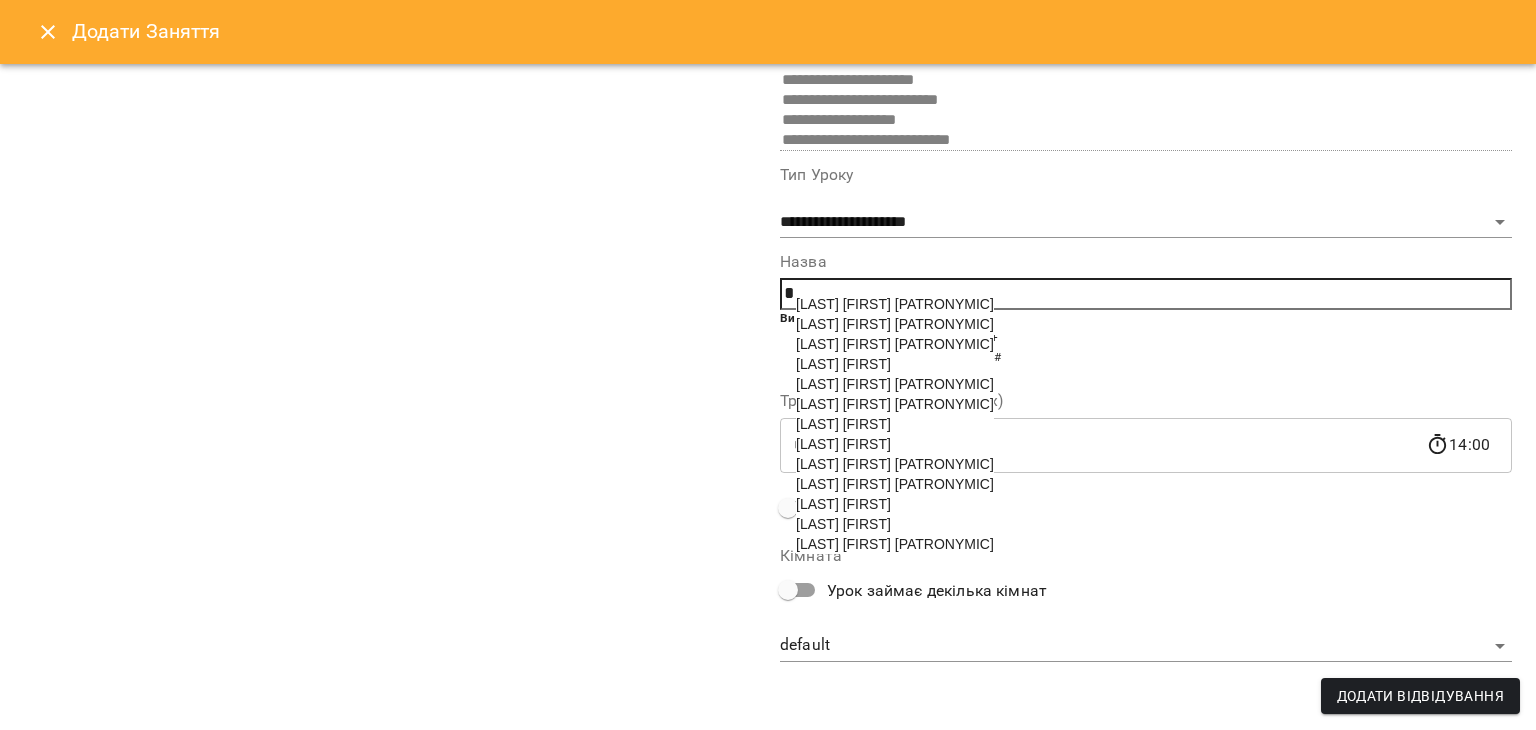 click on "[LAST] [FIRST]" at bounding box center (843, 364) 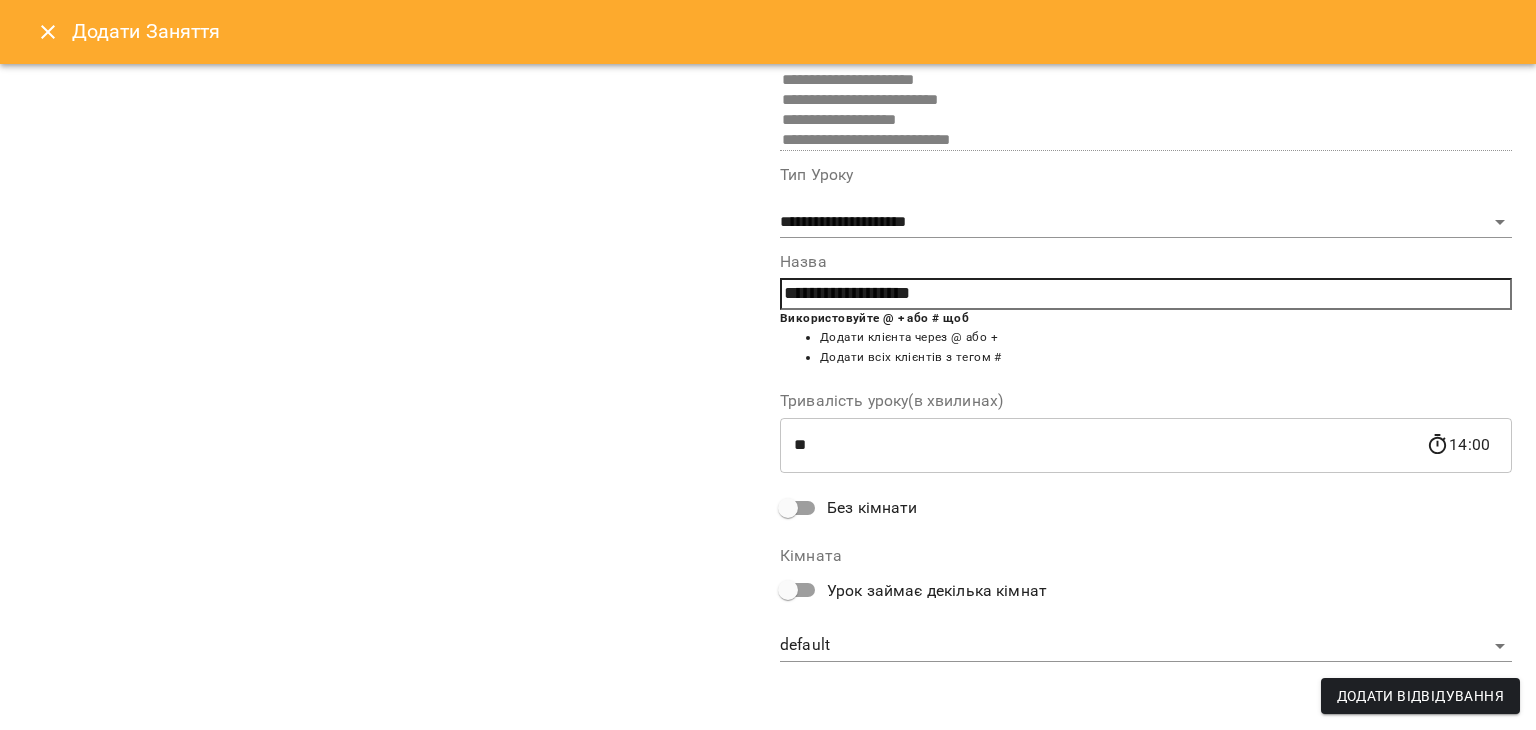 scroll, scrollTop: 79, scrollLeft: 0, axis: vertical 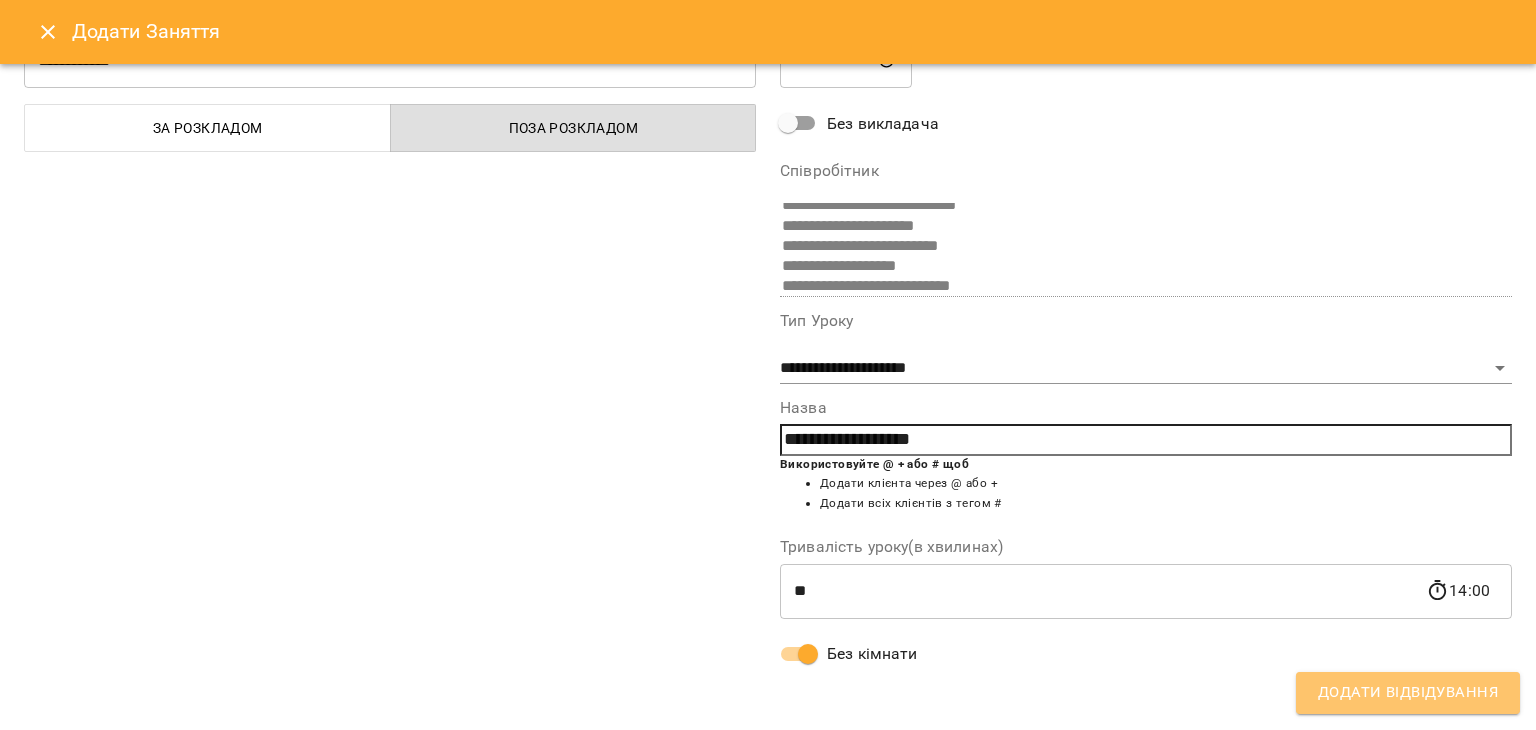 click on "Додати Відвідування" at bounding box center [1408, 693] 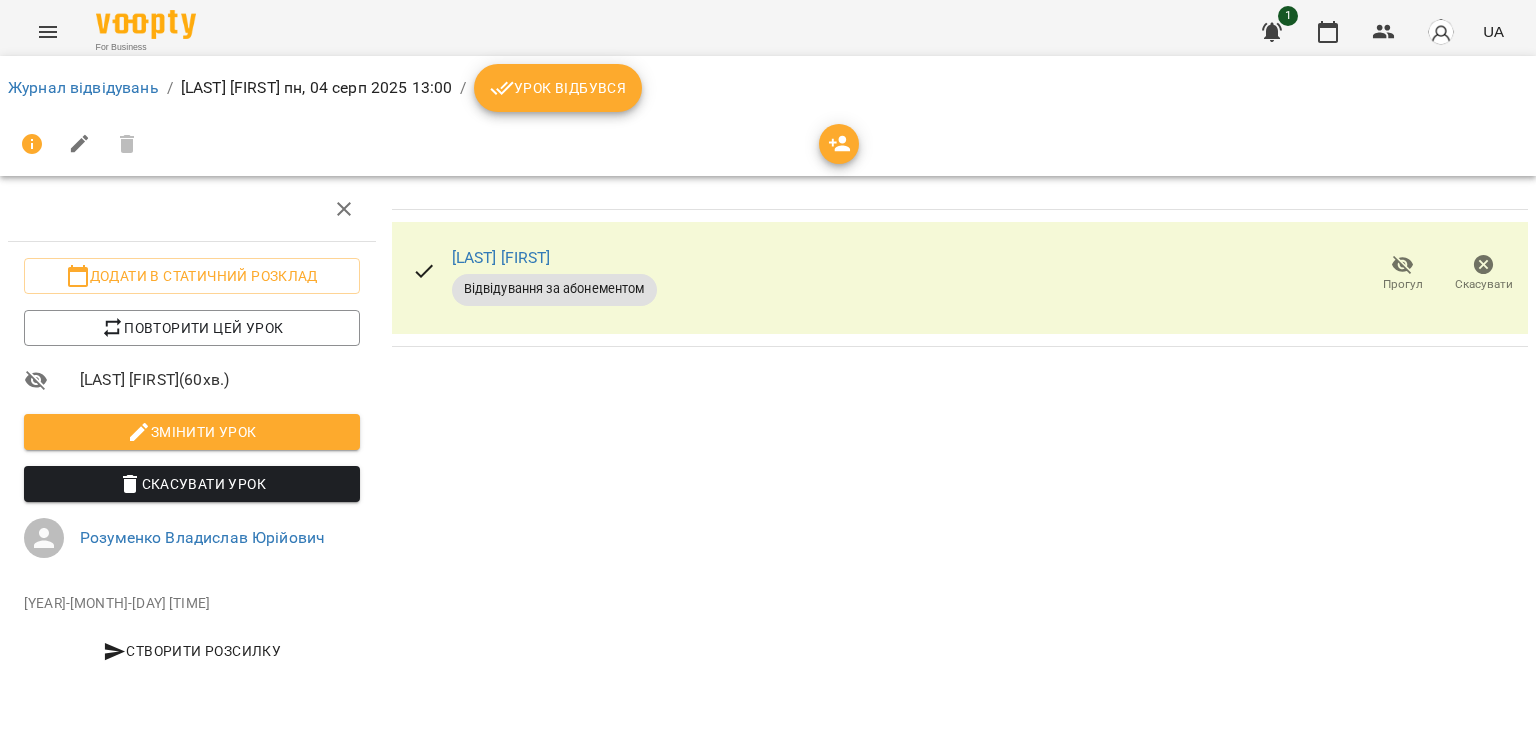 click 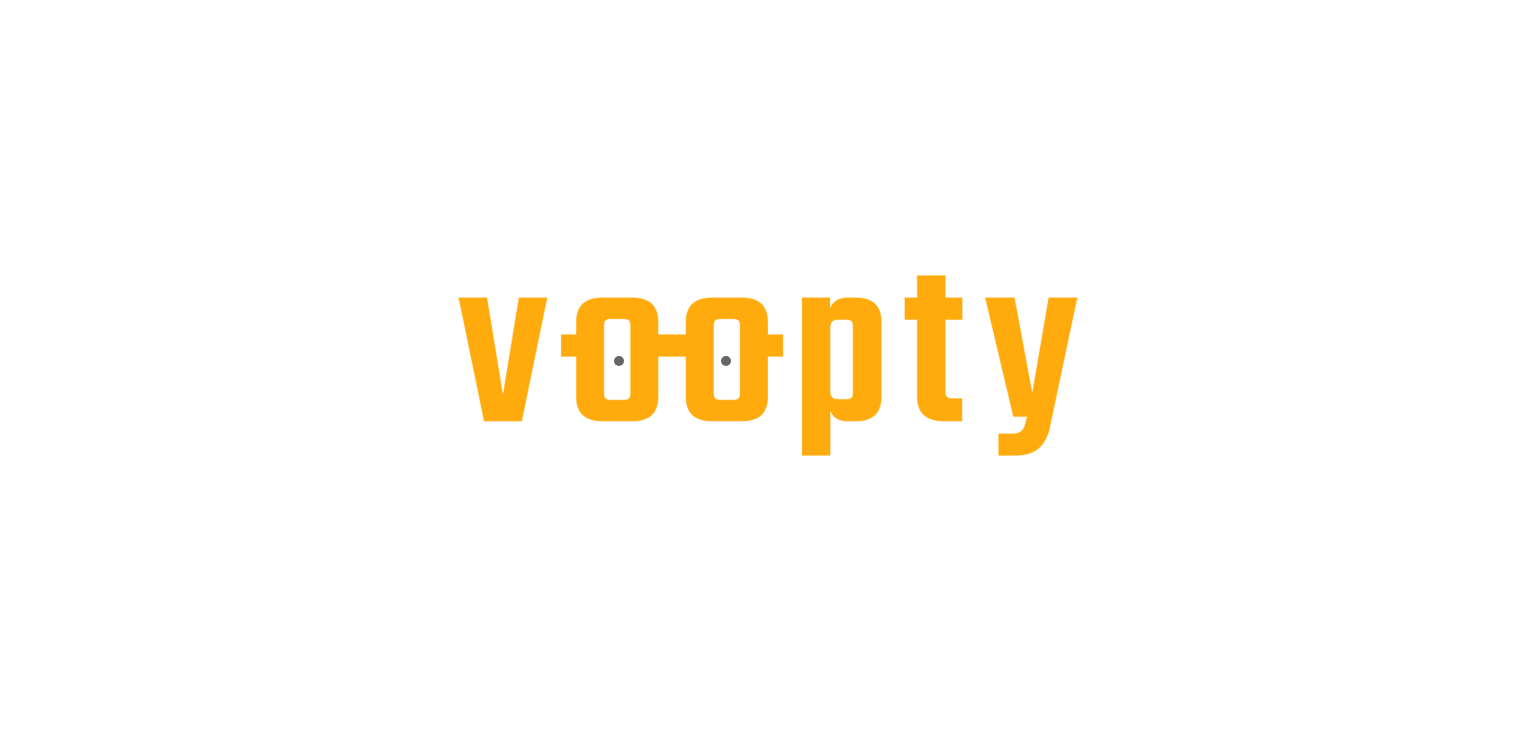 scroll, scrollTop: 0, scrollLeft: 0, axis: both 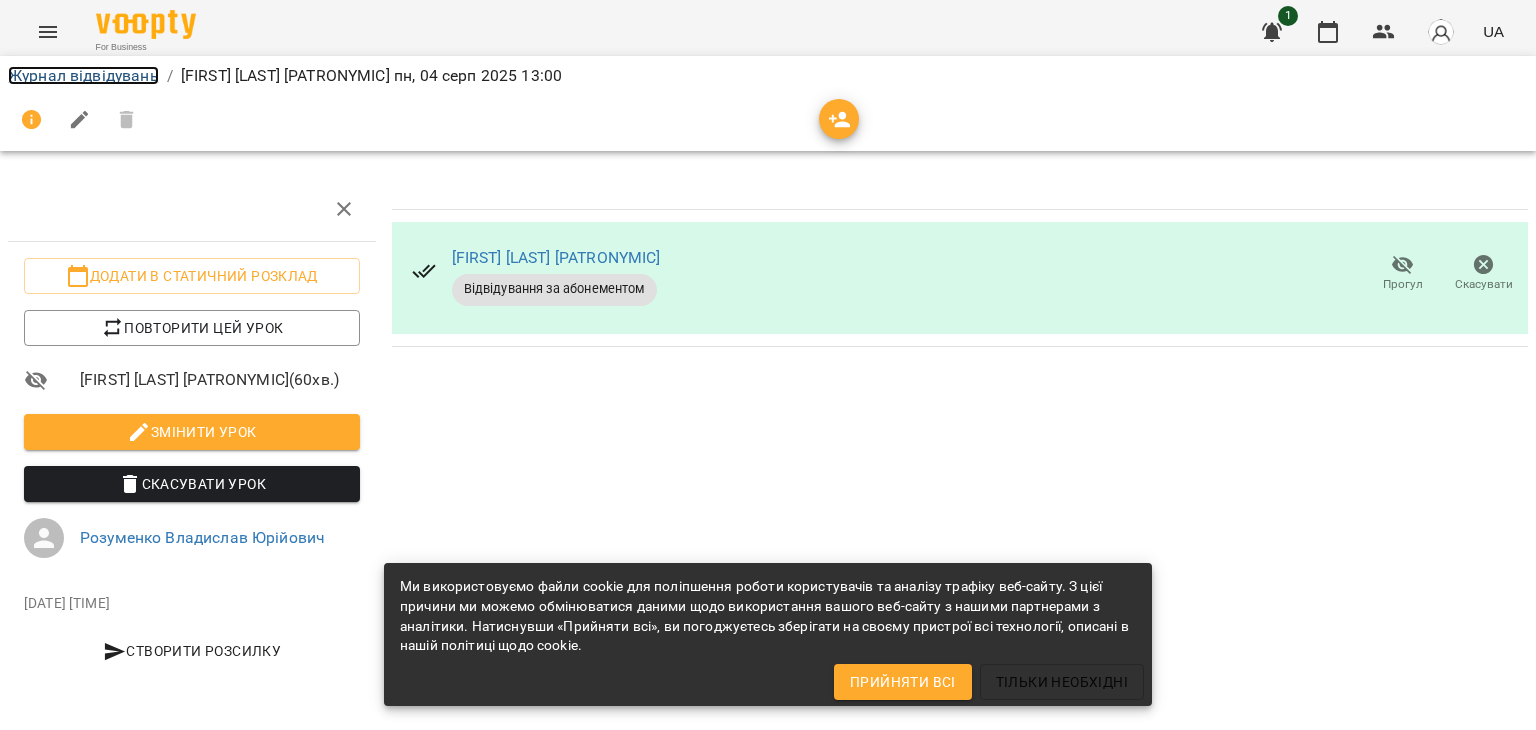 click on "Журнал відвідувань" at bounding box center [83, 75] 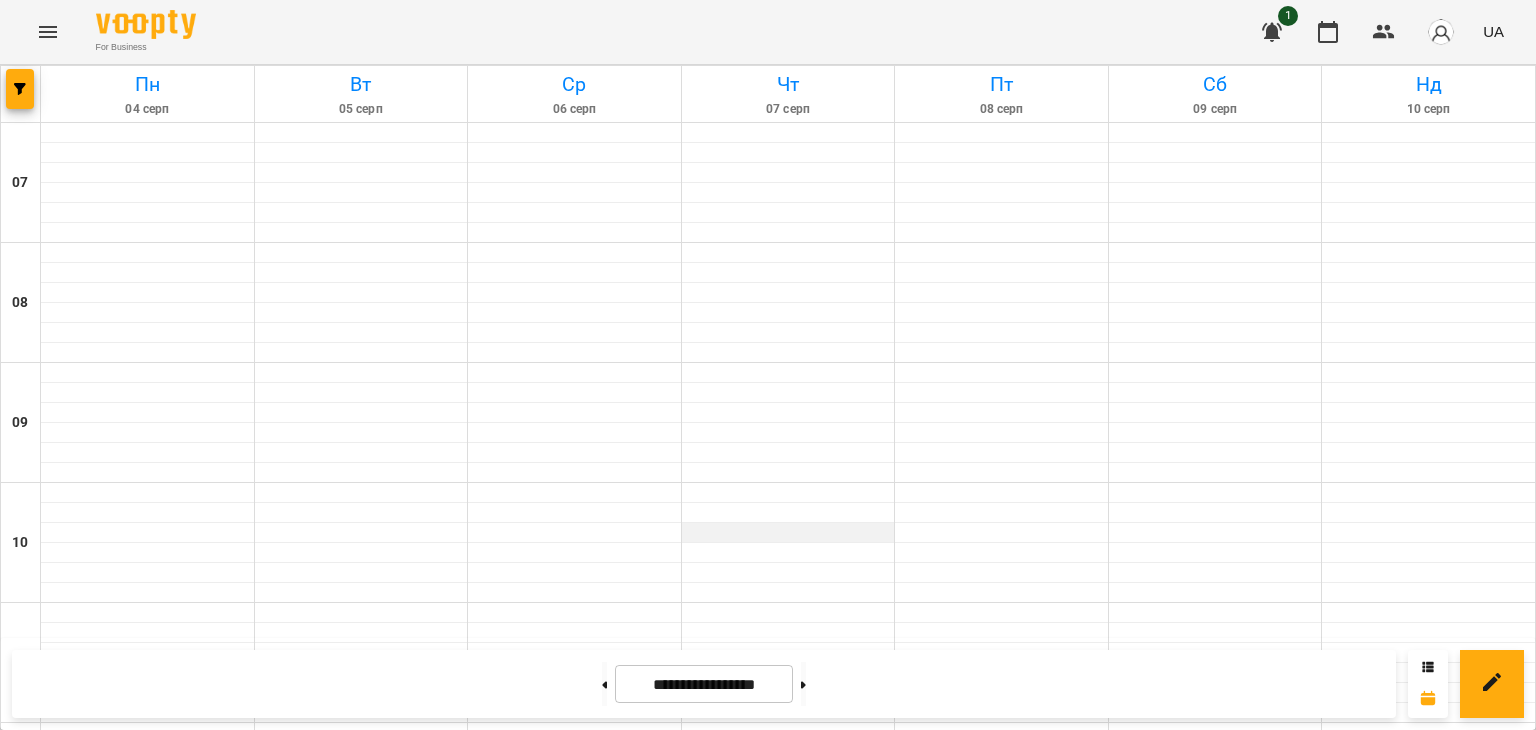 scroll, scrollTop: 203, scrollLeft: 0, axis: vertical 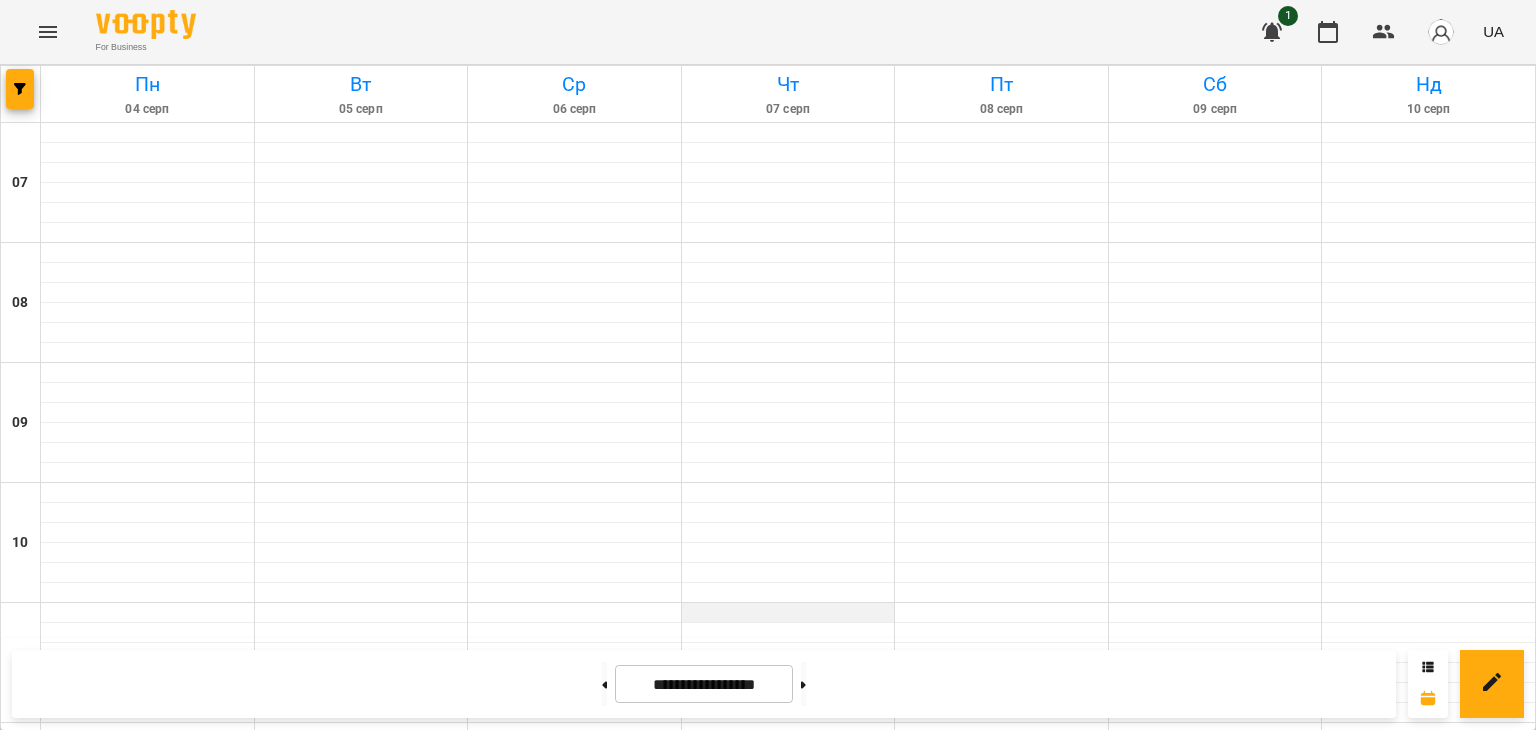click at bounding box center [788, 613] 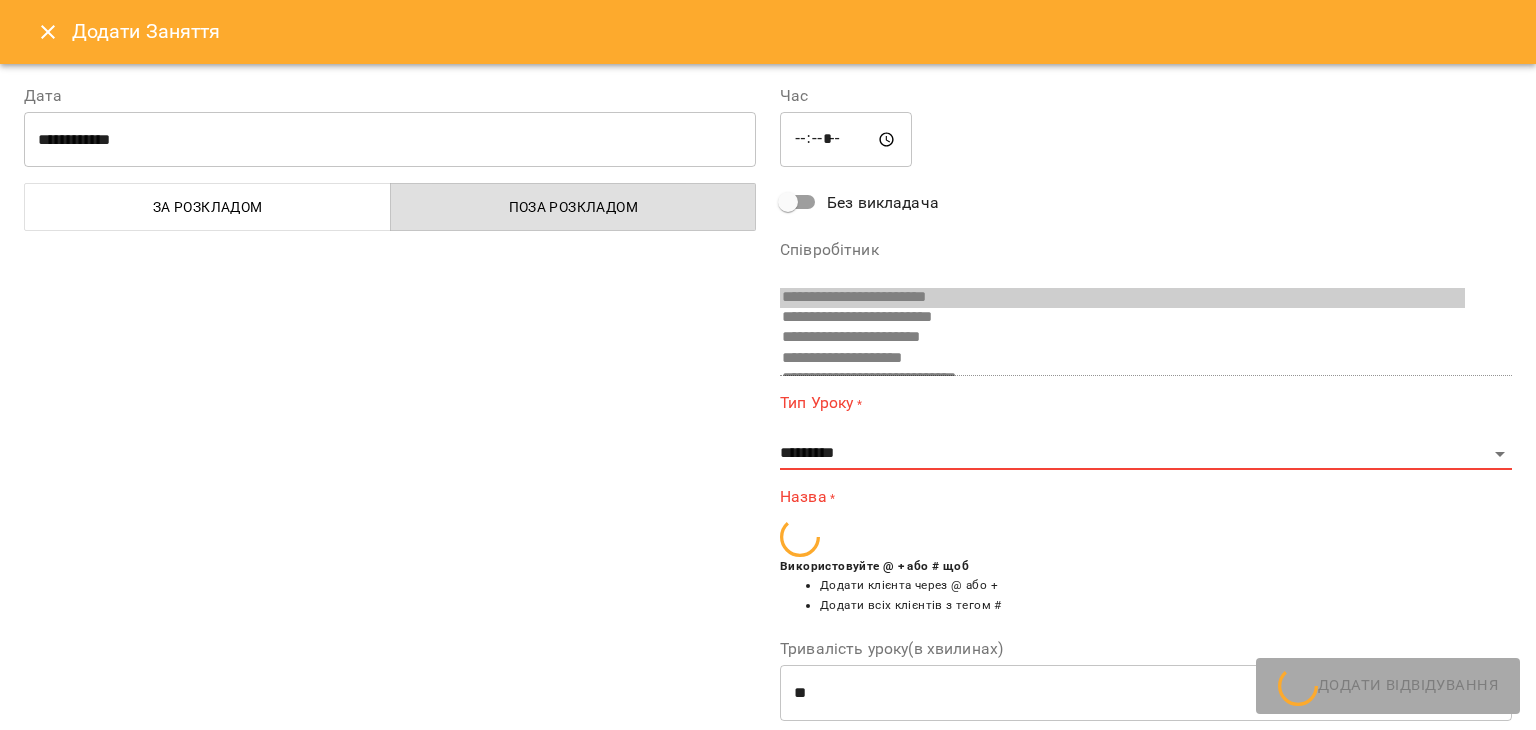 scroll, scrollTop: 477, scrollLeft: 0, axis: vertical 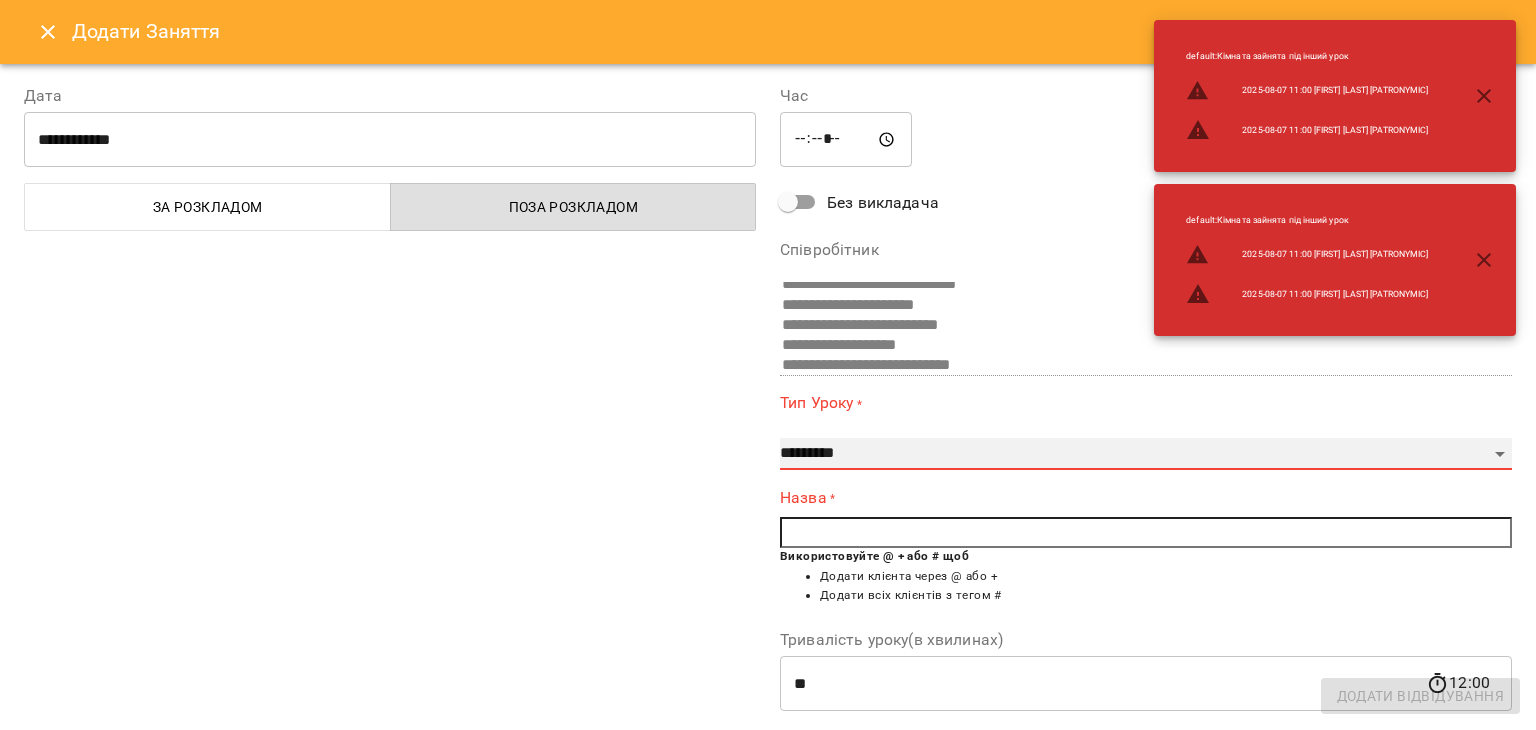 click on "**********" at bounding box center (1146, 454) 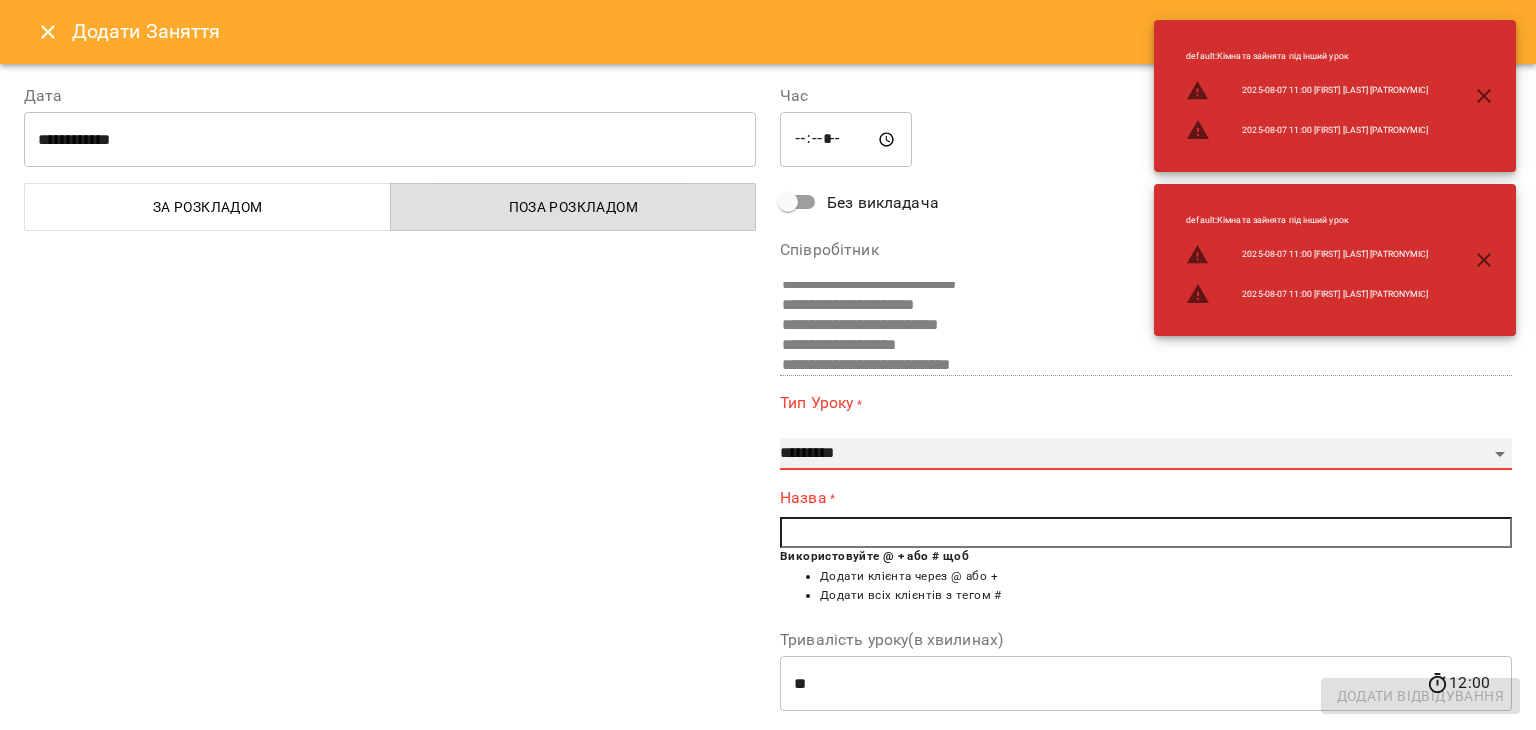 select on "**********" 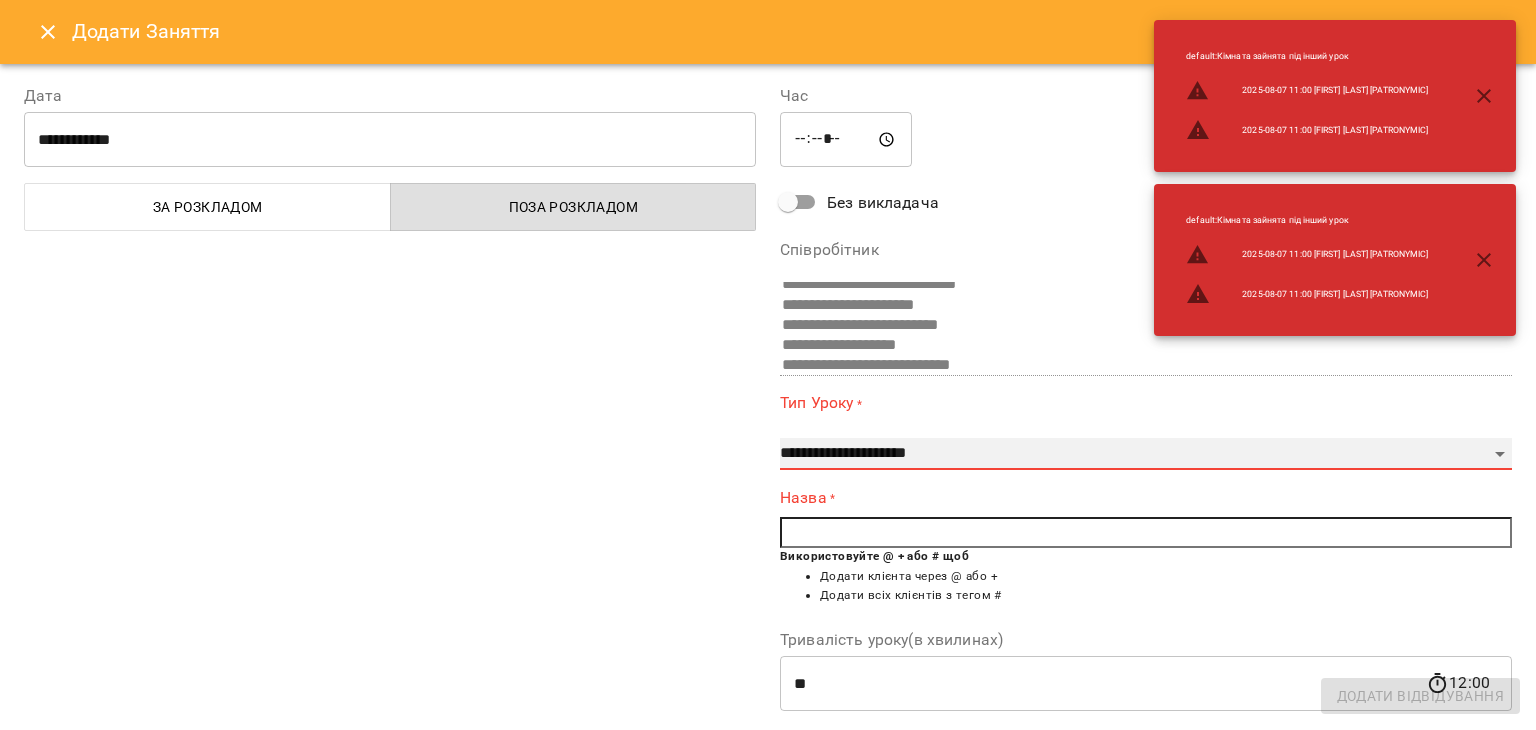 click on "**********" at bounding box center [1146, 454] 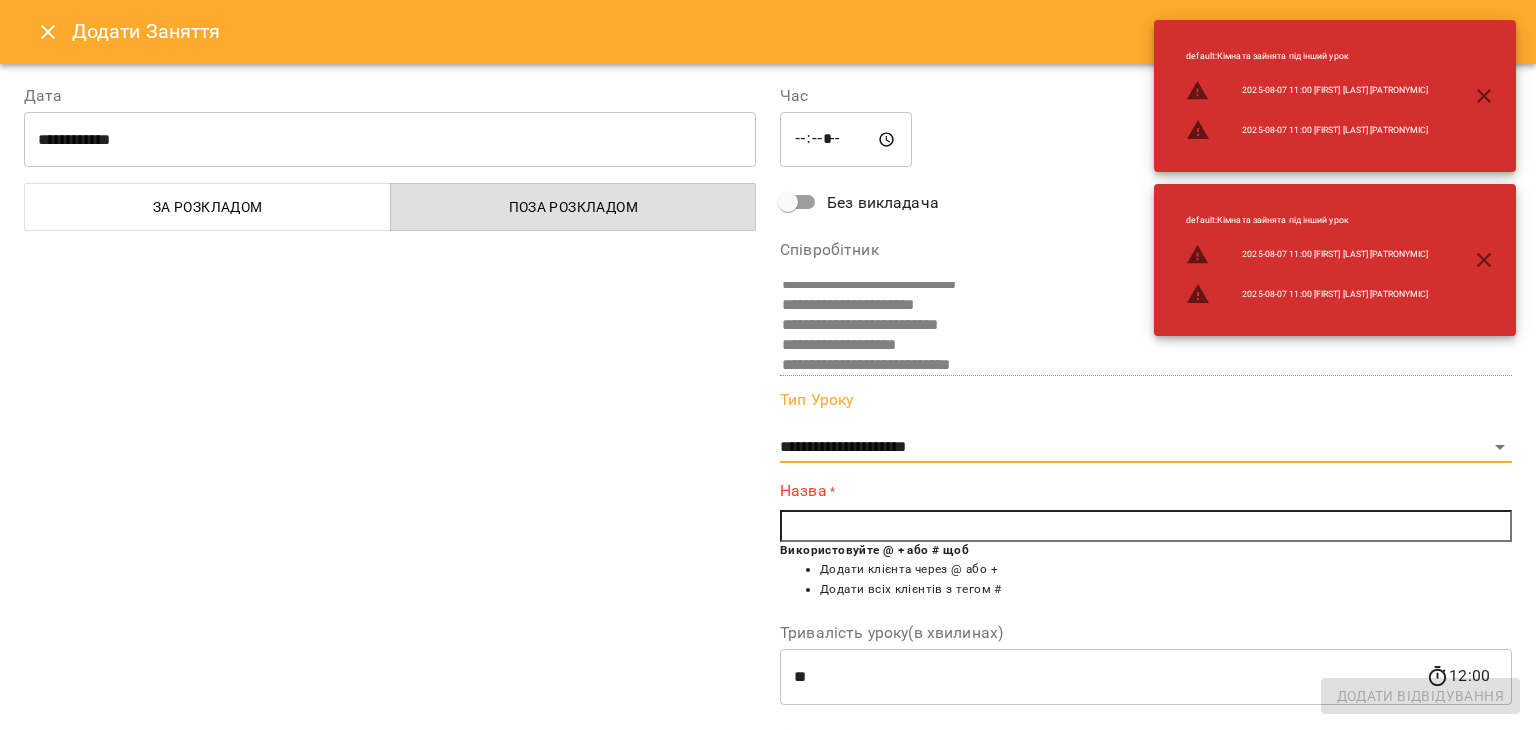 click at bounding box center (1146, 526) 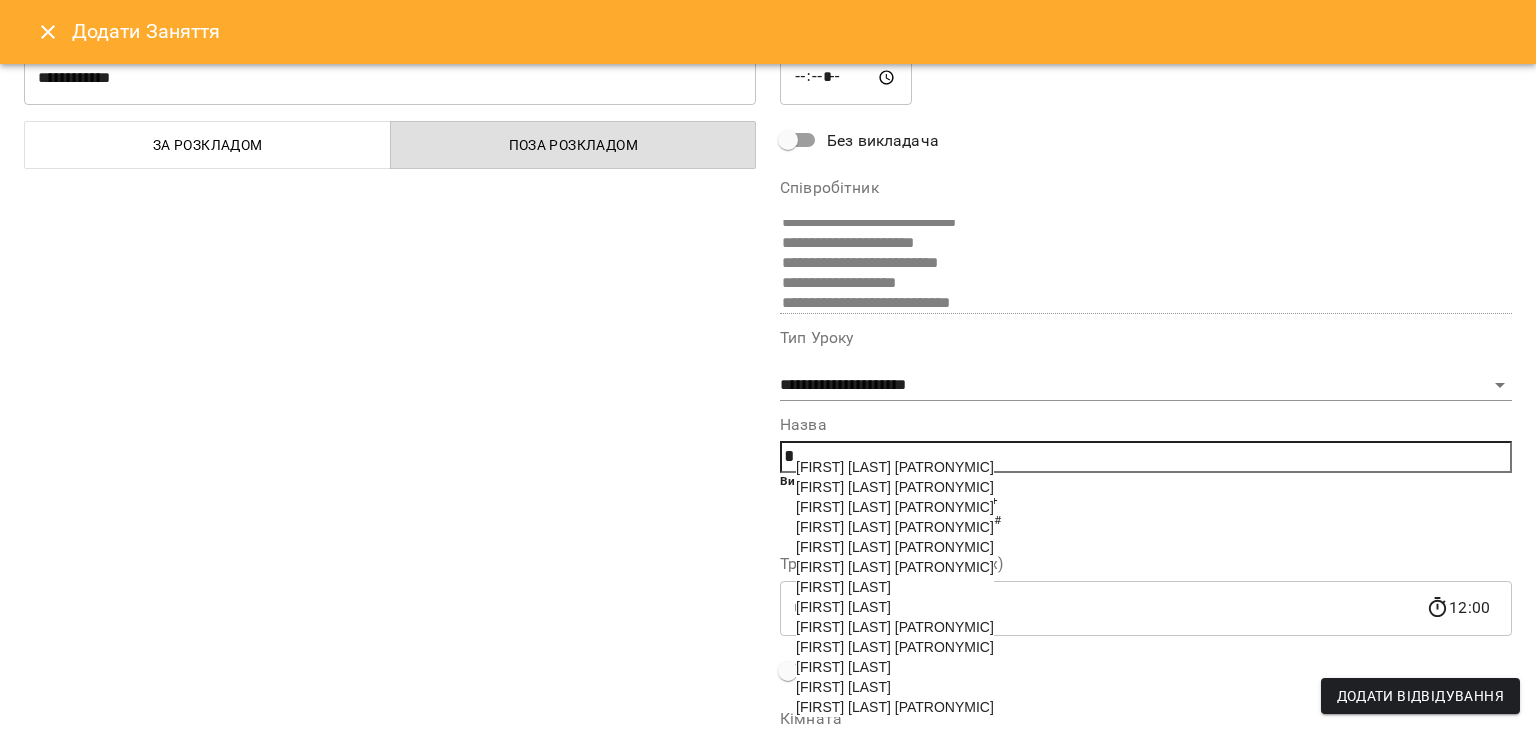 scroll, scrollTop: 225, scrollLeft: 0, axis: vertical 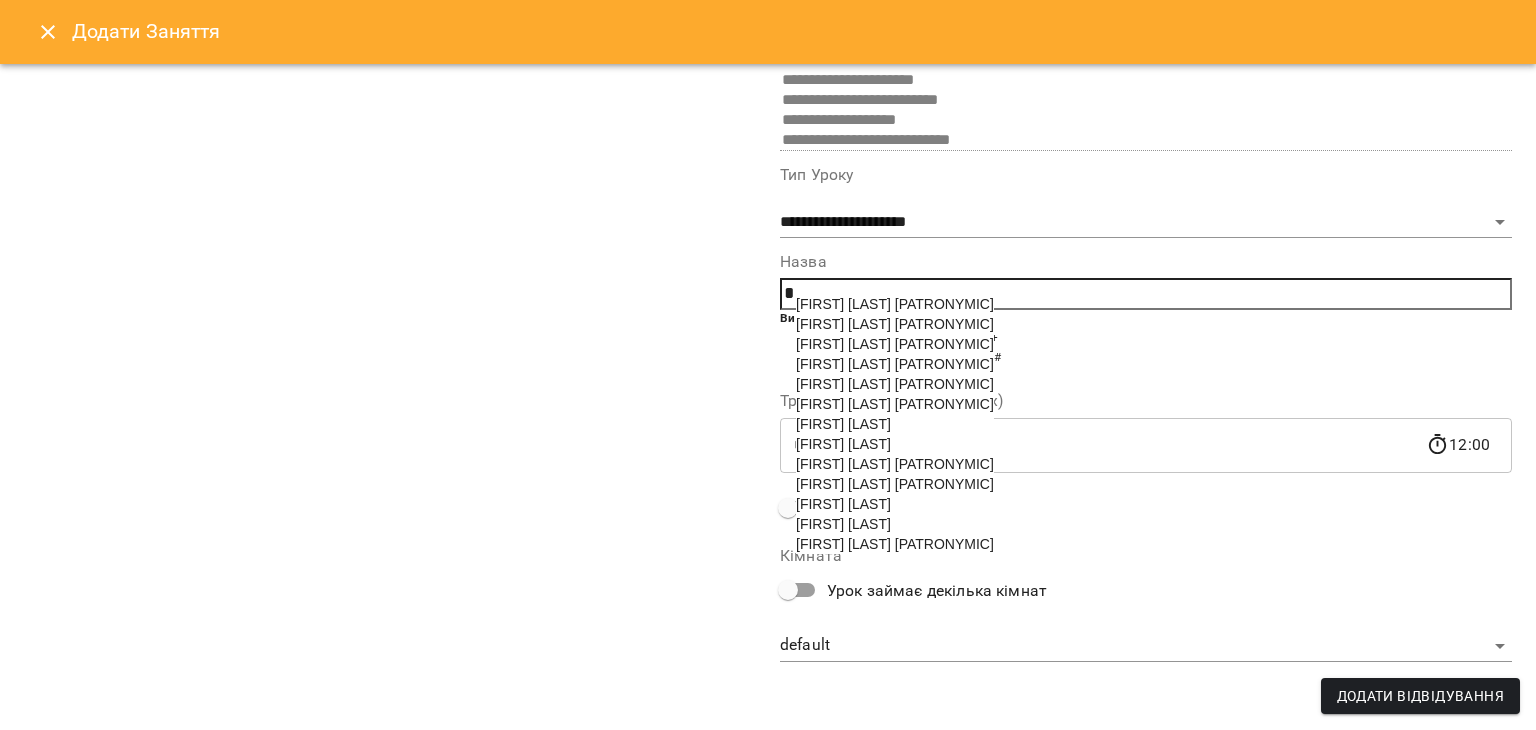 click on "[LAST] [FIRST]" at bounding box center (843, 524) 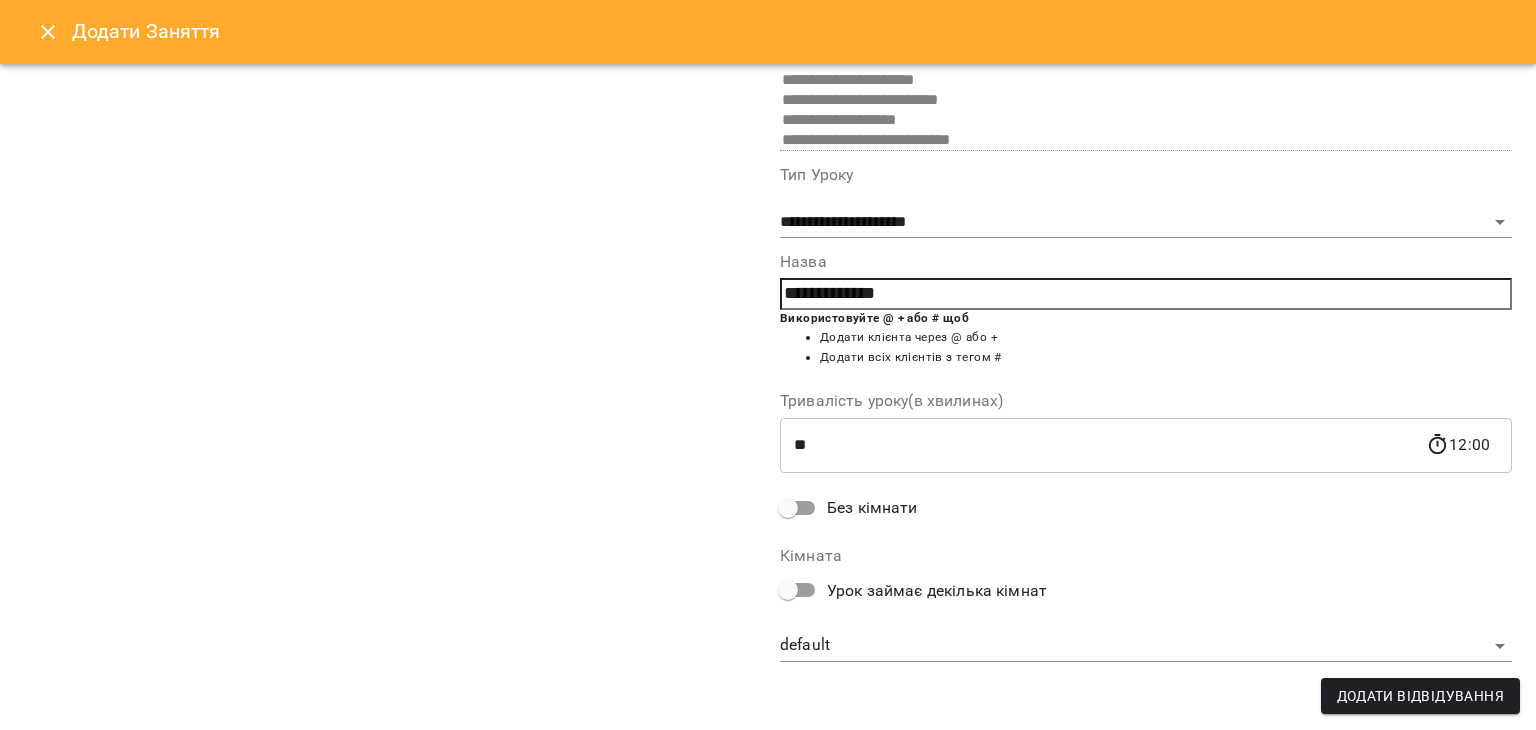 click on "**********" at bounding box center (1146, 262) 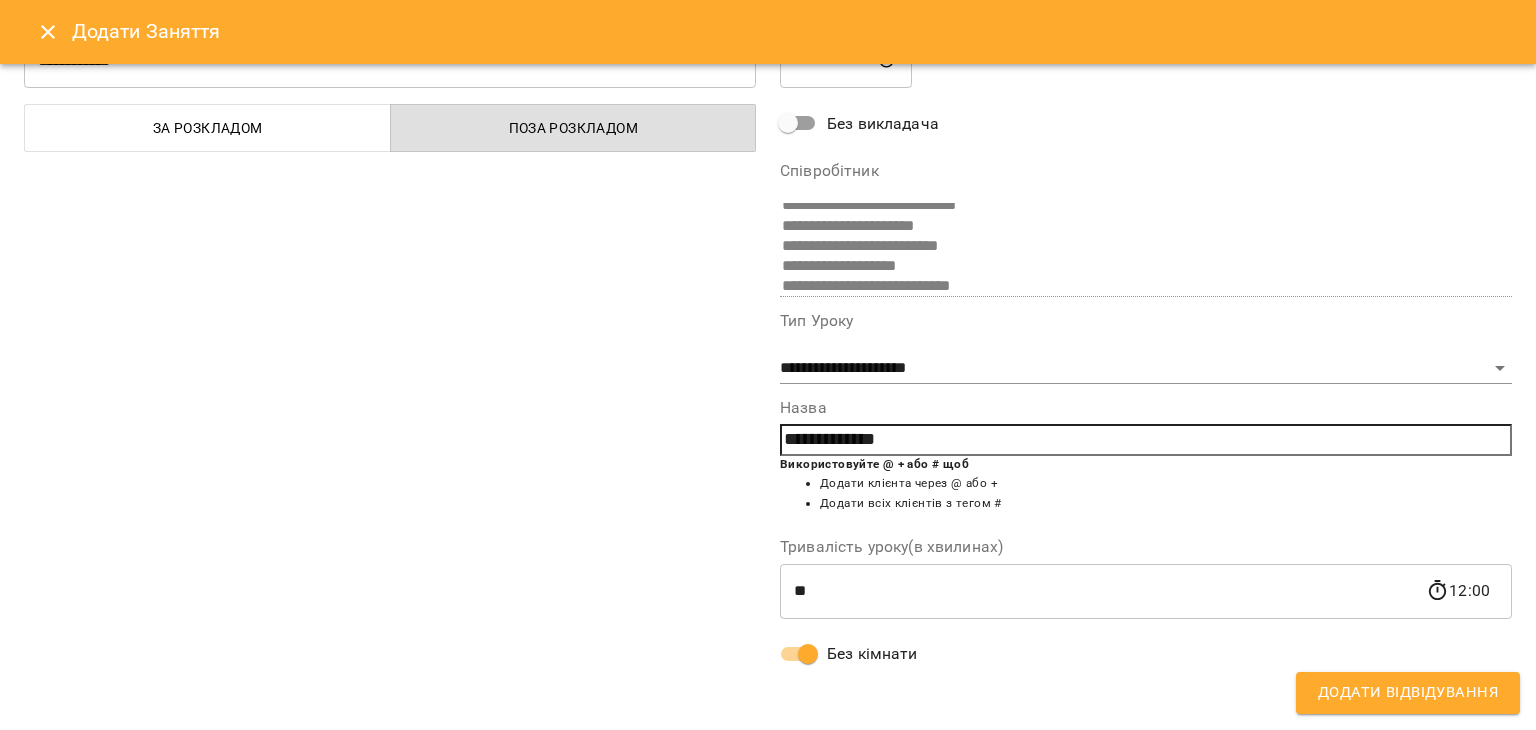scroll, scrollTop: 79, scrollLeft: 0, axis: vertical 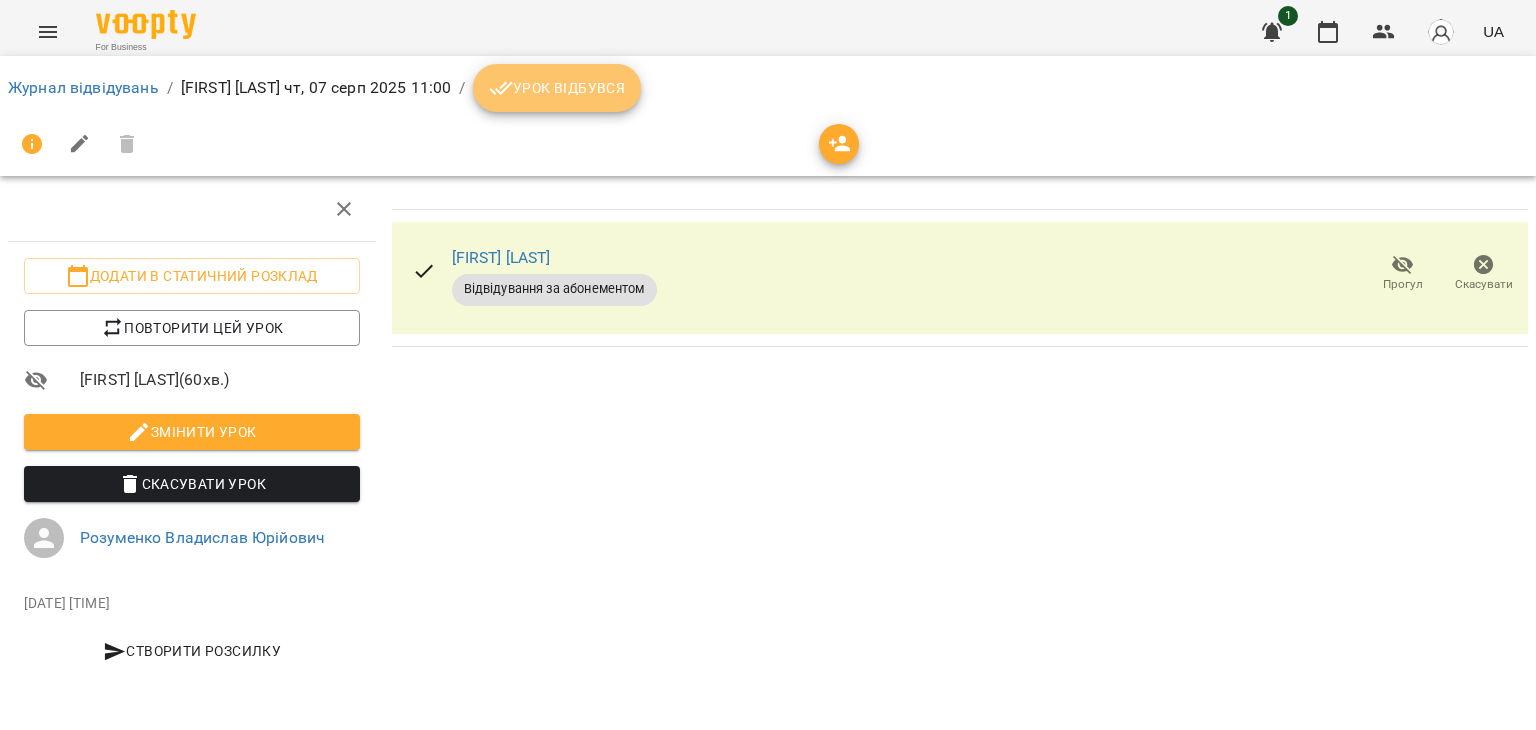 click on "Урок відбувся" at bounding box center [557, 88] 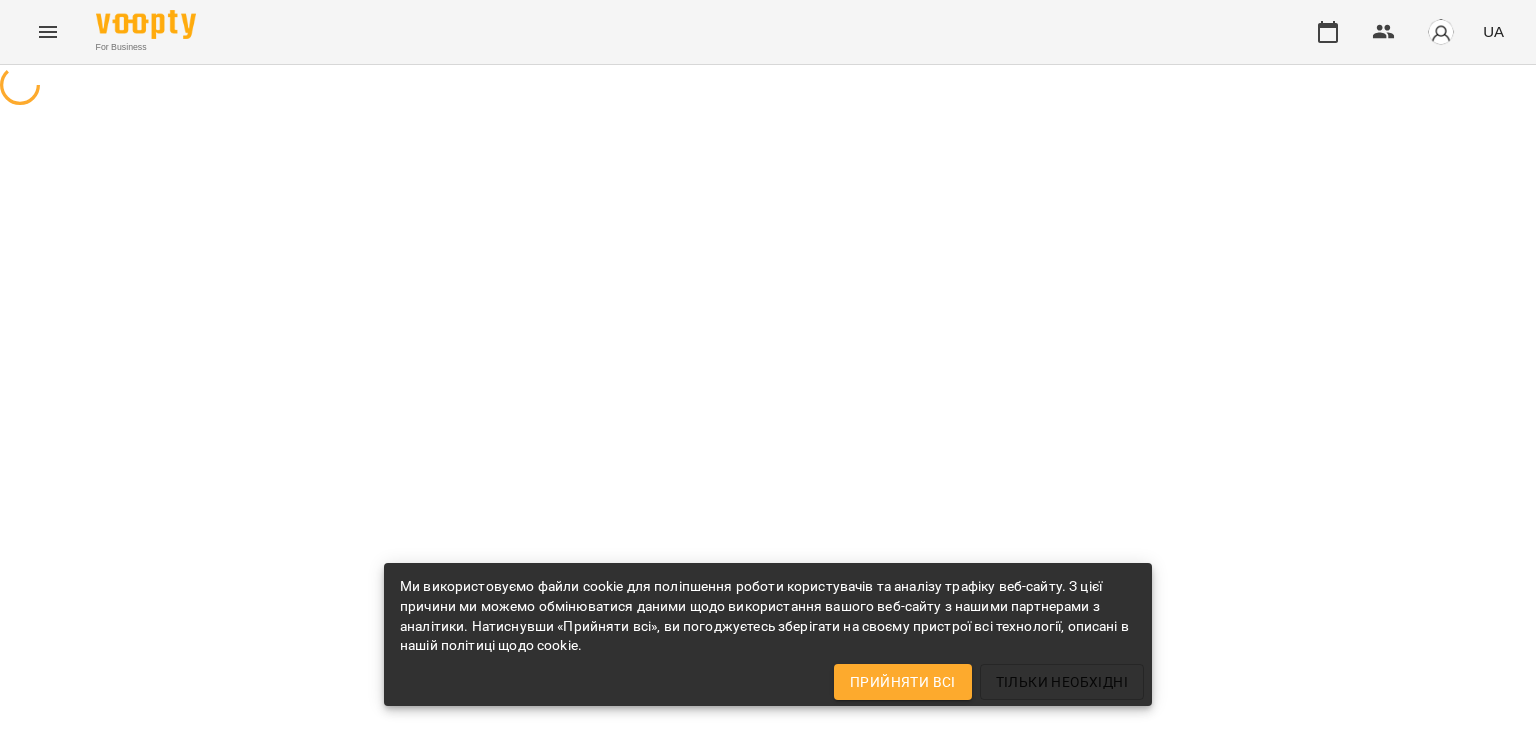 scroll, scrollTop: 0, scrollLeft: 0, axis: both 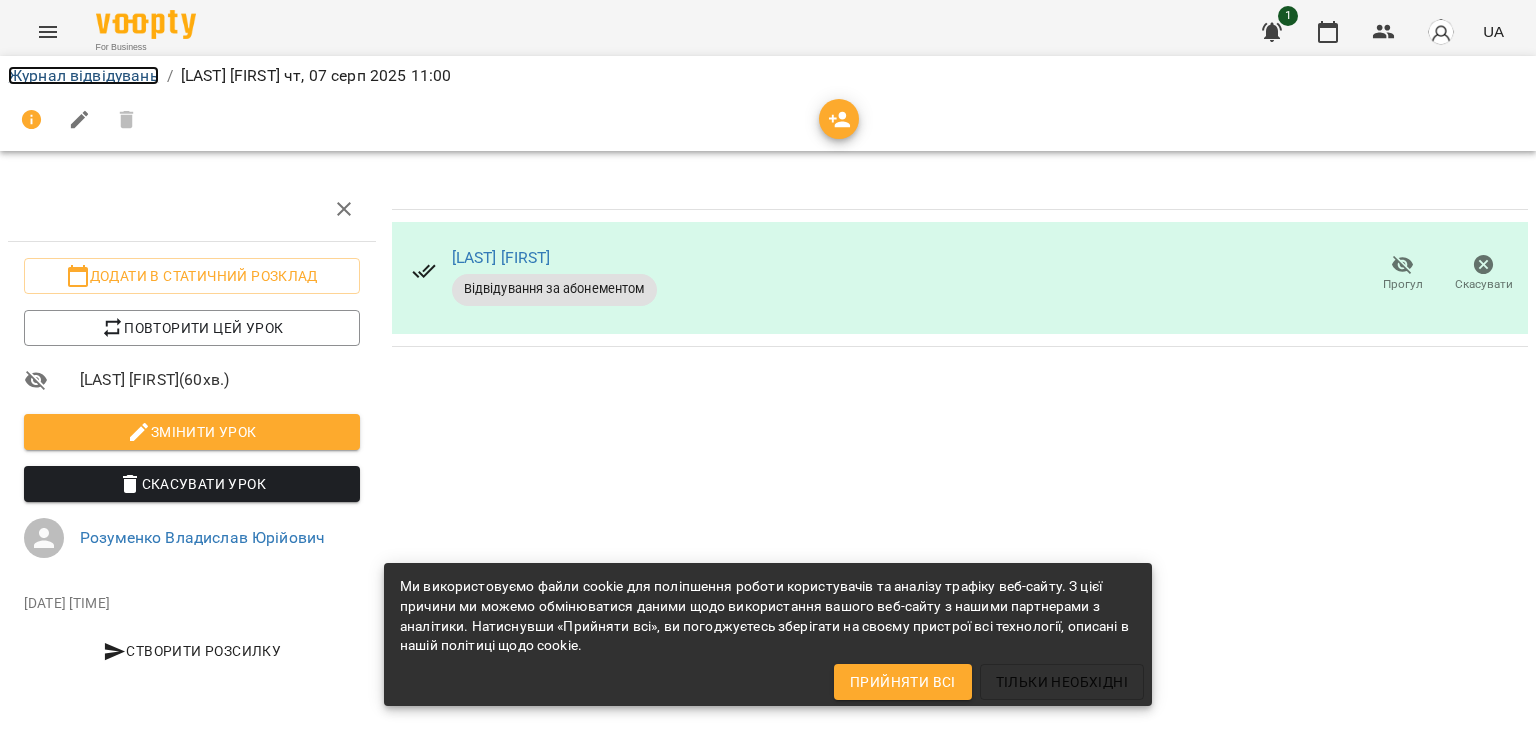 click on "Журнал відвідувань" at bounding box center [83, 75] 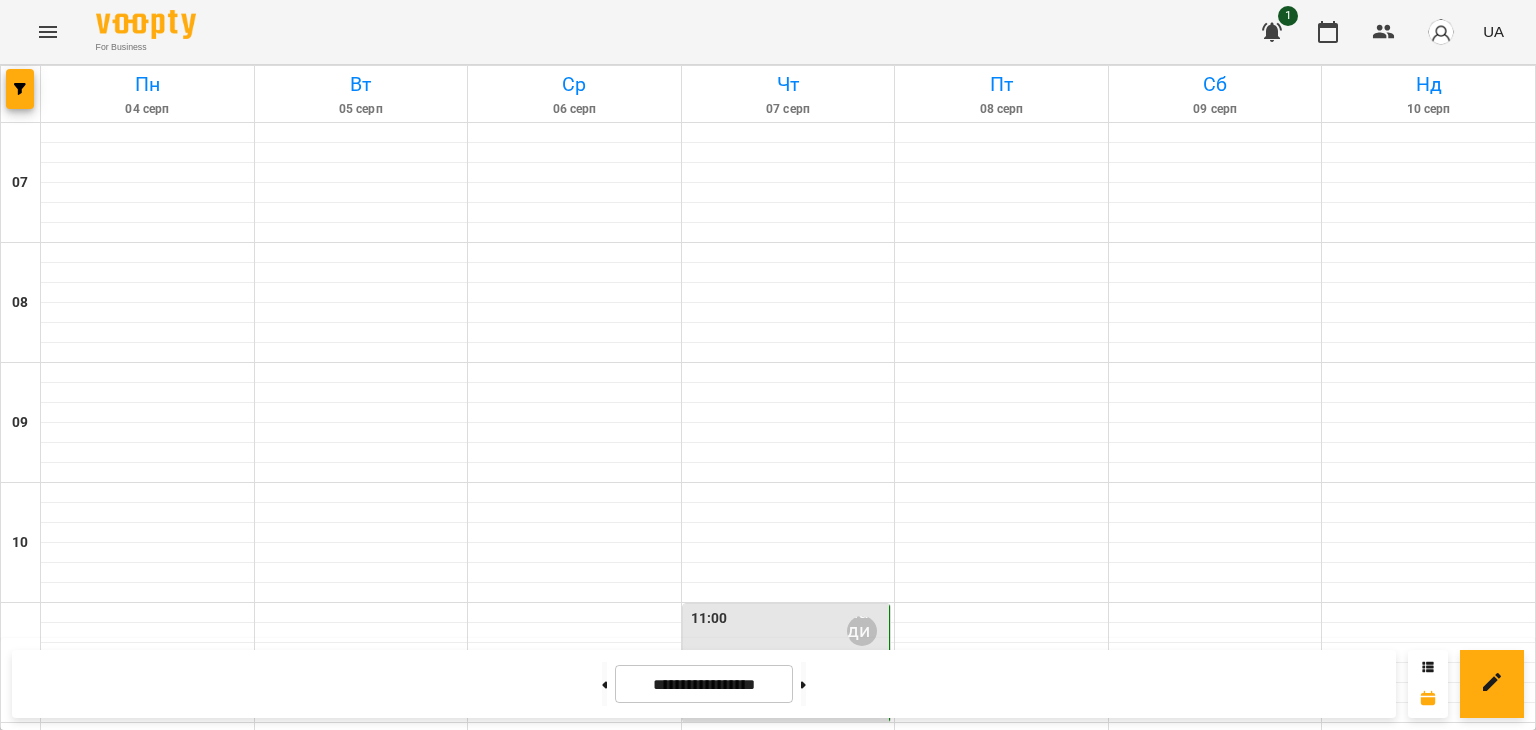 scroll, scrollTop: 1103, scrollLeft: 0, axis: vertical 